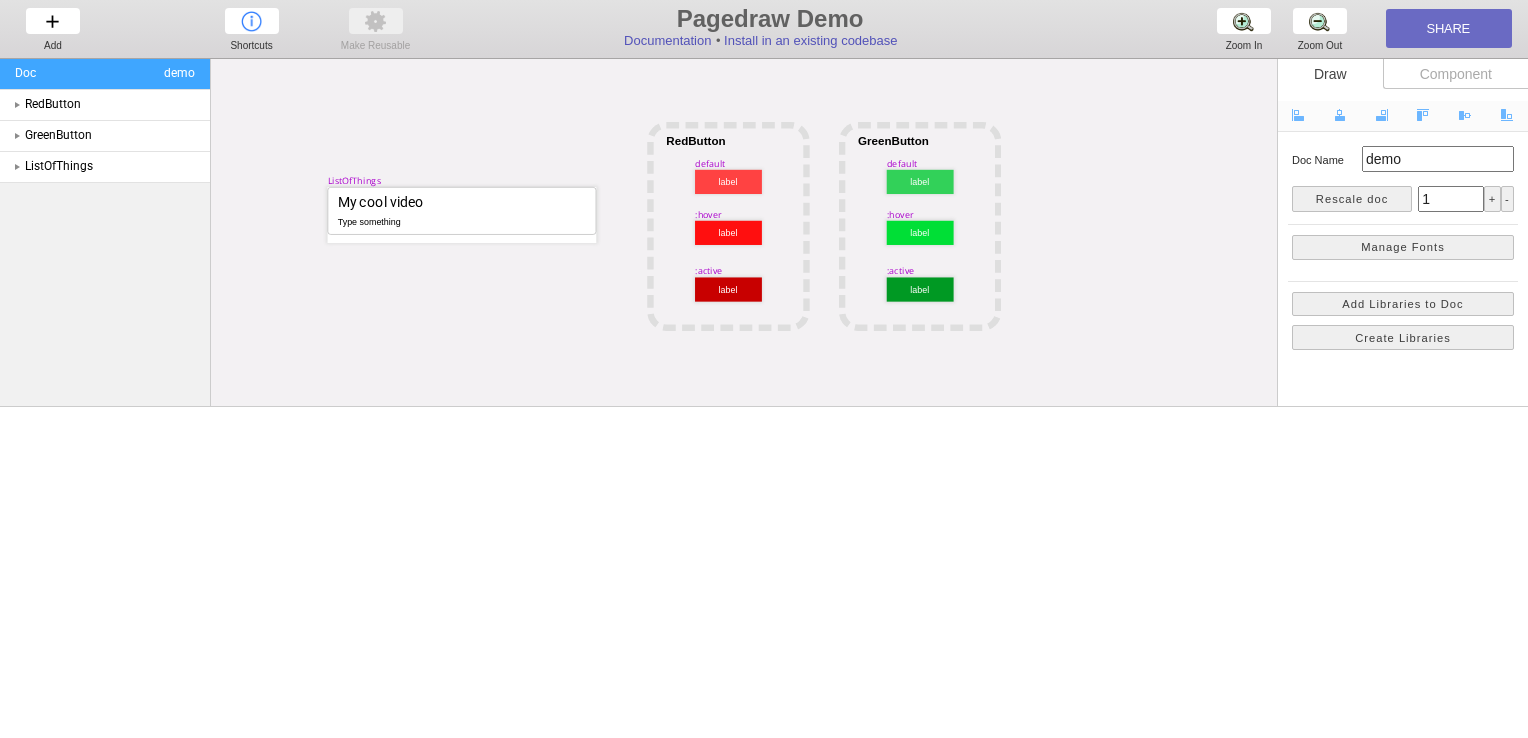 scroll, scrollTop: 0, scrollLeft: 0, axis: both 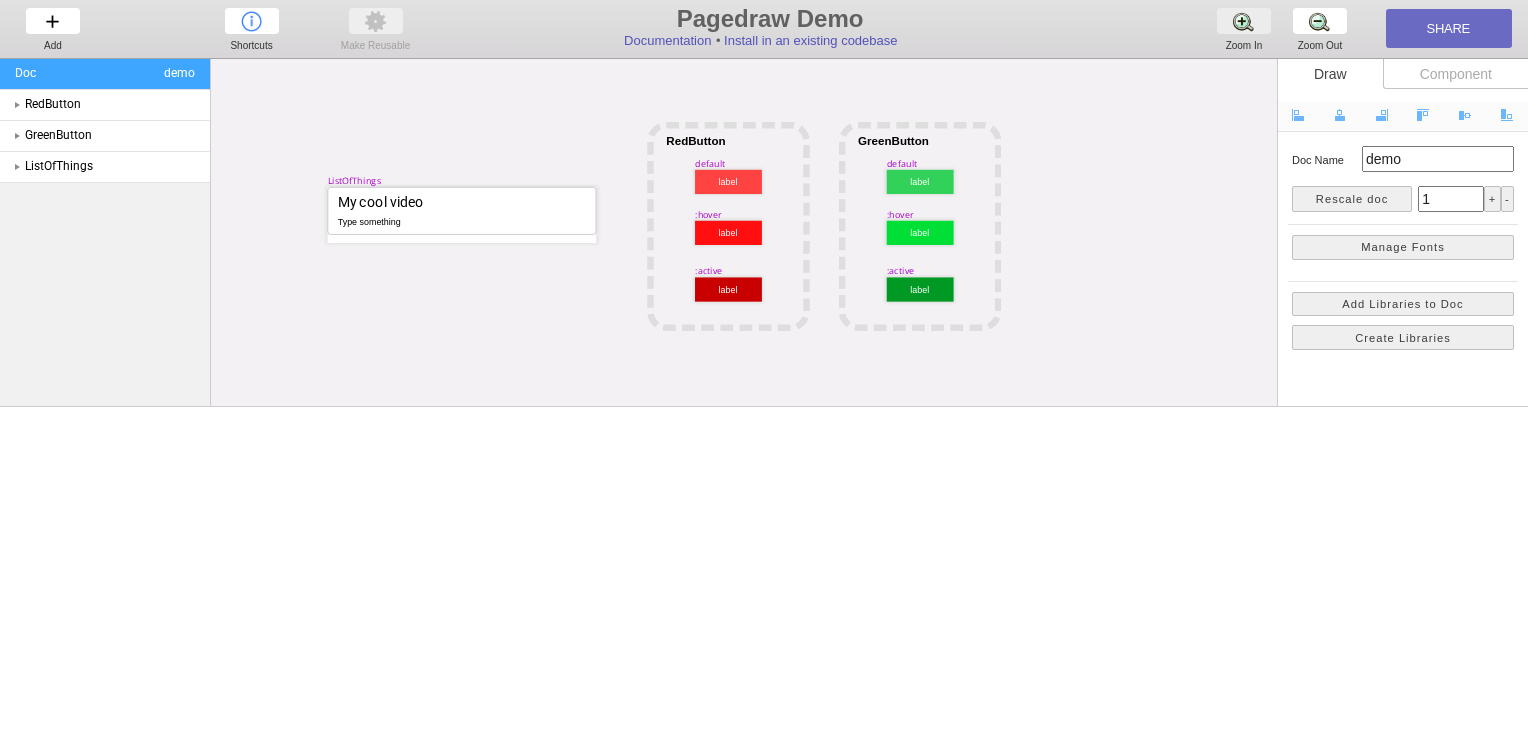 click on "Zoom In Zoom In Zoom In" at bounding box center (1244, 29) 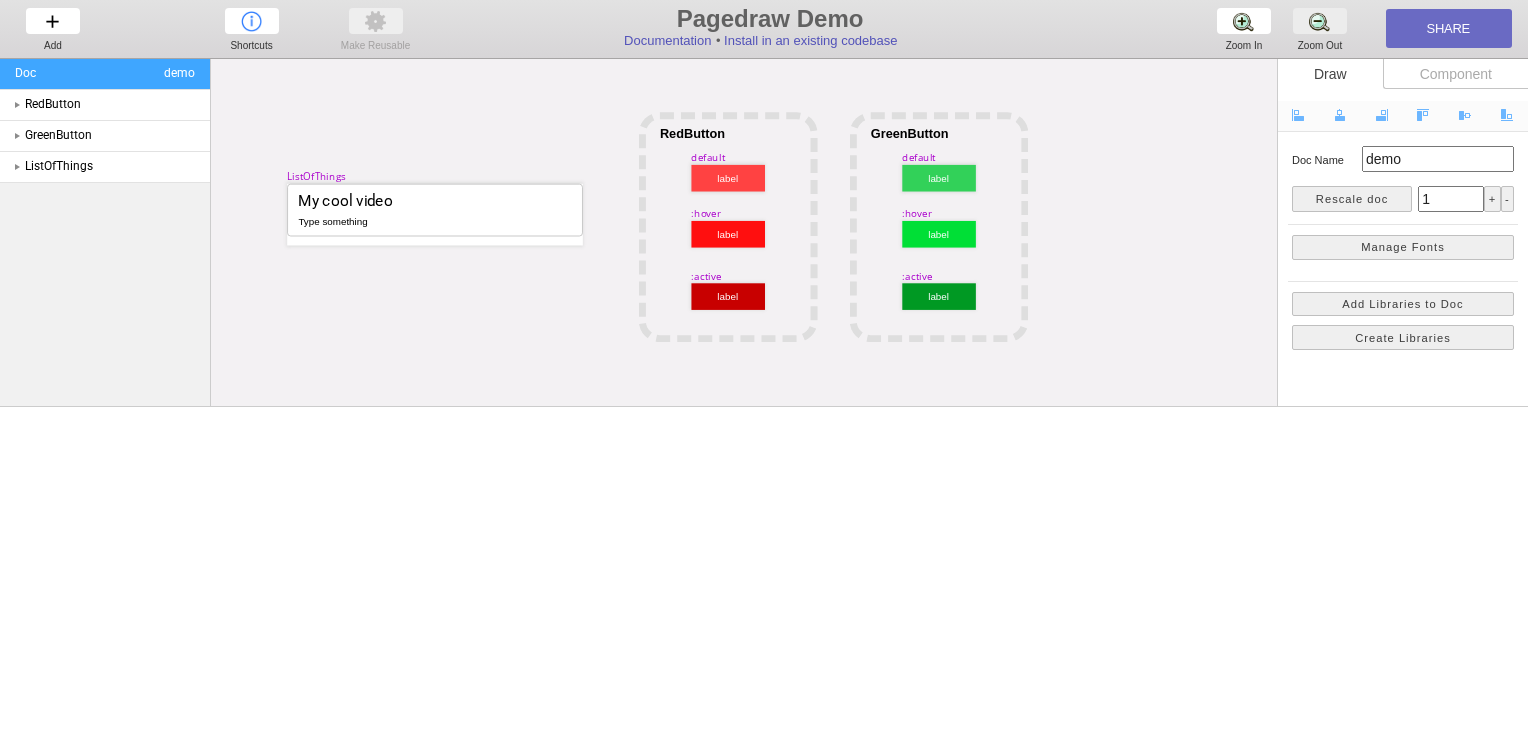 click on "Zoom Out Zoom Out Zoom Out" at bounding box center (1320, 29) 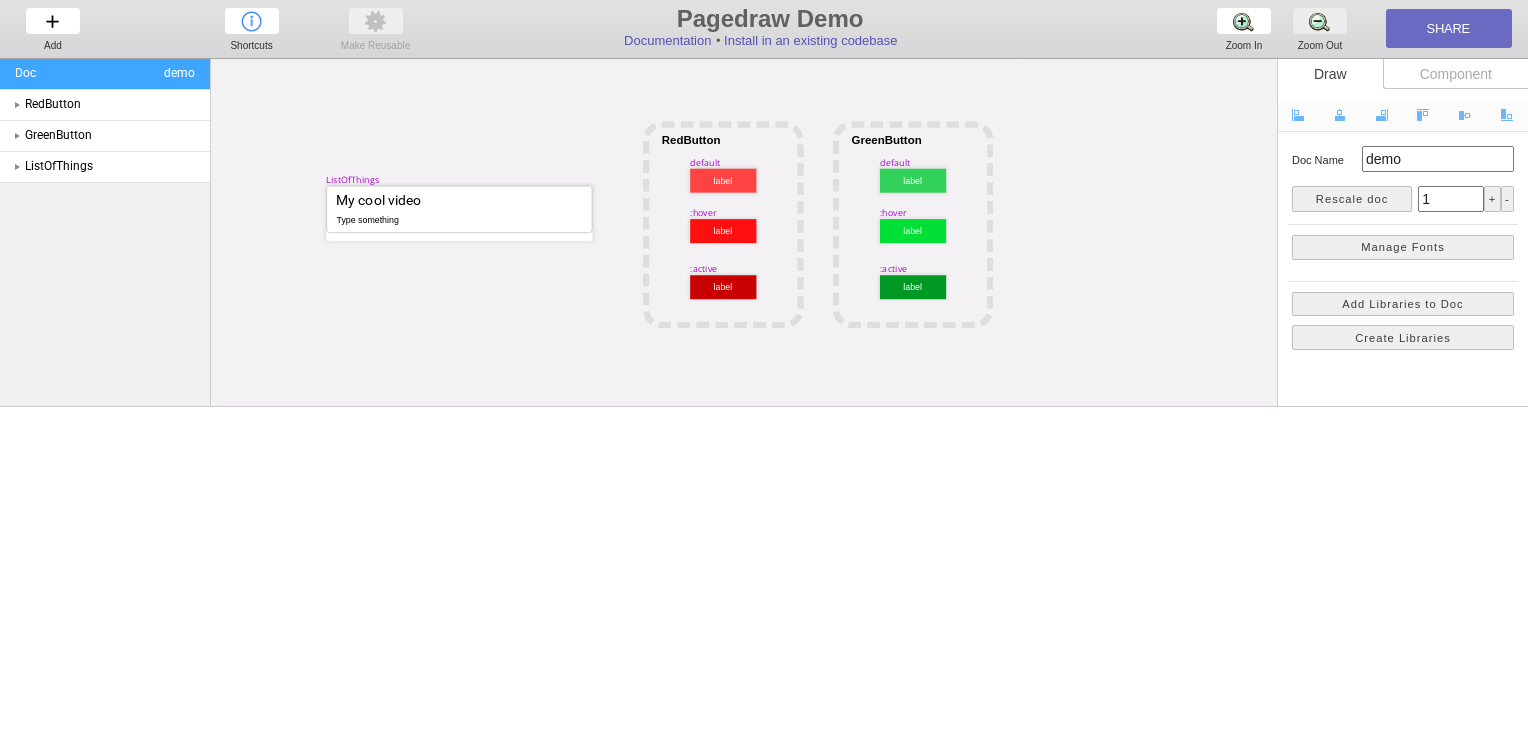 click on "Zoom Out Zoom Out Zoom Out" at bounding box center [1320, 29] 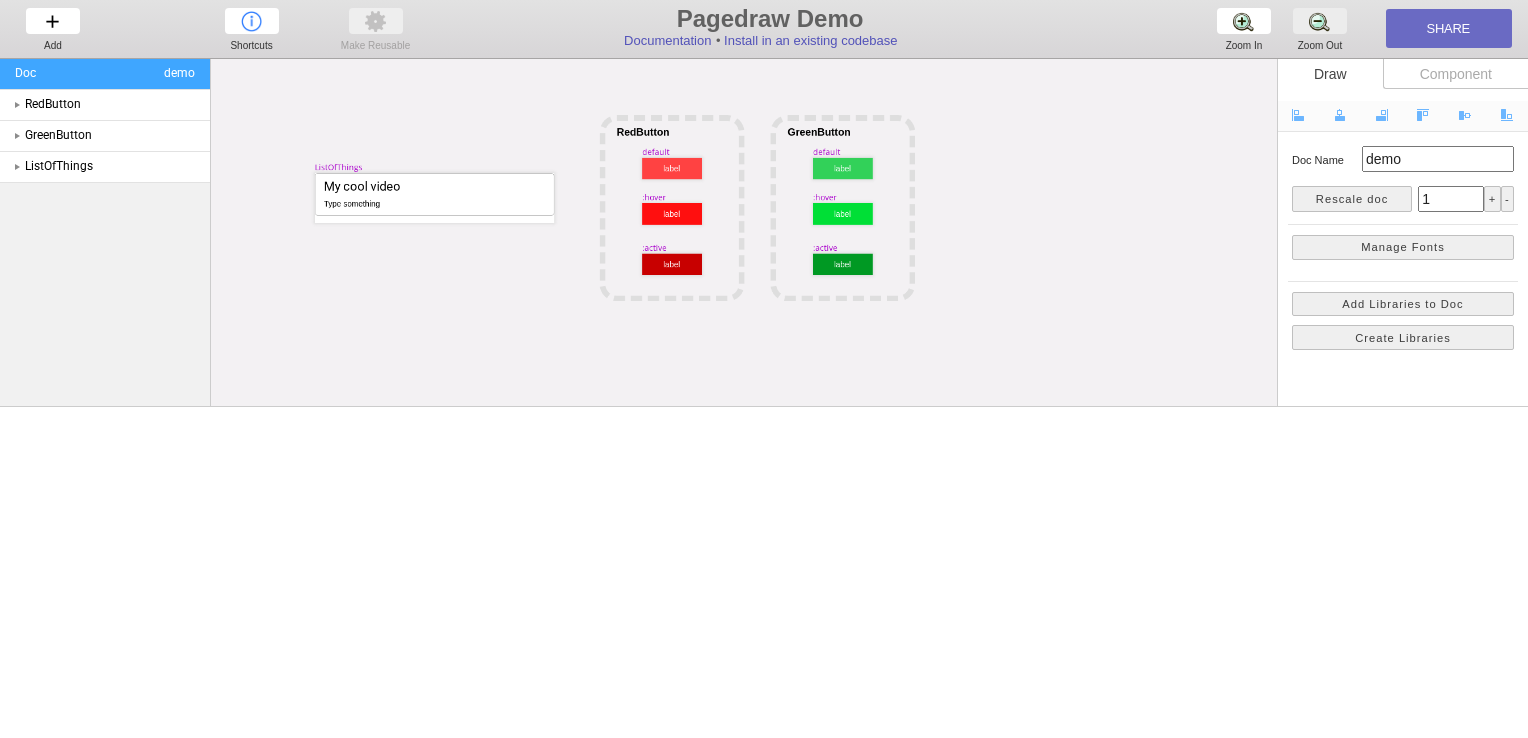 click on "Zoom Out Zoom Out Zoom Out" at bounding box center [1320, 29] 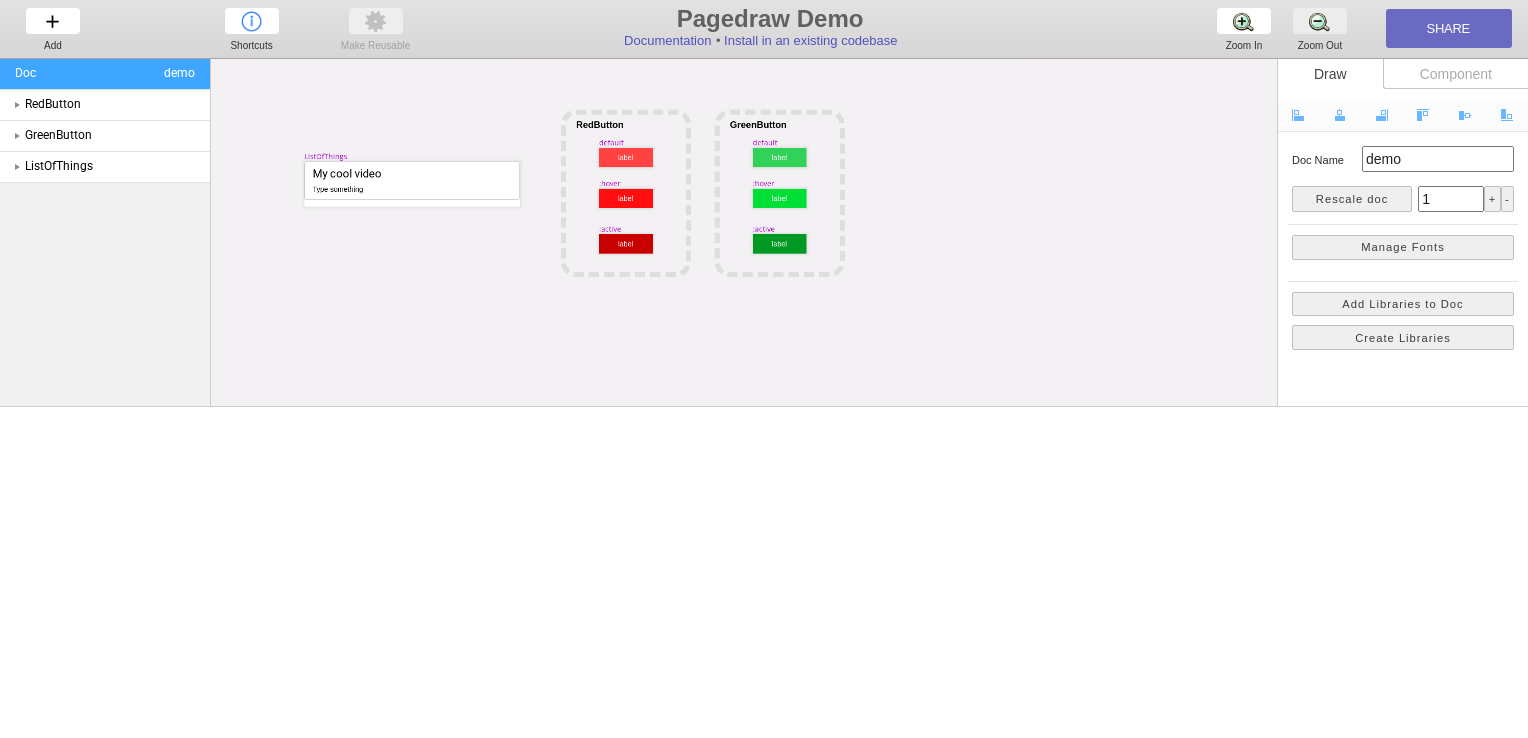 click on "Zoom Out Zoom Out Zoom Out" at bounding box center (1320, 29) 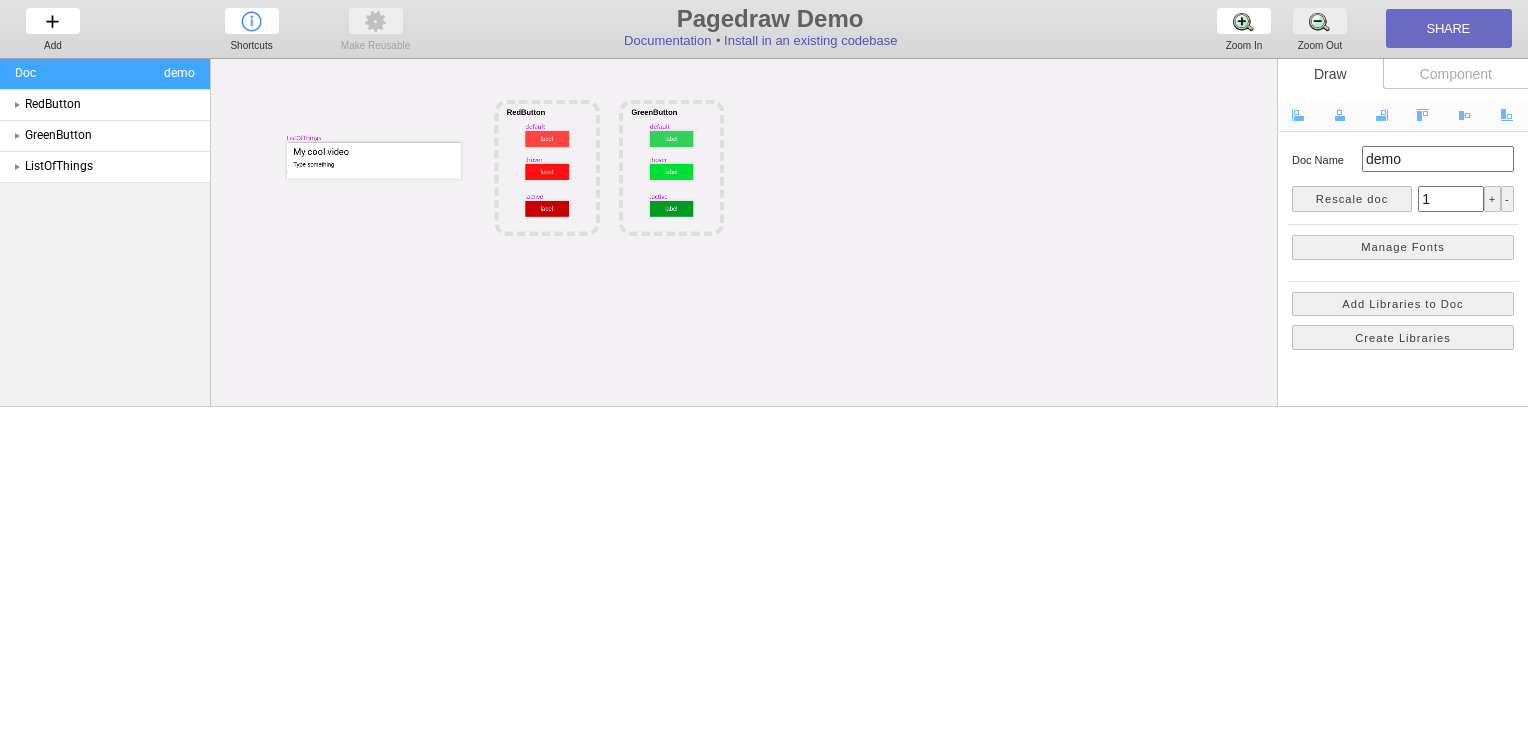 click on "Zoom Out Zoom Out Zoom Out" at bounding box center (1320, 29) 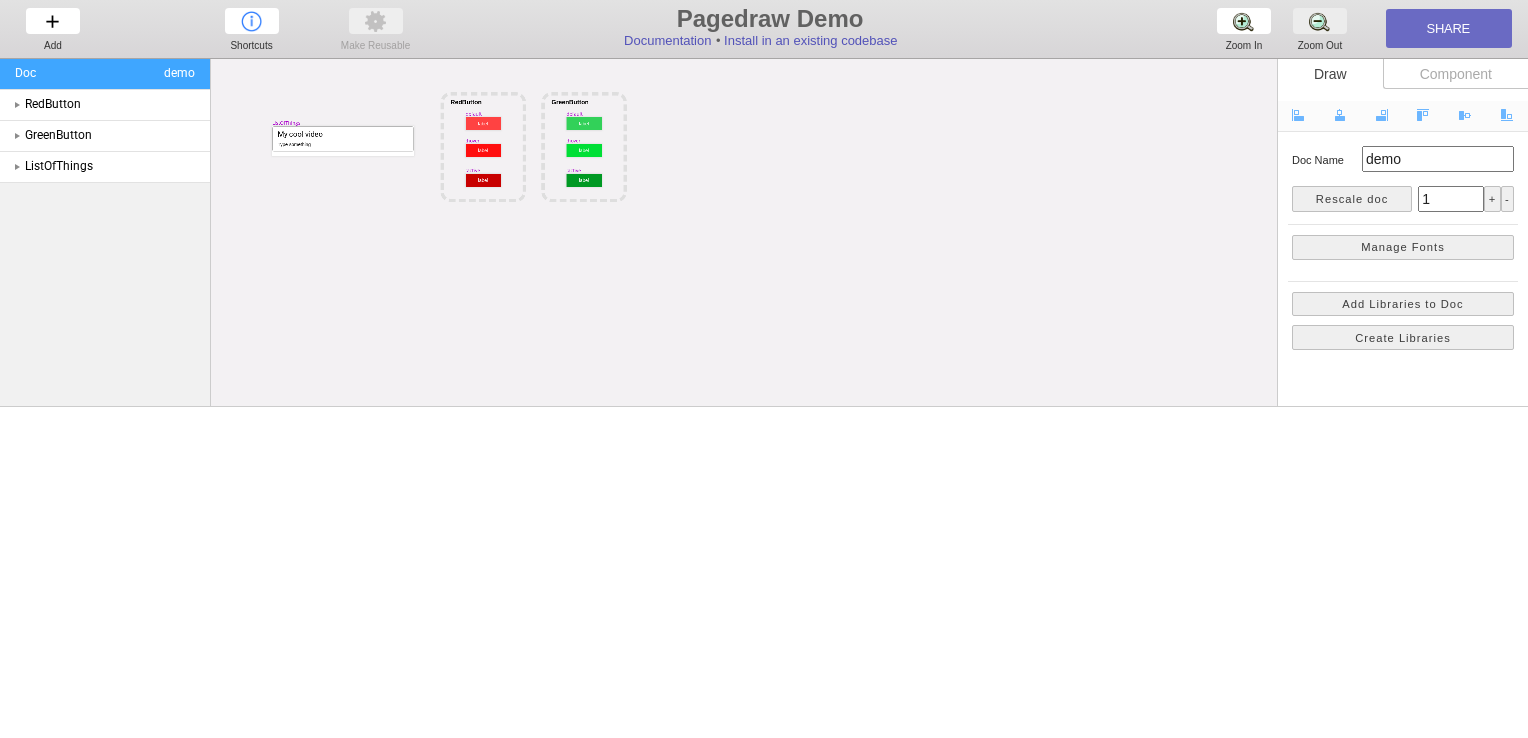click on "Zoom Out Zoom Out Zoom Out" at bounding box center [1320, 29] 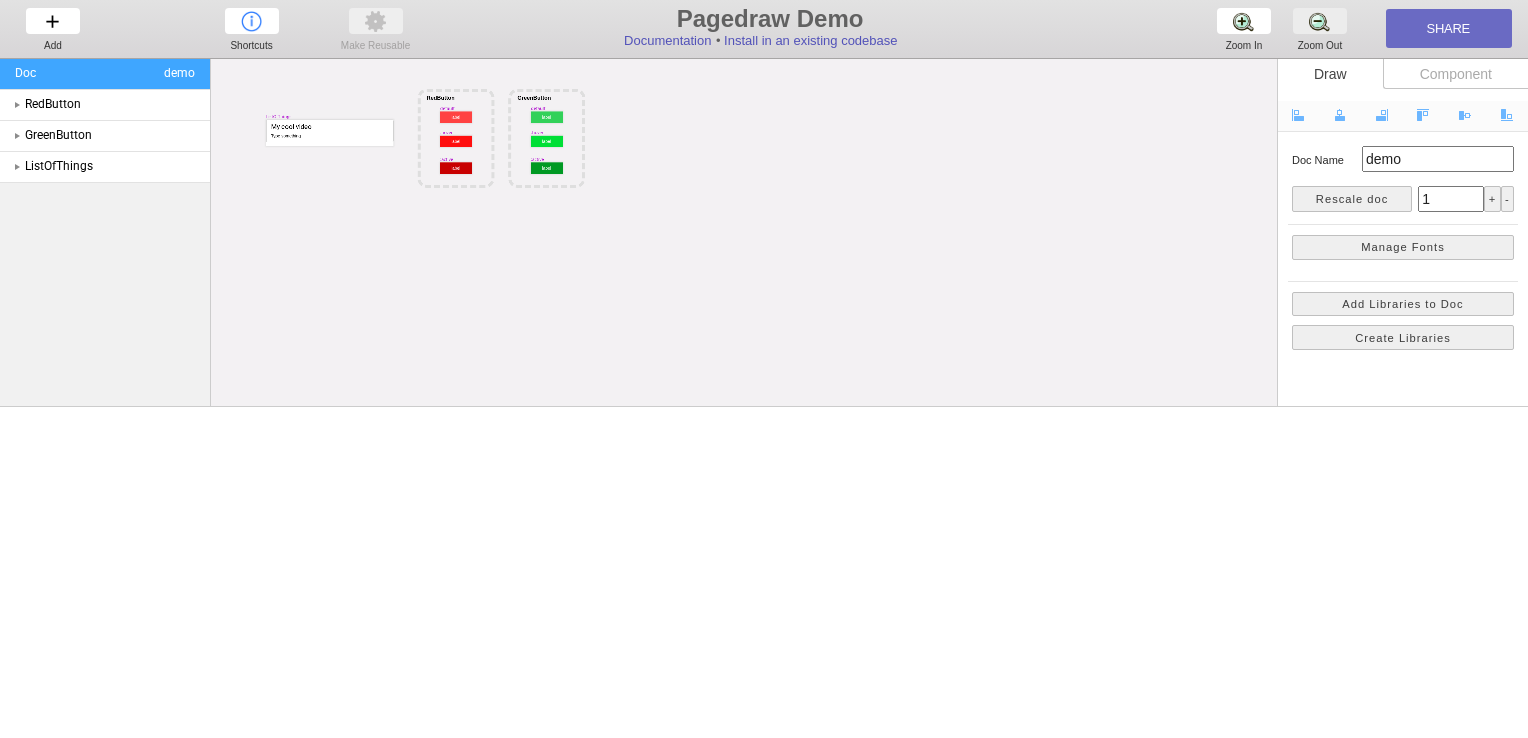 click on "Zoom Out Zoom Out Zoom Out" at bounding box center [1320, 29] 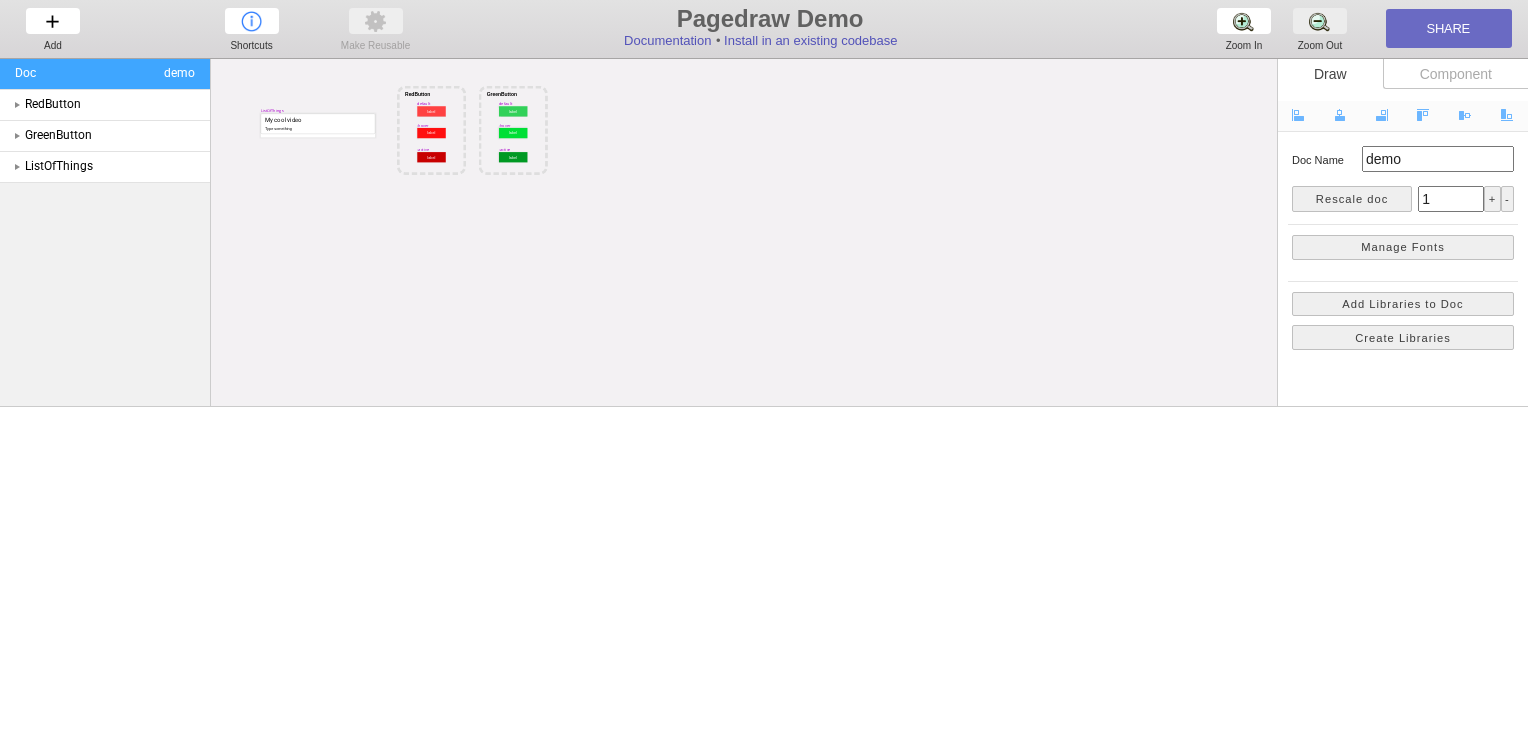 click on "Zoom Out Zoom Out Zoom Out" at bounding box center [1320, 29] 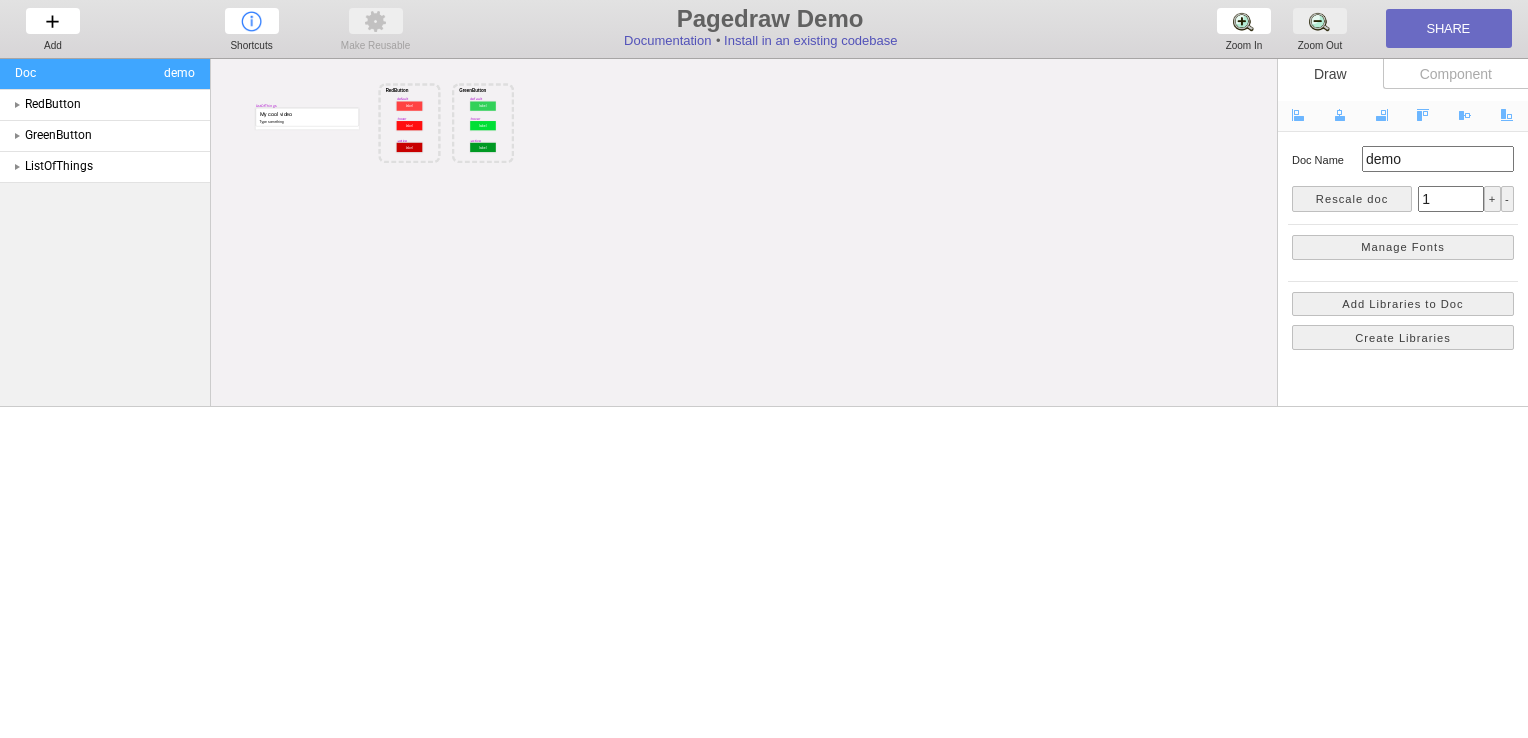 click on "Zoom Out Zoom Out Zoom Out" at bounding box center (1320, 29) 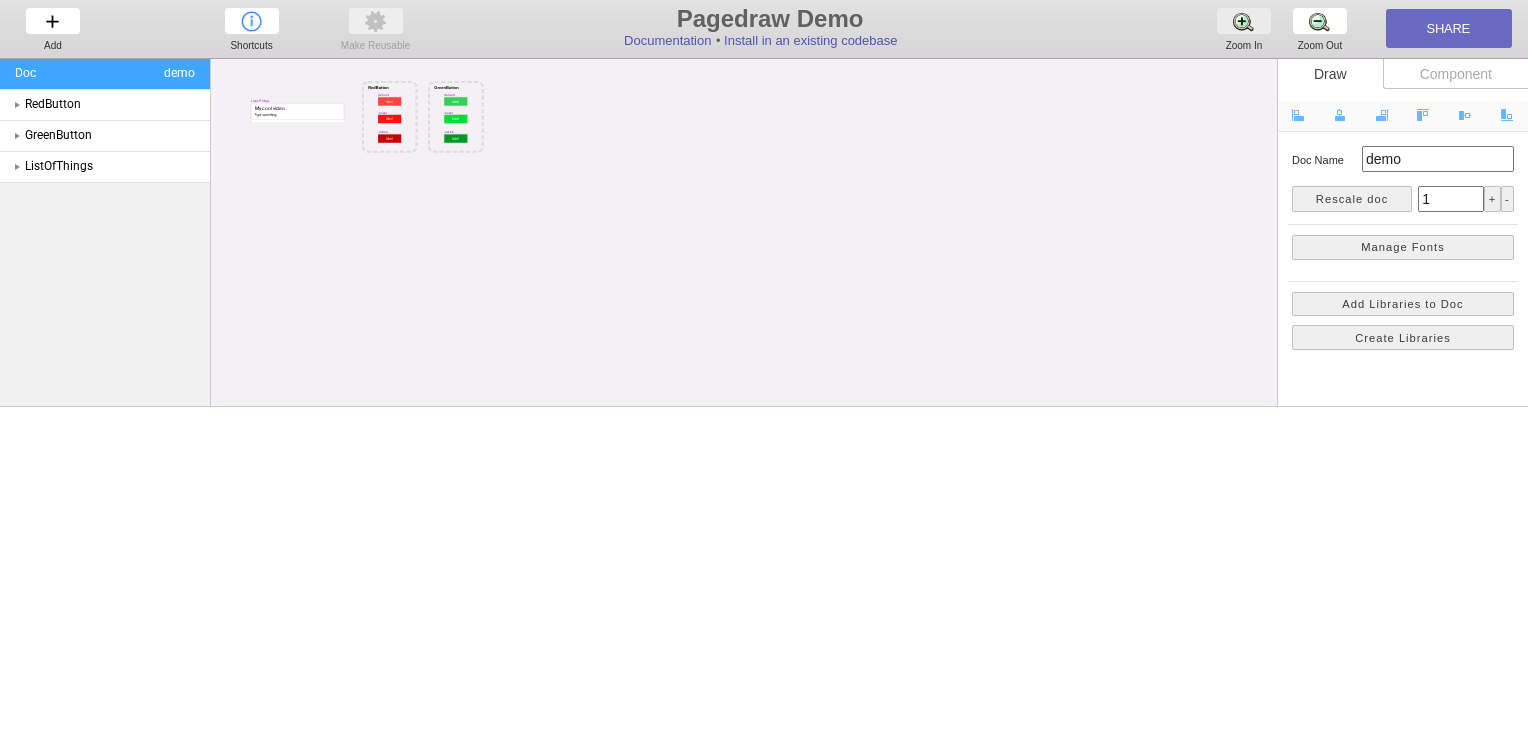 click on "Zoom In Zoom In Zoom In" at bounding box center [1244, 29] 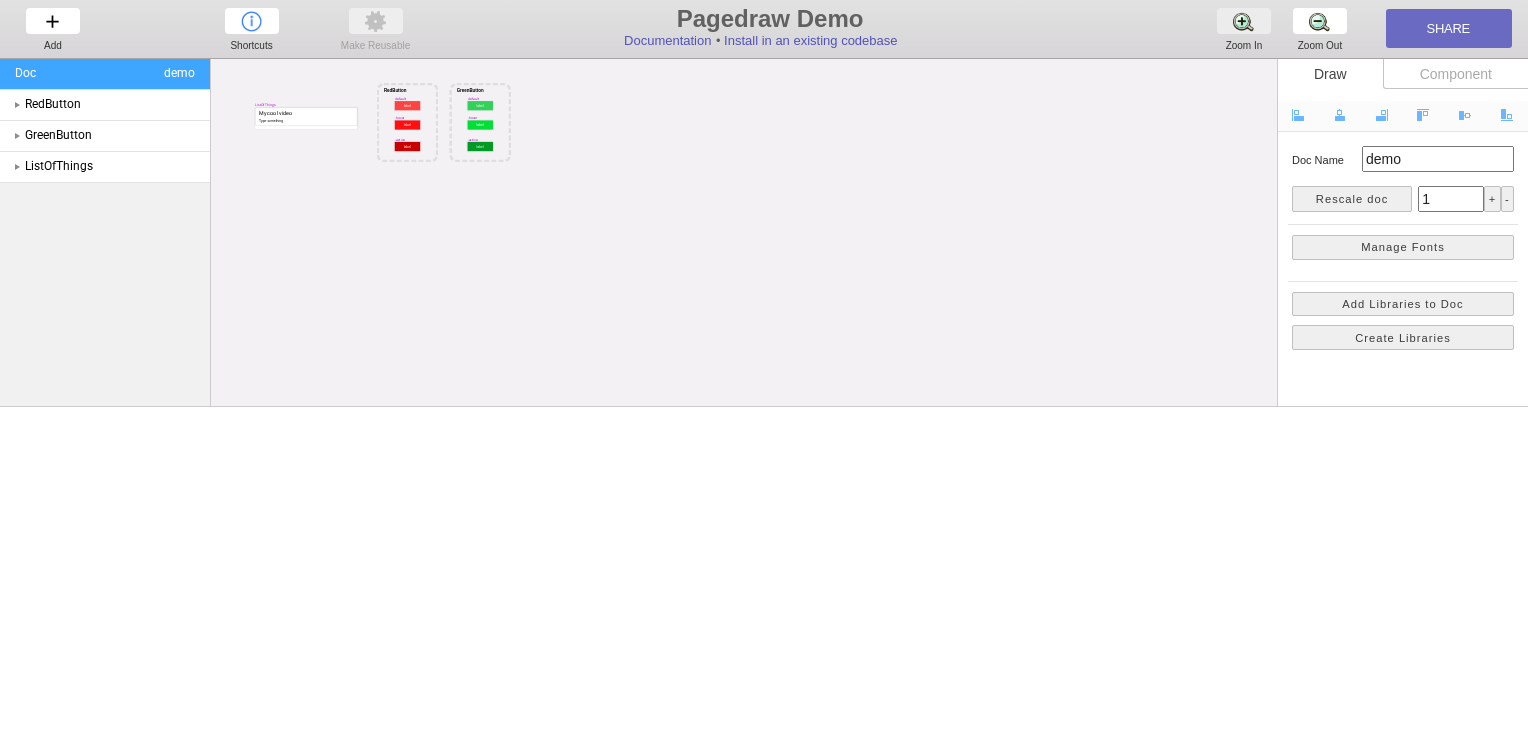 scroll, scrollTop: 0, scrollLeft: 0, axis: both 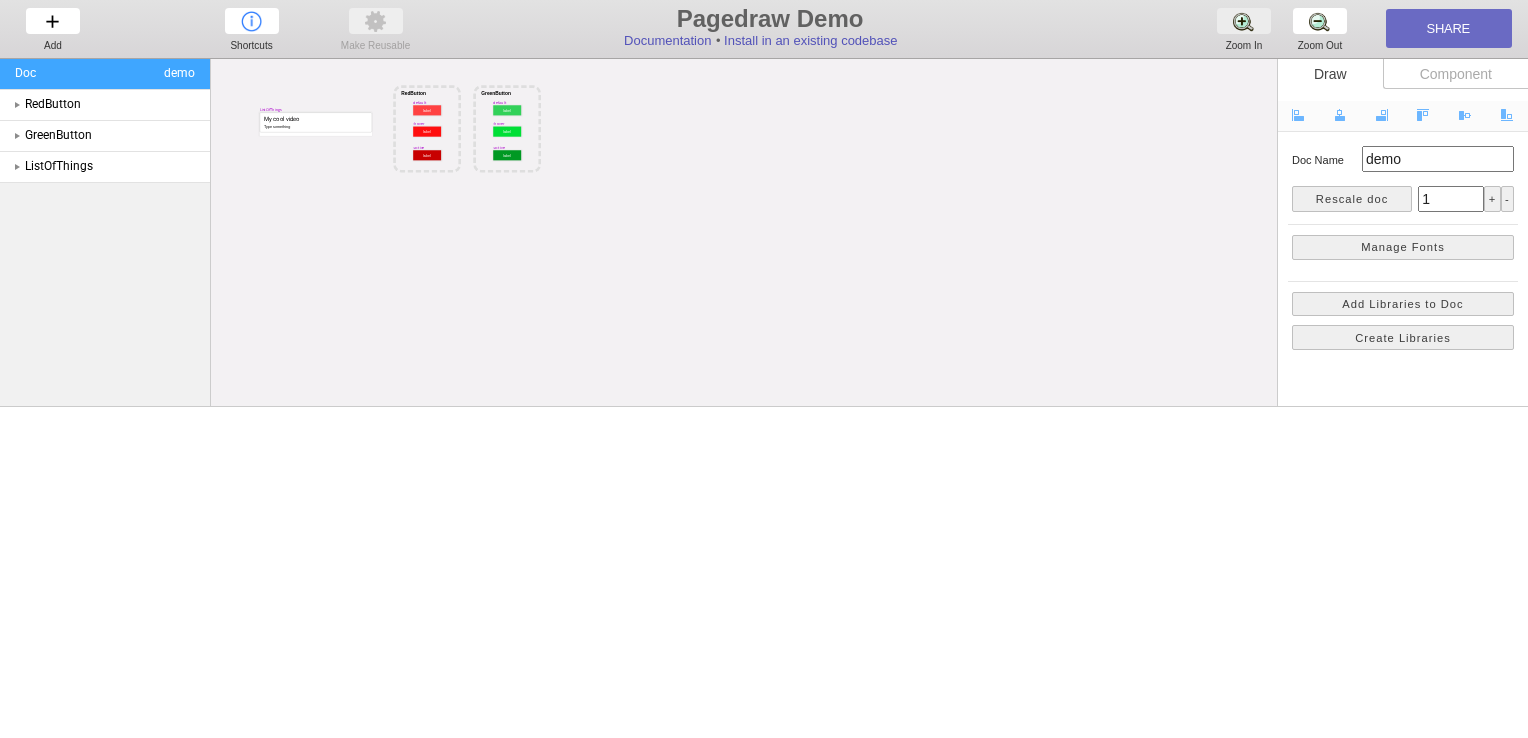 click on "Zoom In Zoom In Zoom In" at bounding box center [1244, 29] 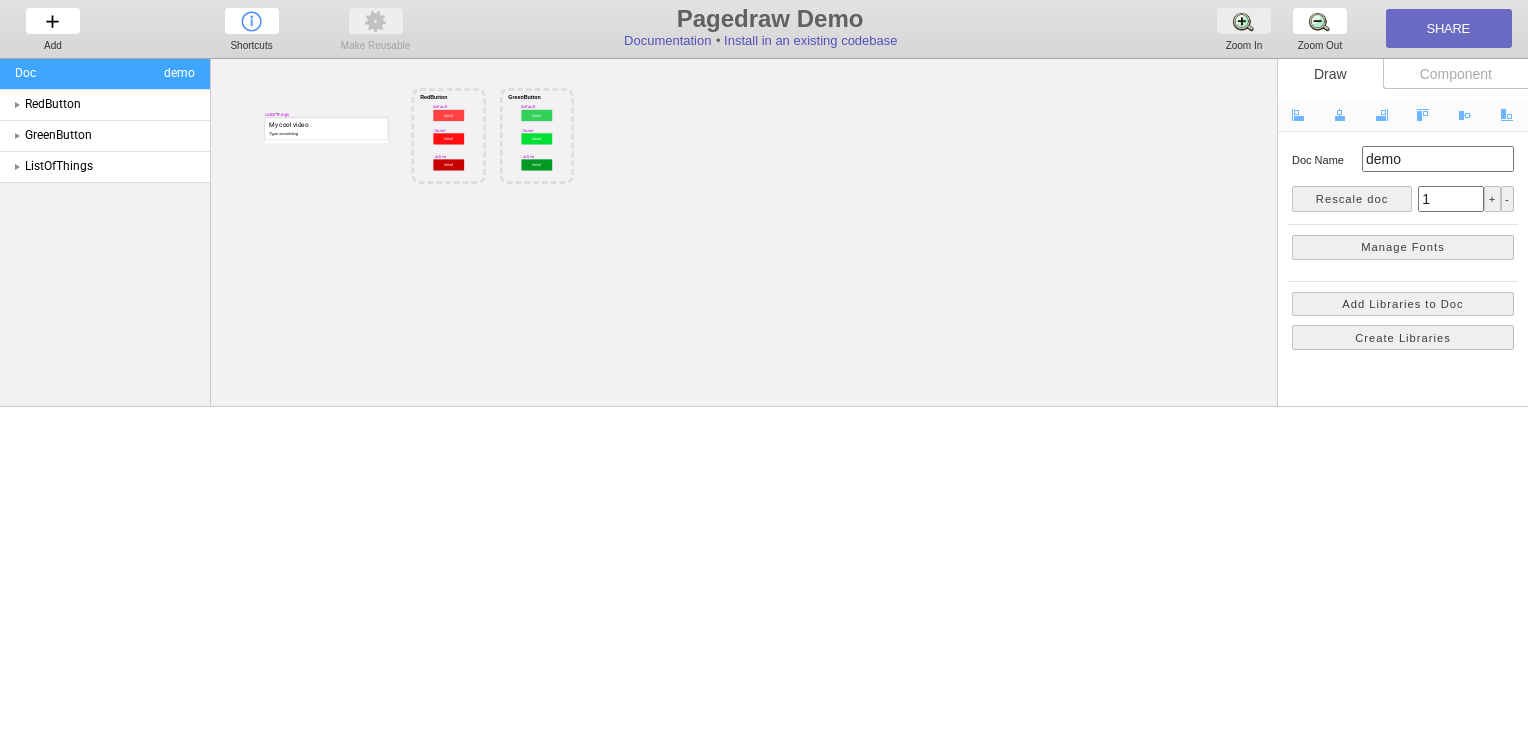 click on "Zoom In Zoom In Zoom In" at bounding box center (1244, 29) 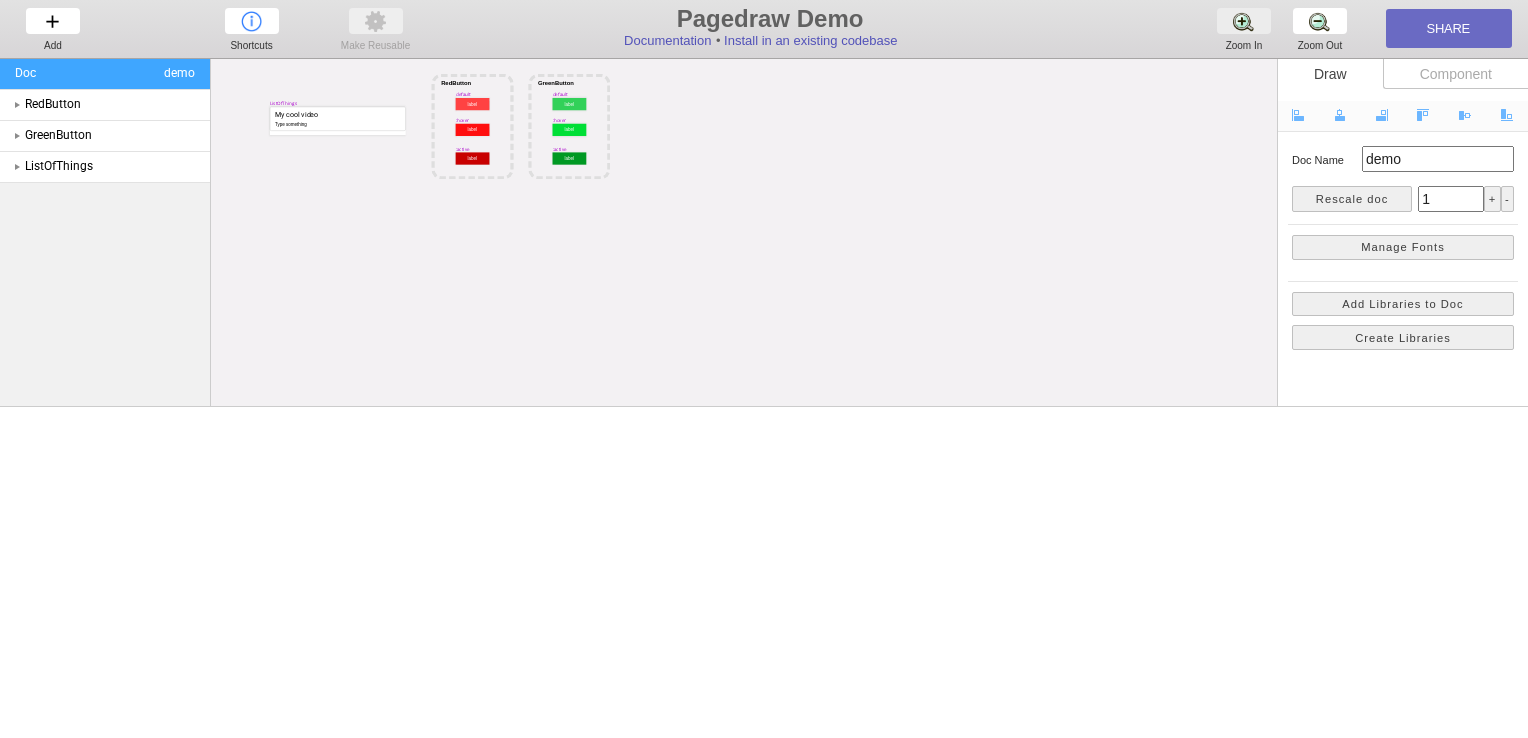 scroll, scrollTop: 17, scrollLeft: 0, axis: vertical 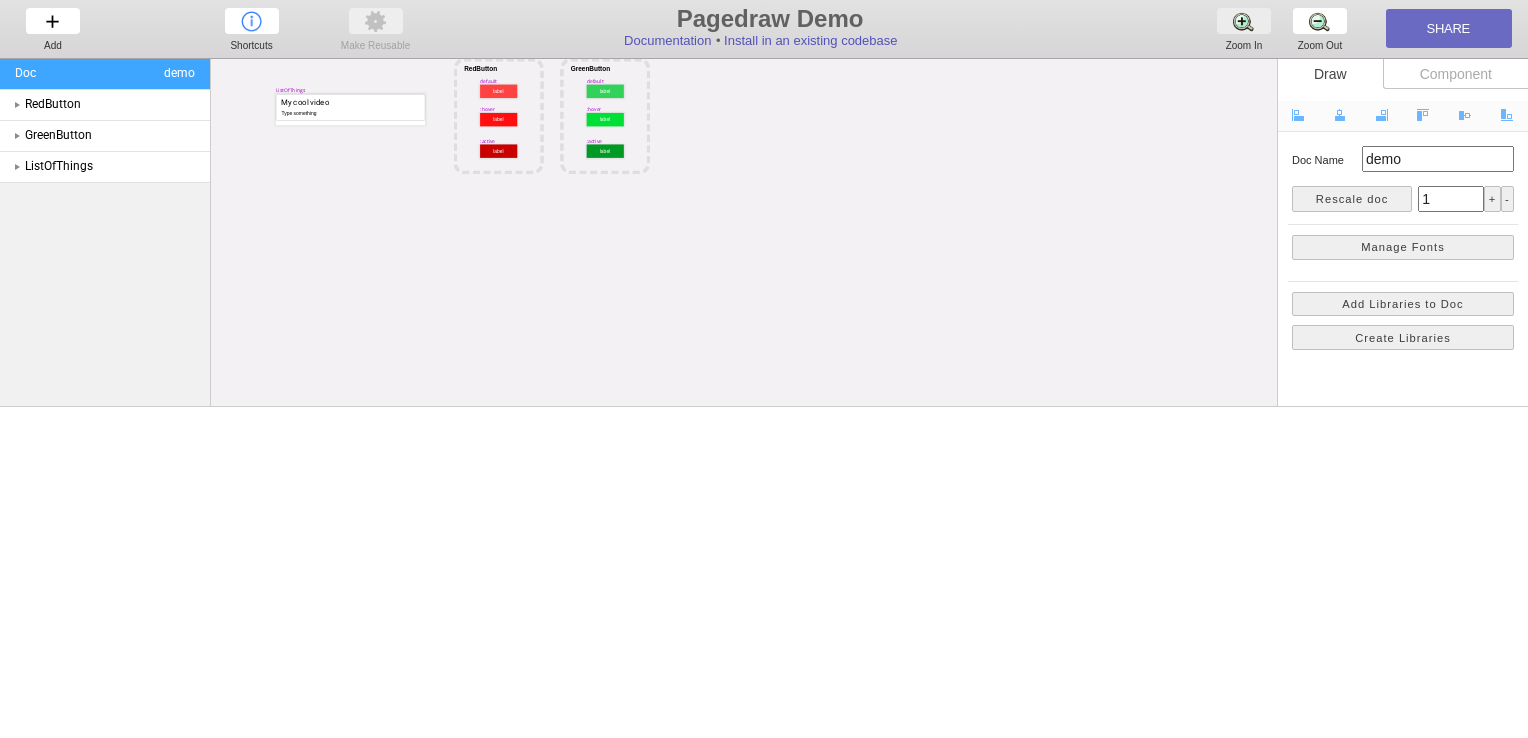 click on "Zoom In Zoom In Zoom In" at bounding box center (1244, 29) 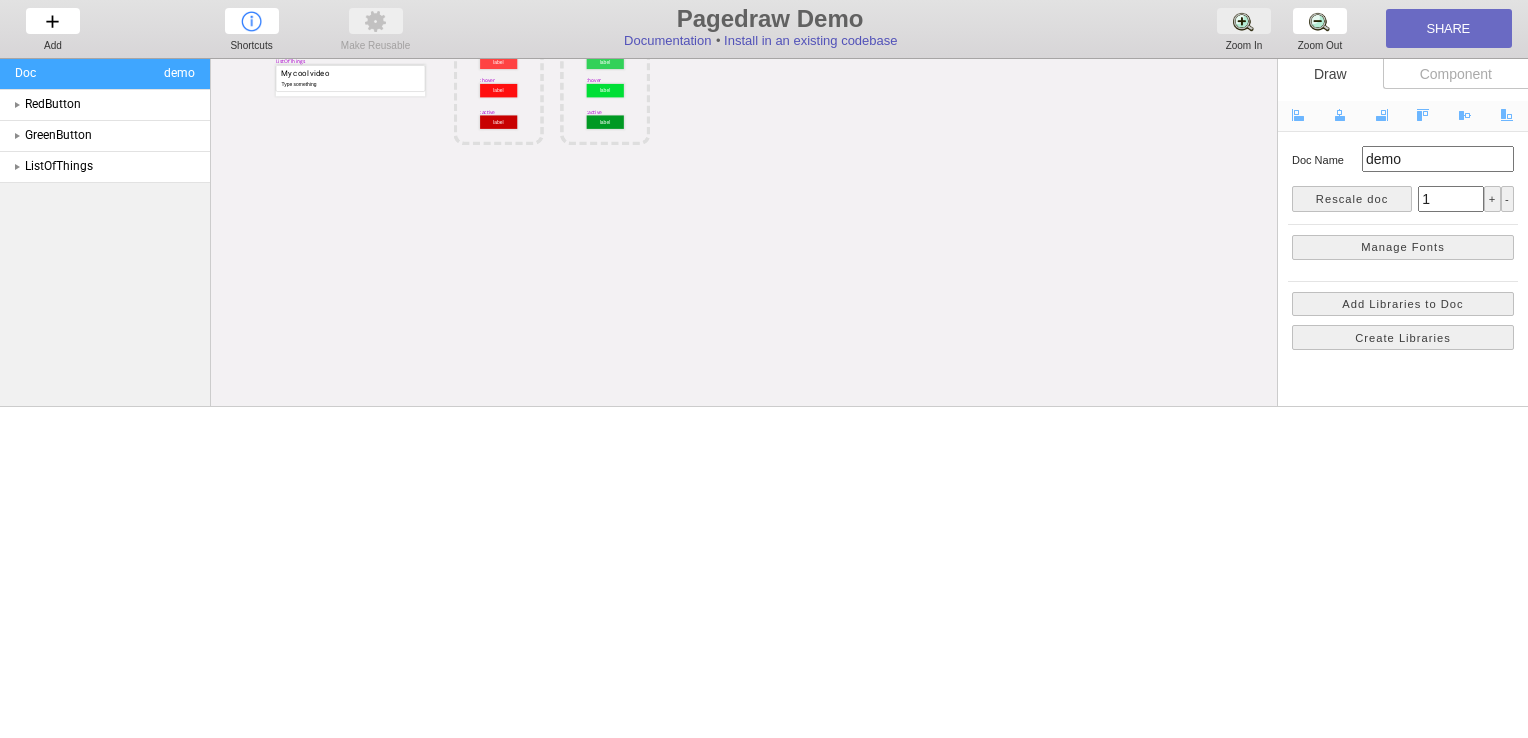 click on "Zoom In Zoom In Zoom In" at bounding box center (1244, 29) 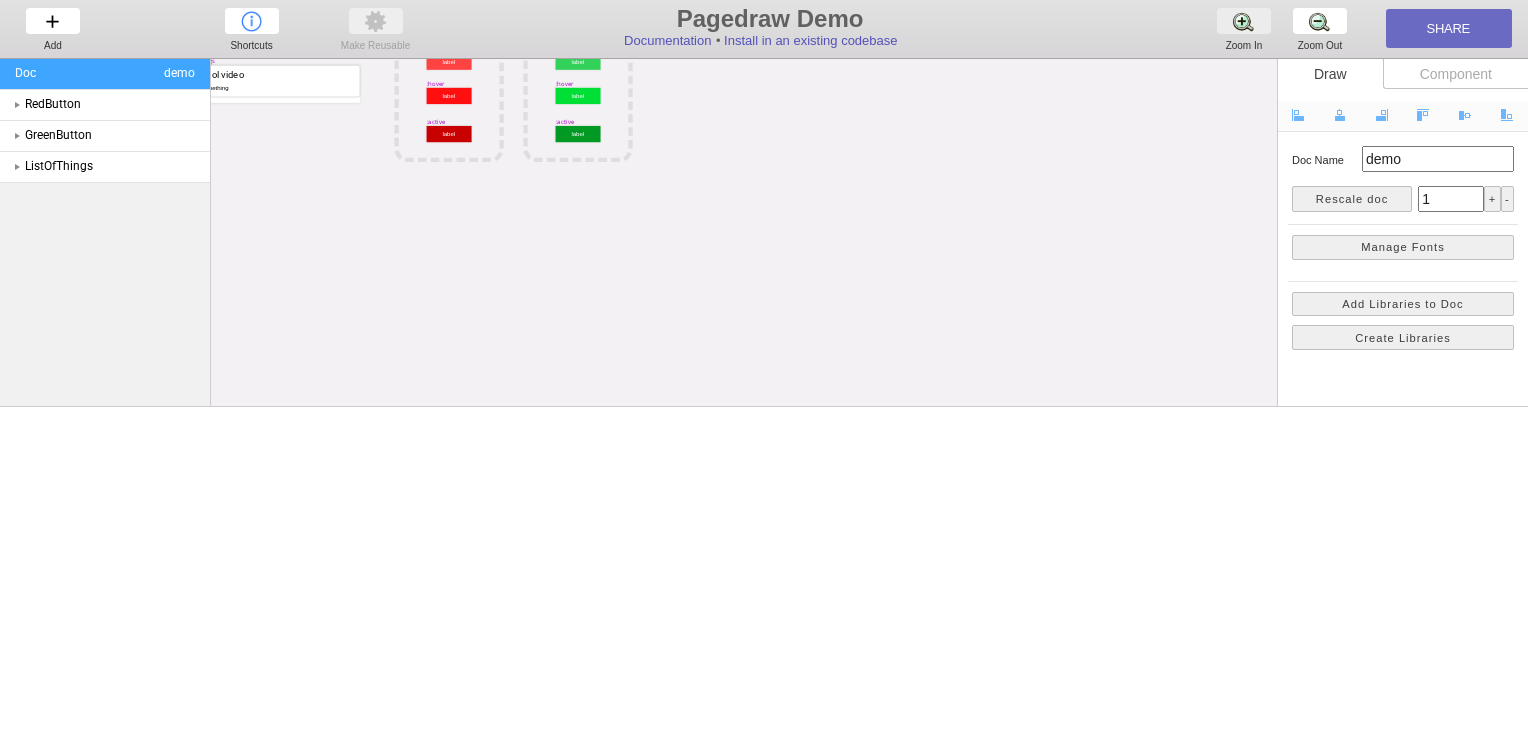 click on "Zoom In Zoom In Zoom In" at bounding box center (1244, 29) 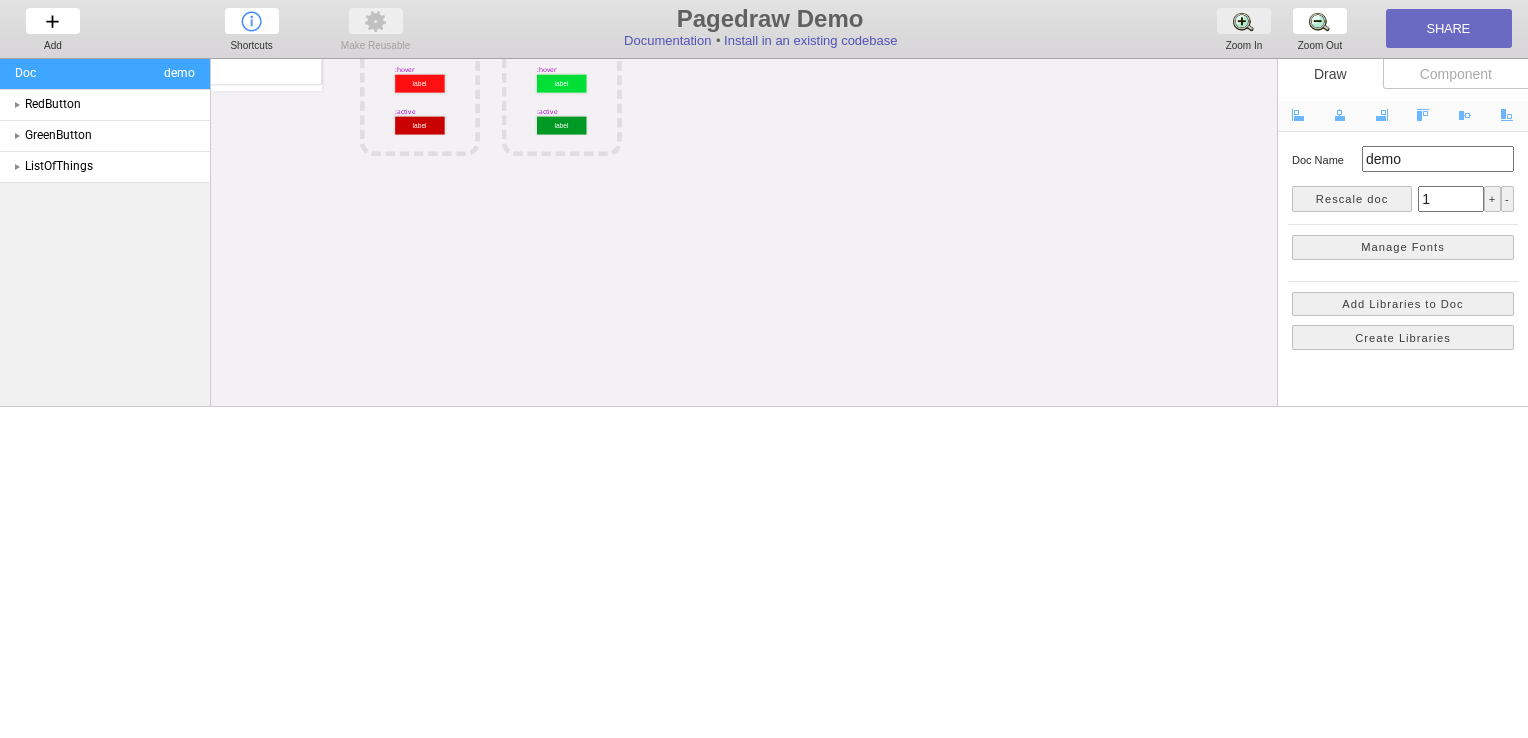 click on "Zoom In Zoom In Zoom In" at bounding box center (1244, 29) 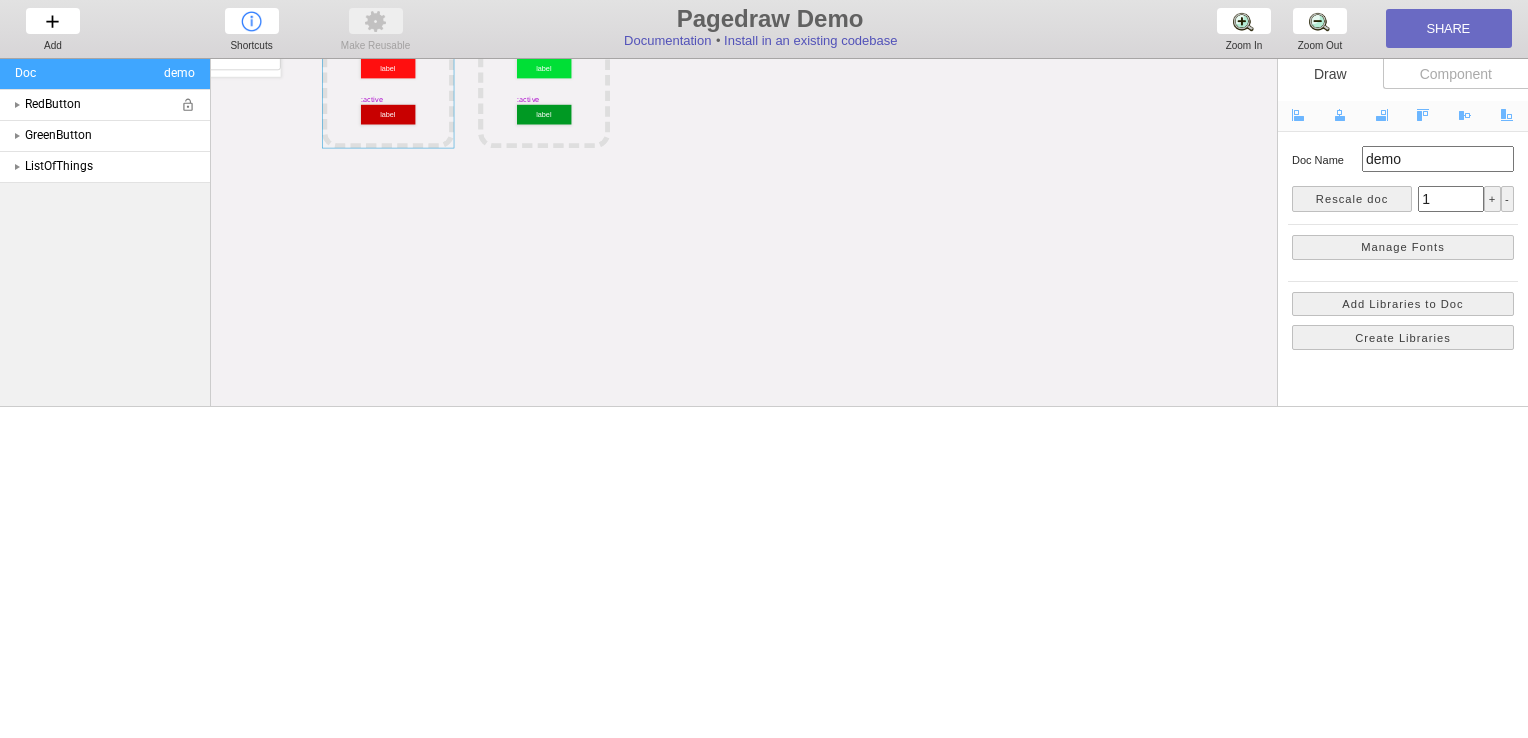 select on "1" 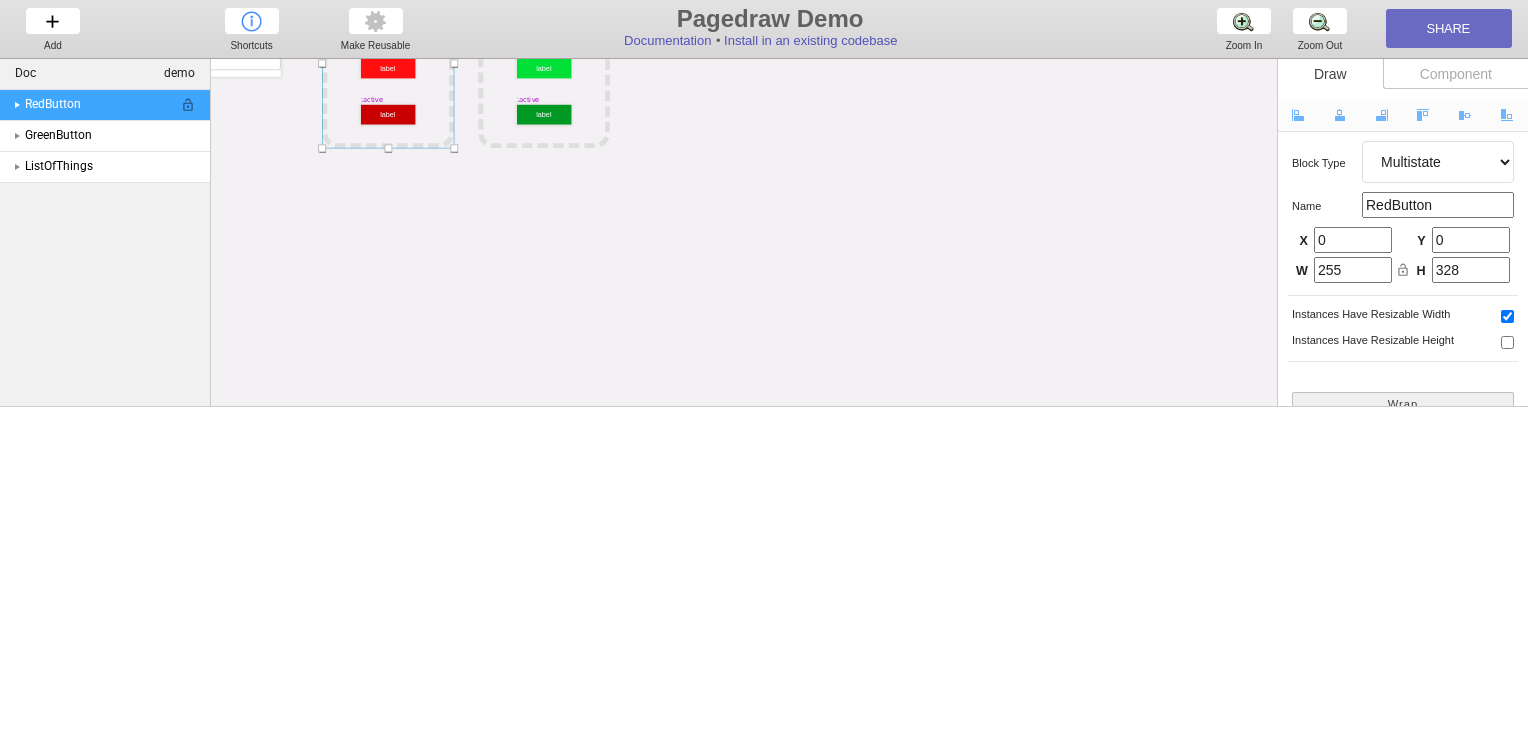 click on "RedButton" at bounding box center (101, 104) 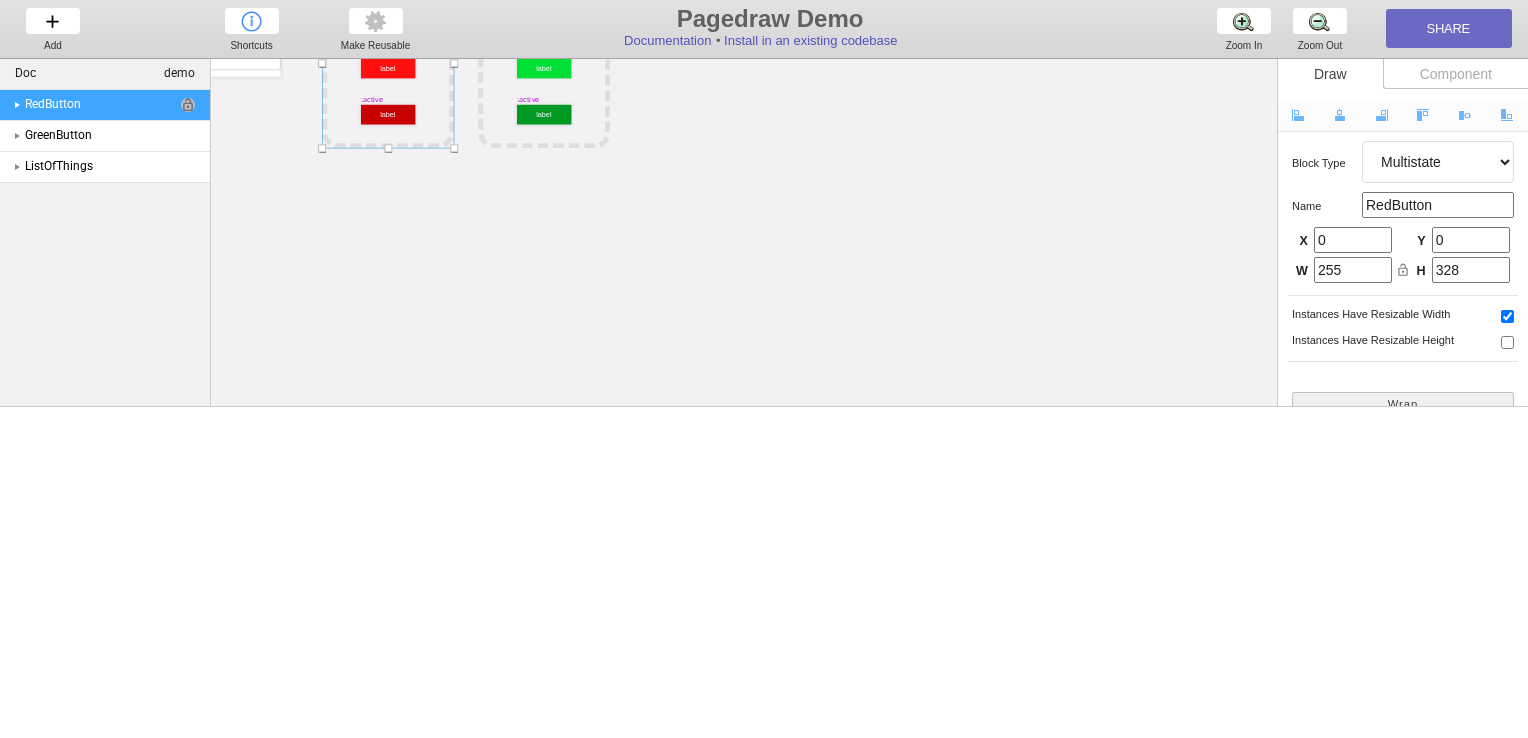 click on "lock_open" at bounding box center (188, 105) 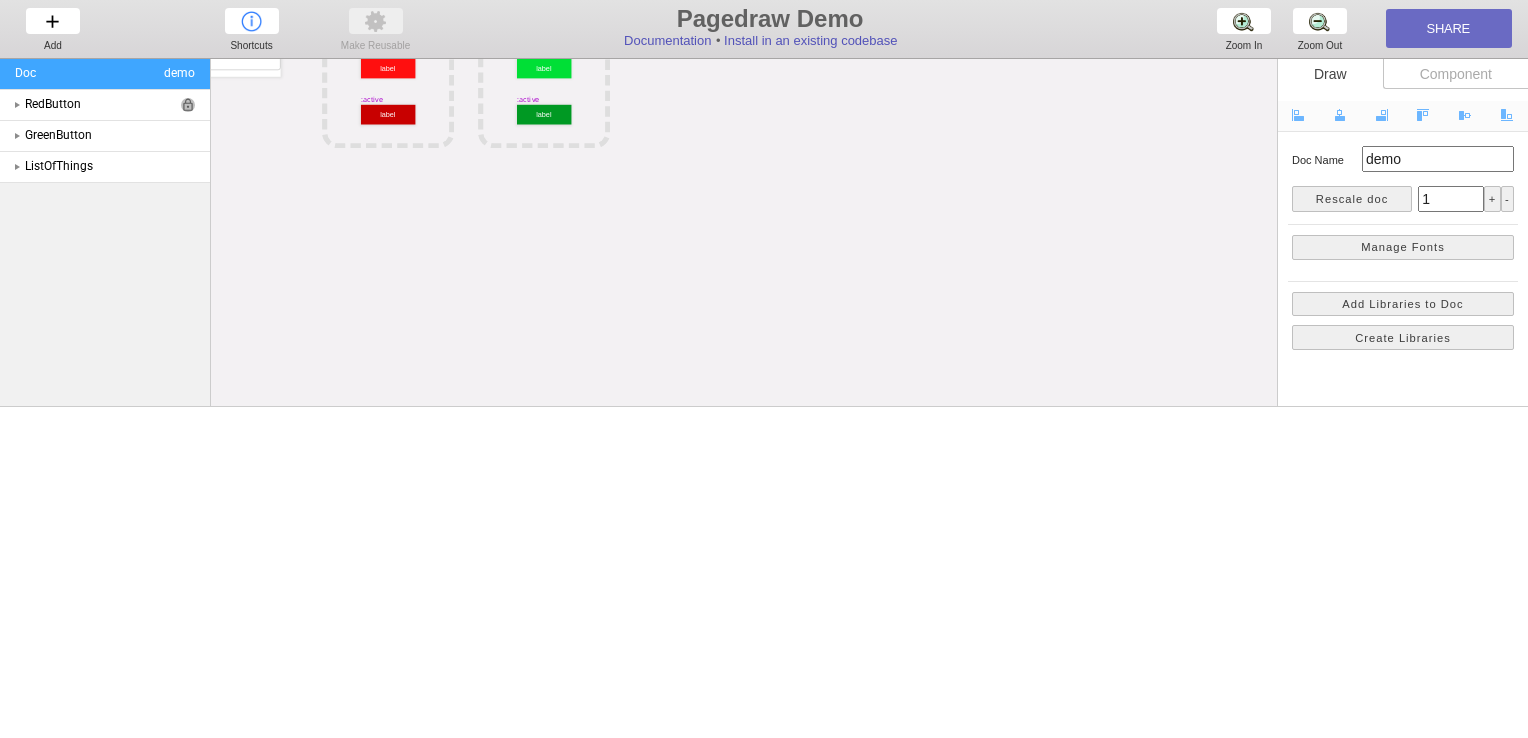 click on "lock_outline" at bounding box center [188, 105] 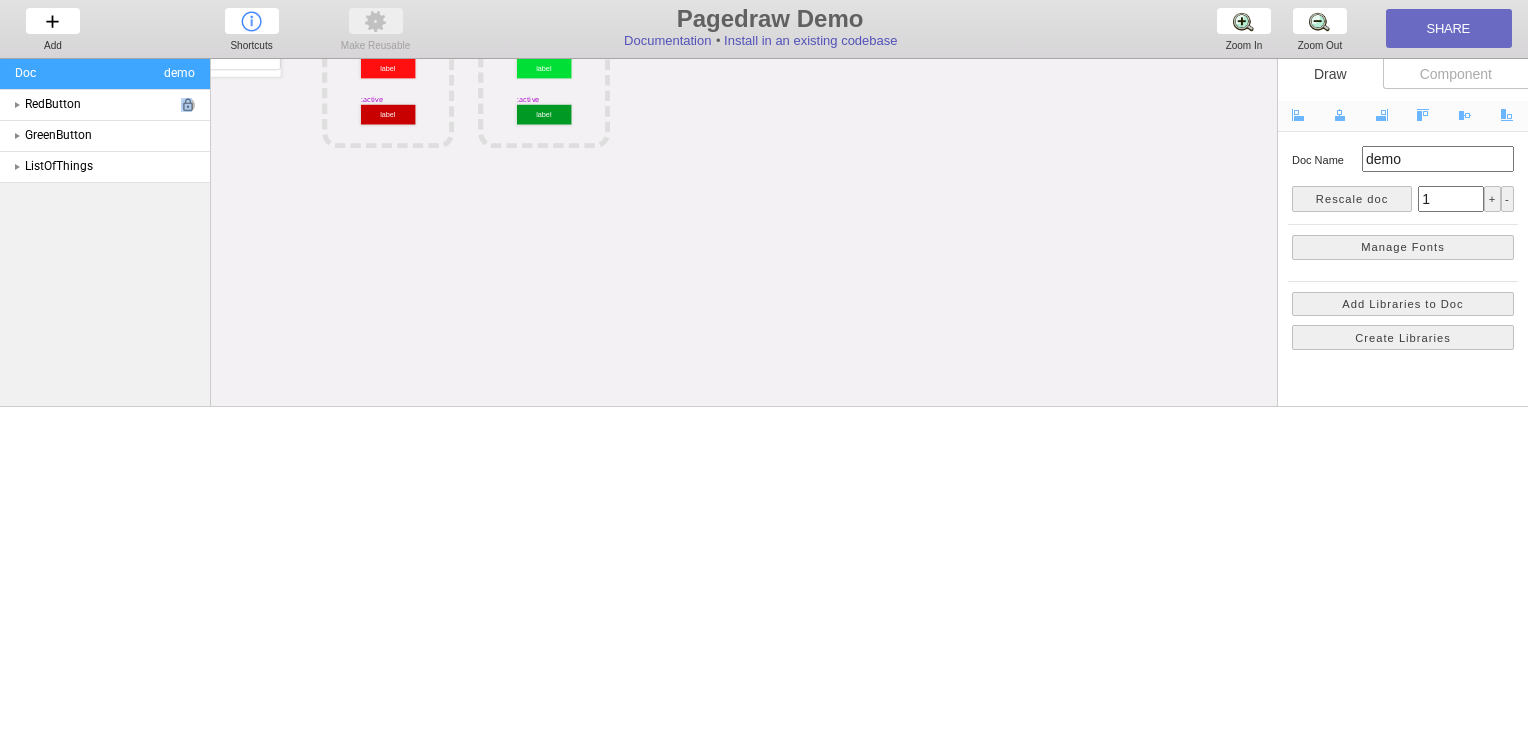 click on "lock_outline" at bounding box center [188, 105] 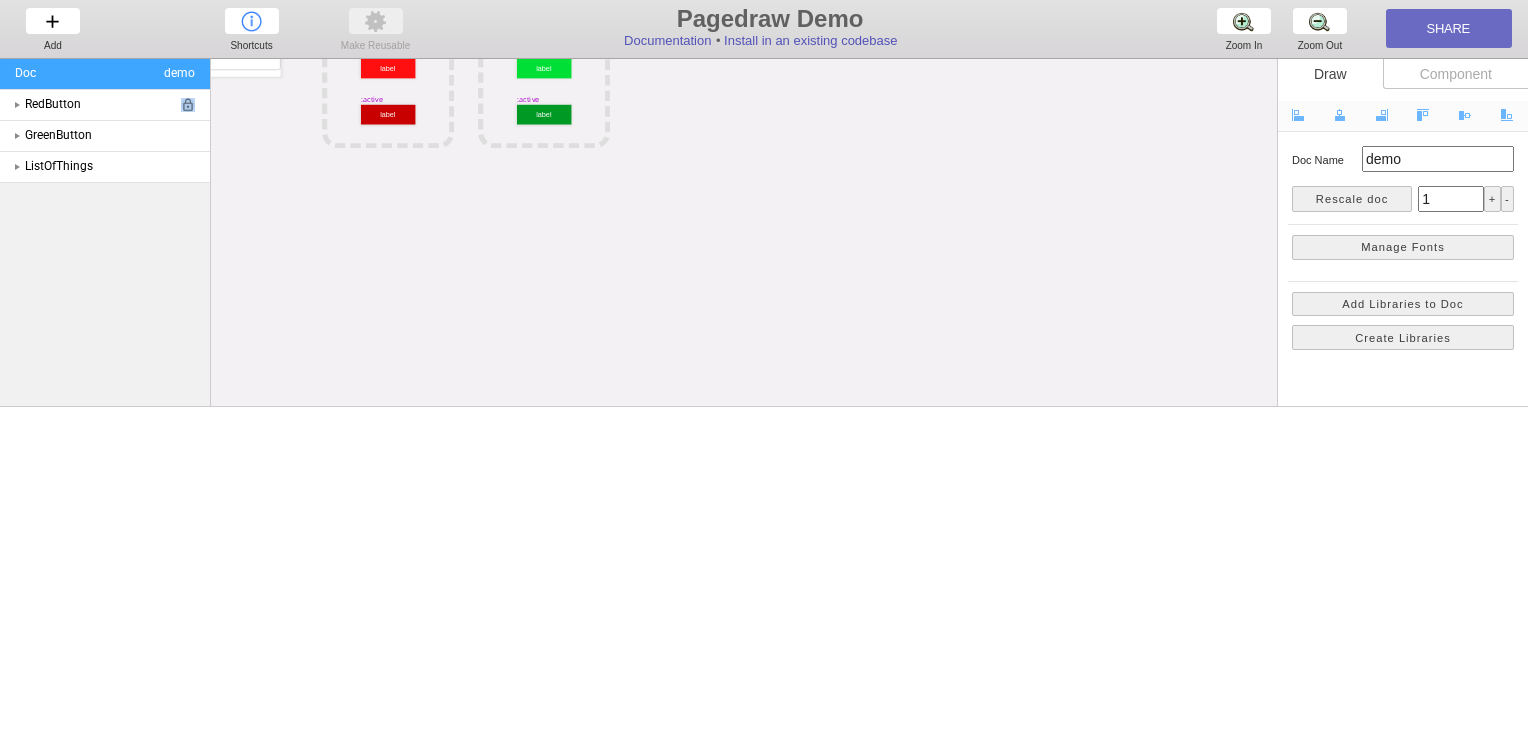 click on "lock_outline" at bounding box center [188, 105] 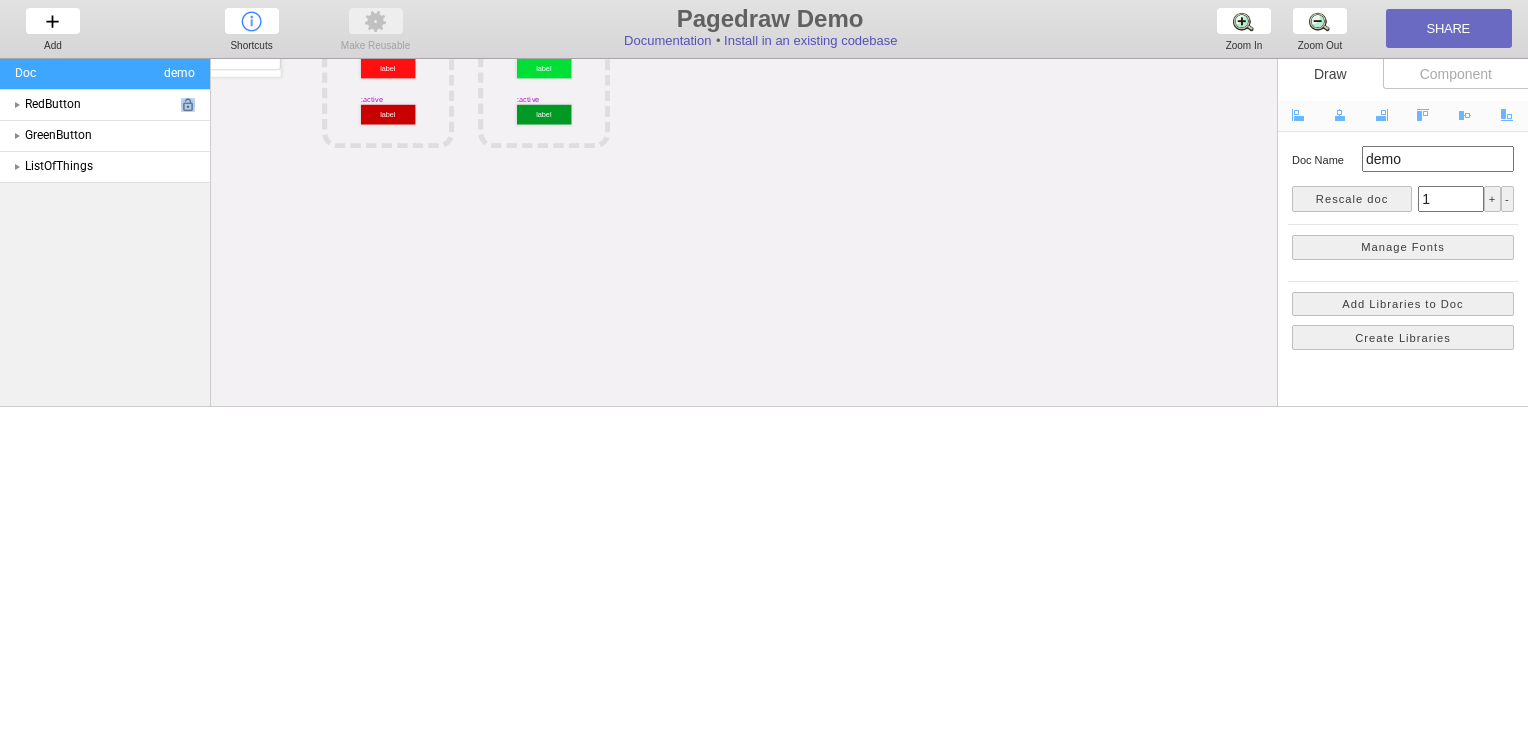 click on "Doc demo" at bounding box center (105, 74) 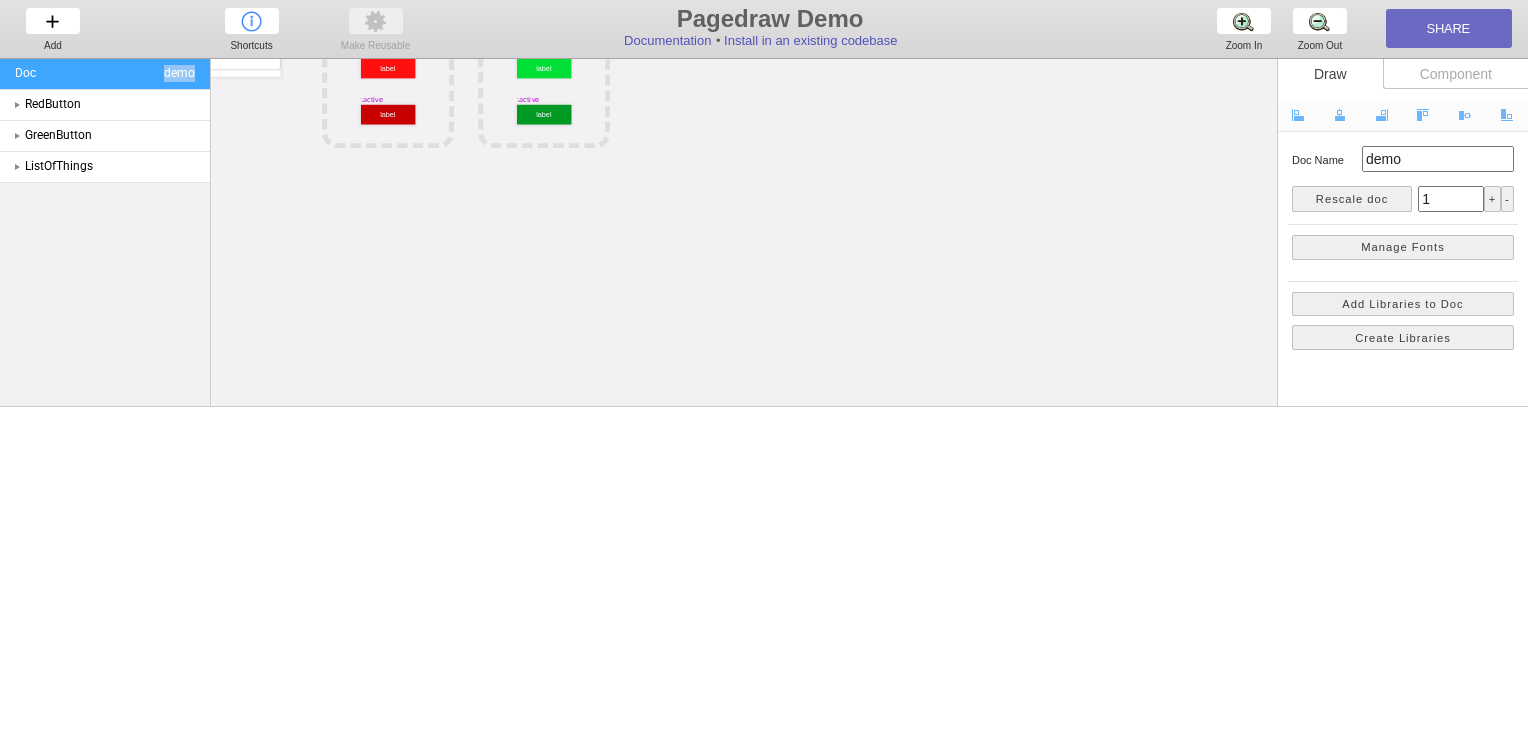 click on "demo" at bounding box center [179, 73] 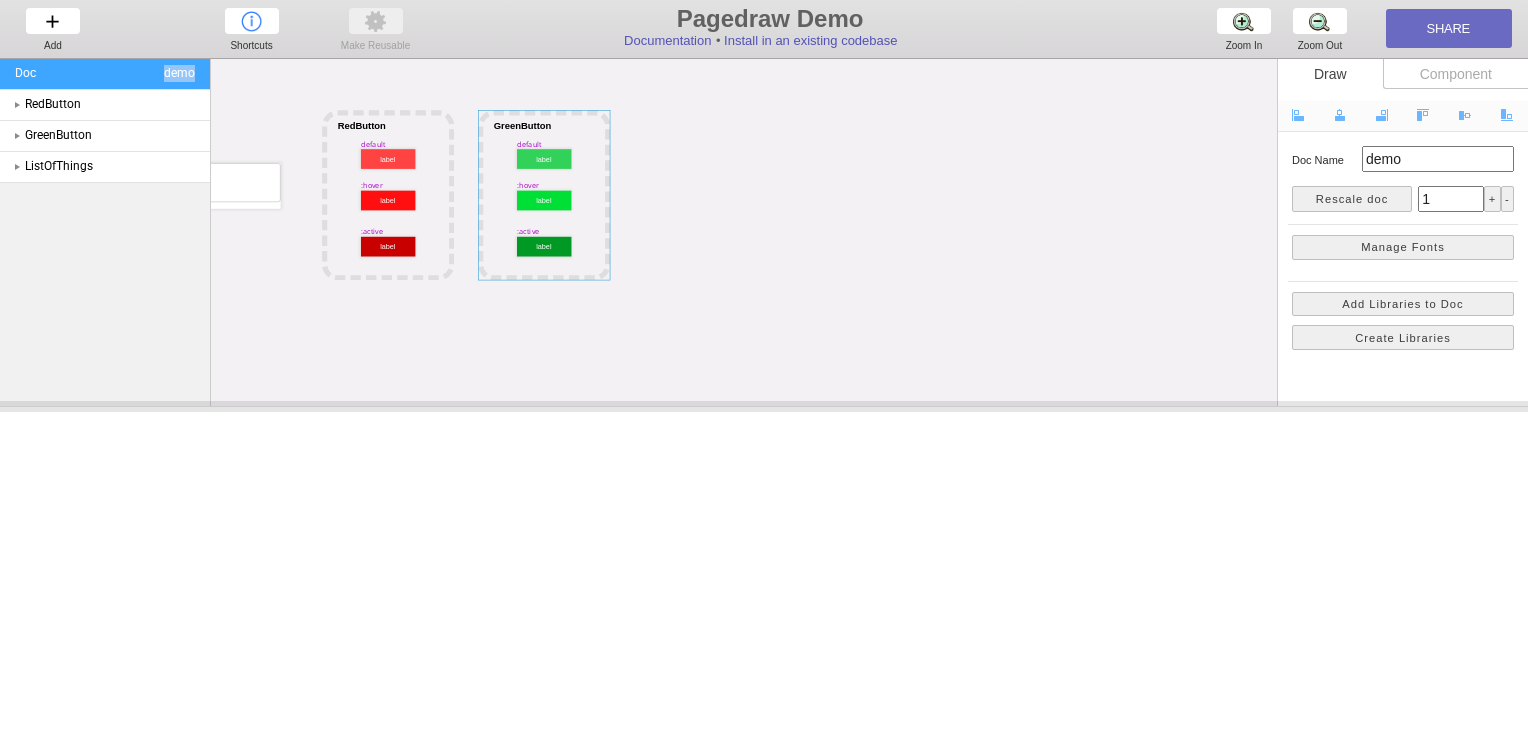 scroll, scrollTop: 0, scrollLeft: 210, axis: horizontal 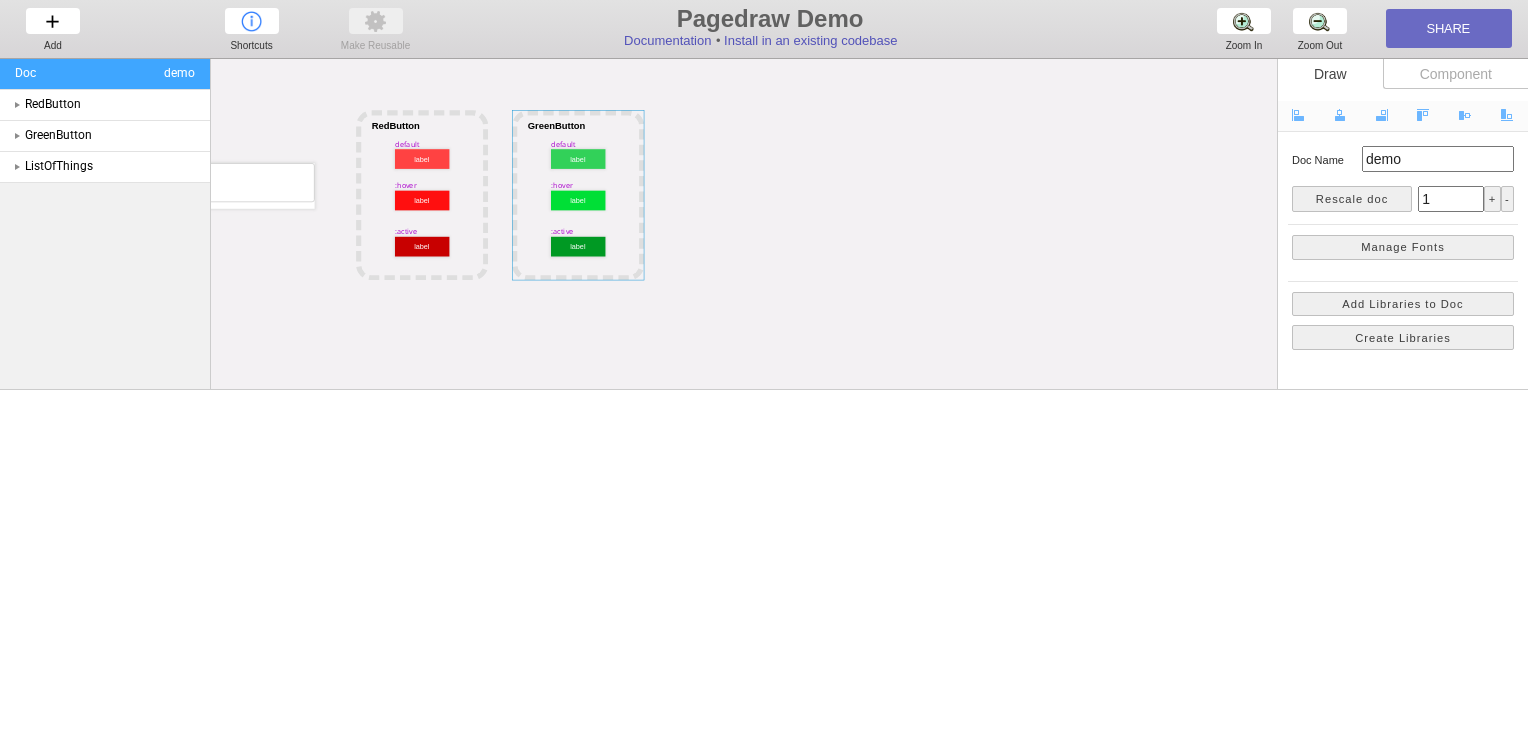 drag, startPoint x: 433, startPoint y: 400, endPoint x: 280, endPoint y: 381, distance: 154.17523 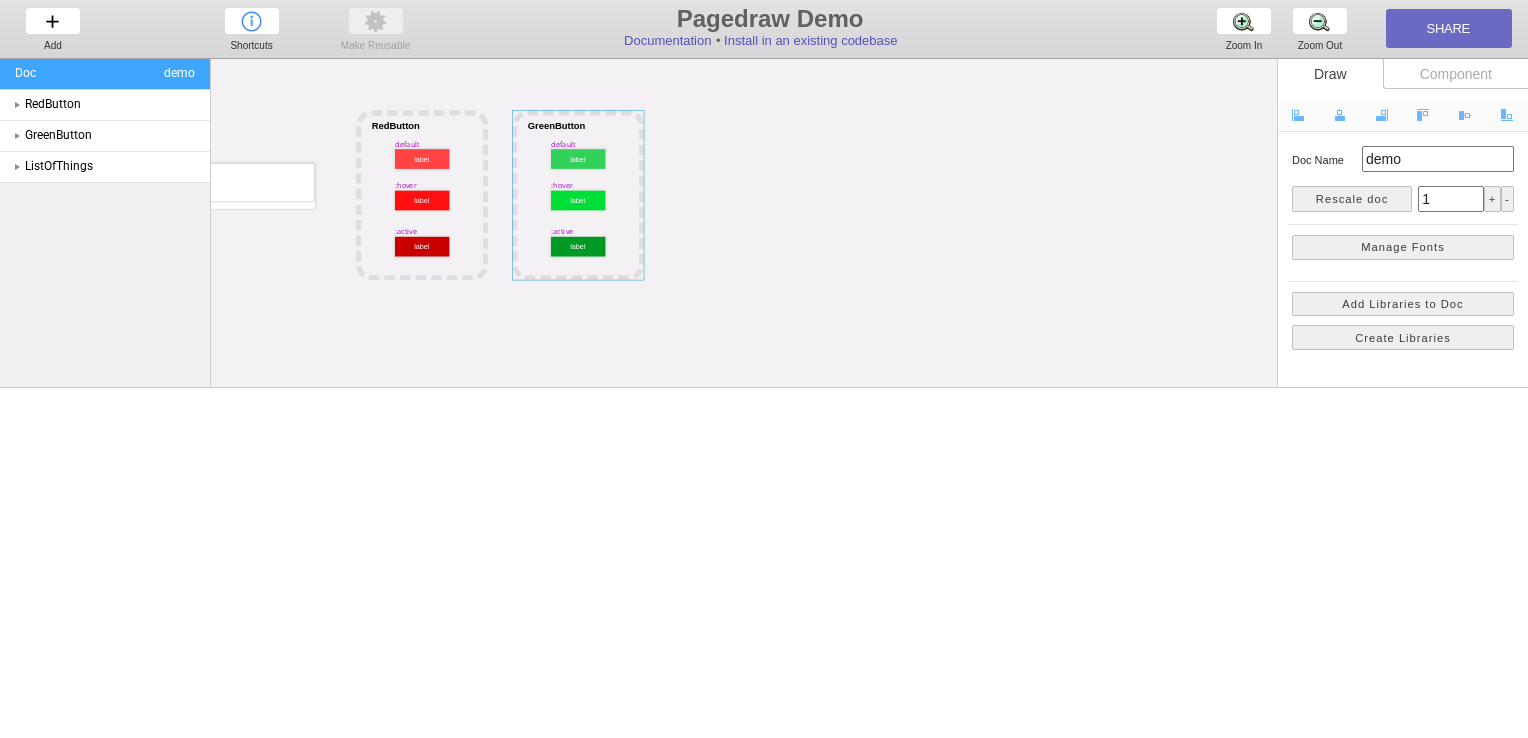 scroll, scrollTop: 0, scrollLeft: 0, axis: both 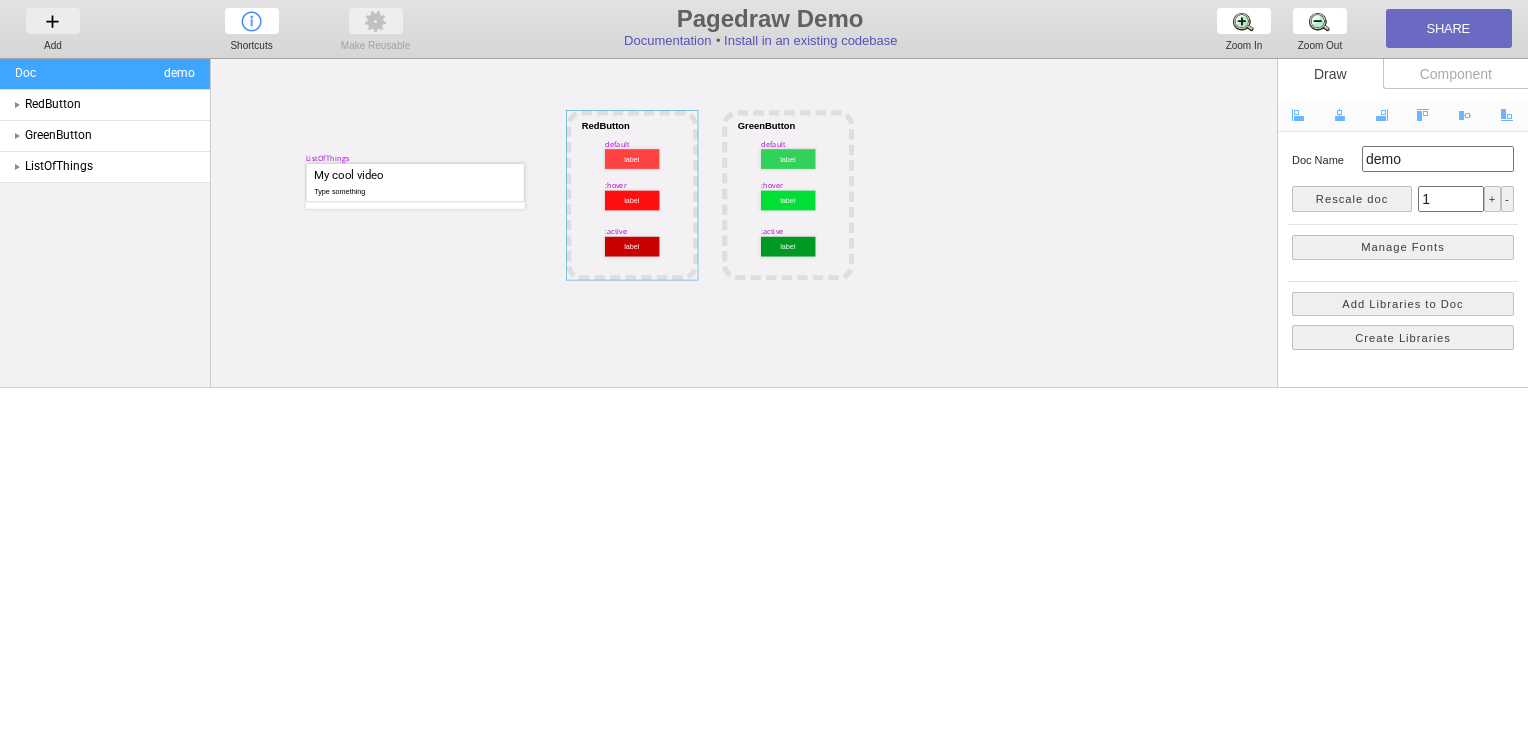 click on "Add Add Add" at bounding box center [53, 28] 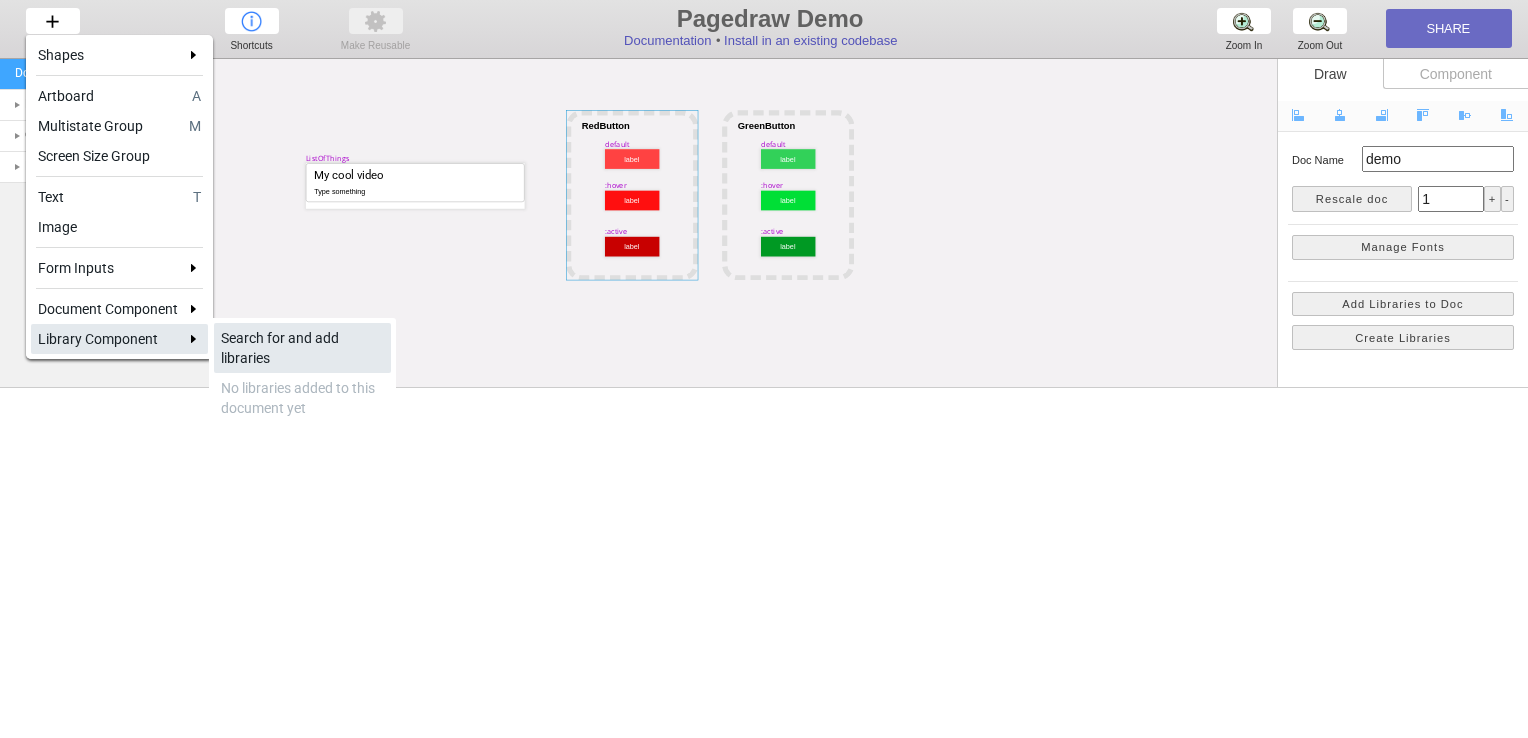 click on "Search for and add libraries" at bounding box center [302, 348] 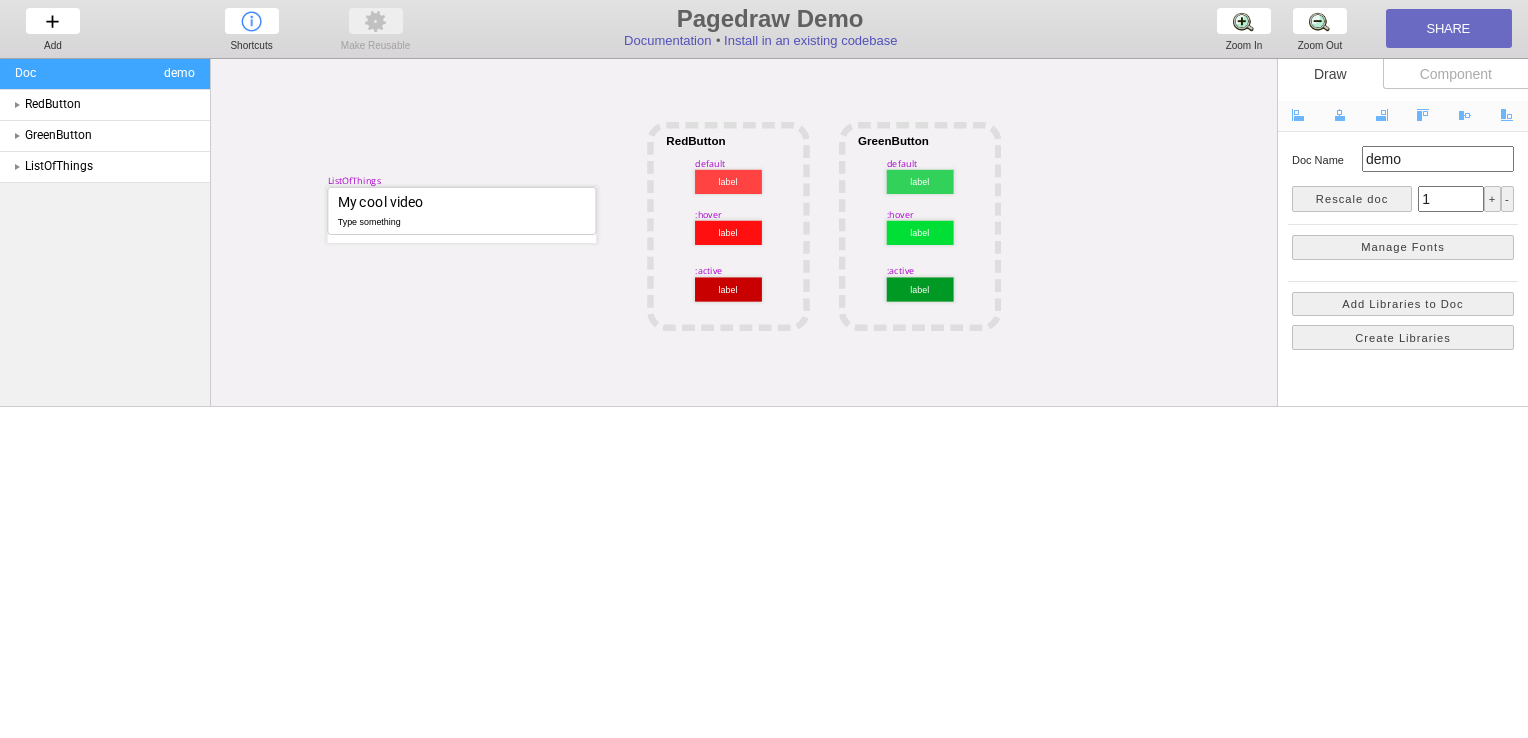 scroll, scrollTop: 0, scrollLeft: 0, axis: both 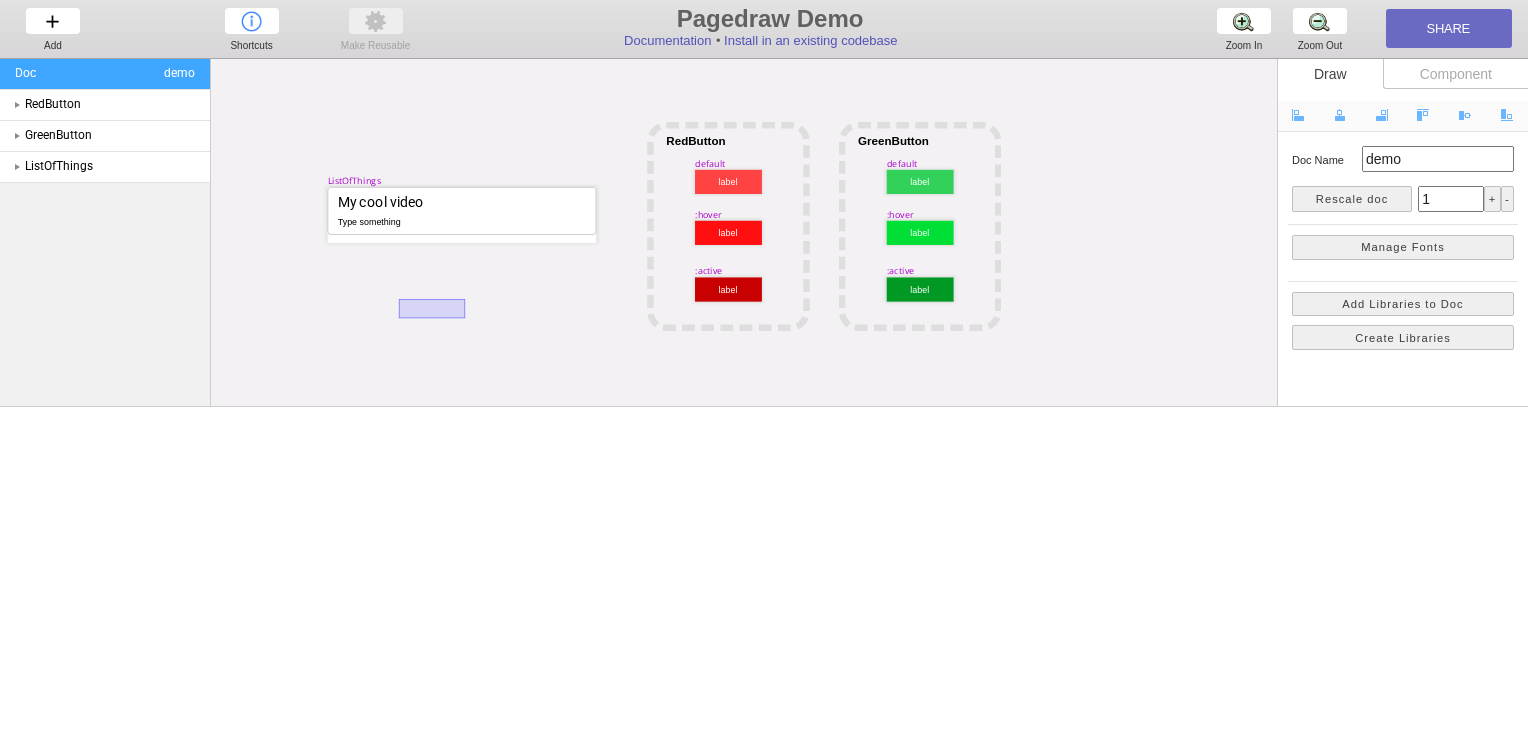 drag, startPoint x: 404, startPoint y: 301, endPoint x: 465, endPoint y: 318, distance: 63.324562 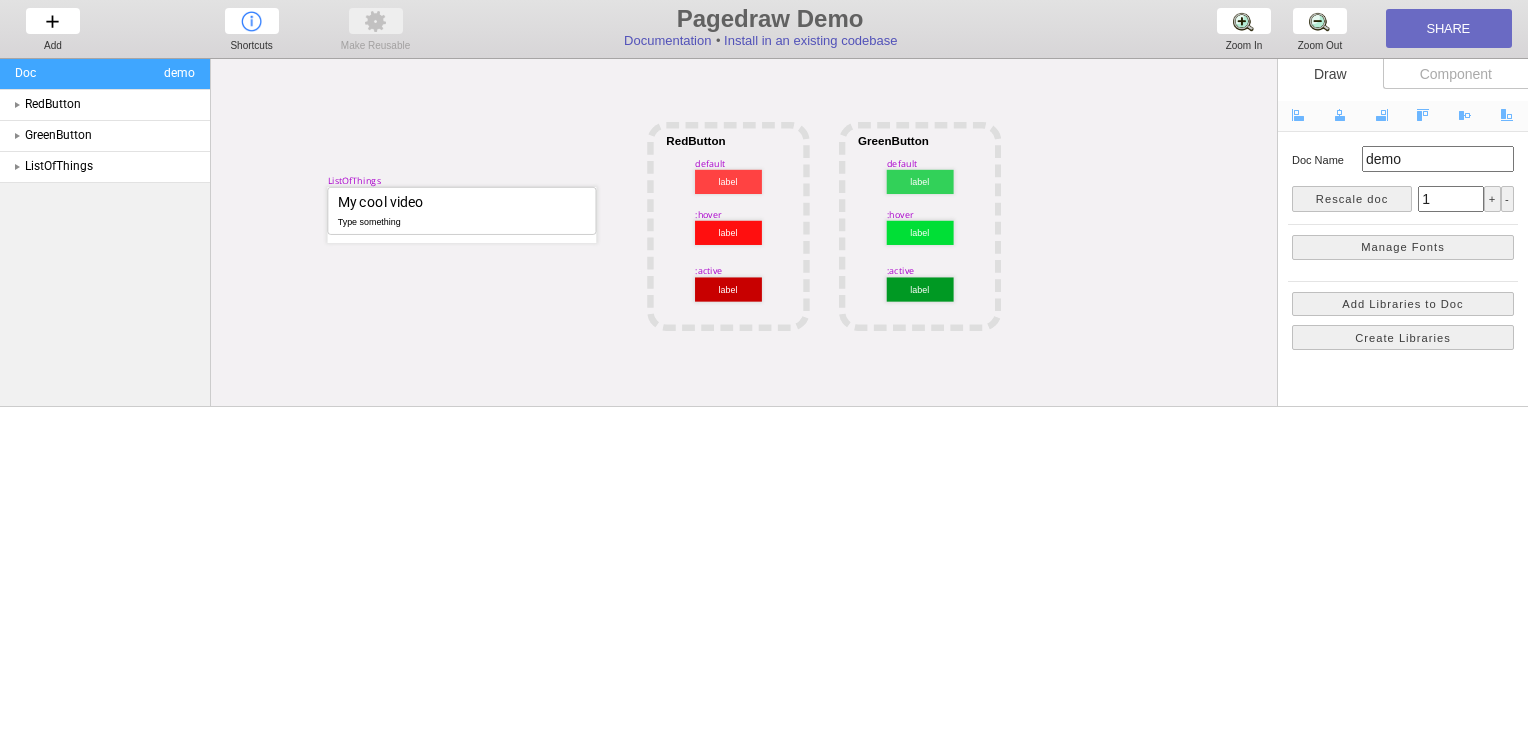 click on "demo" at bounding box center [179, 73] 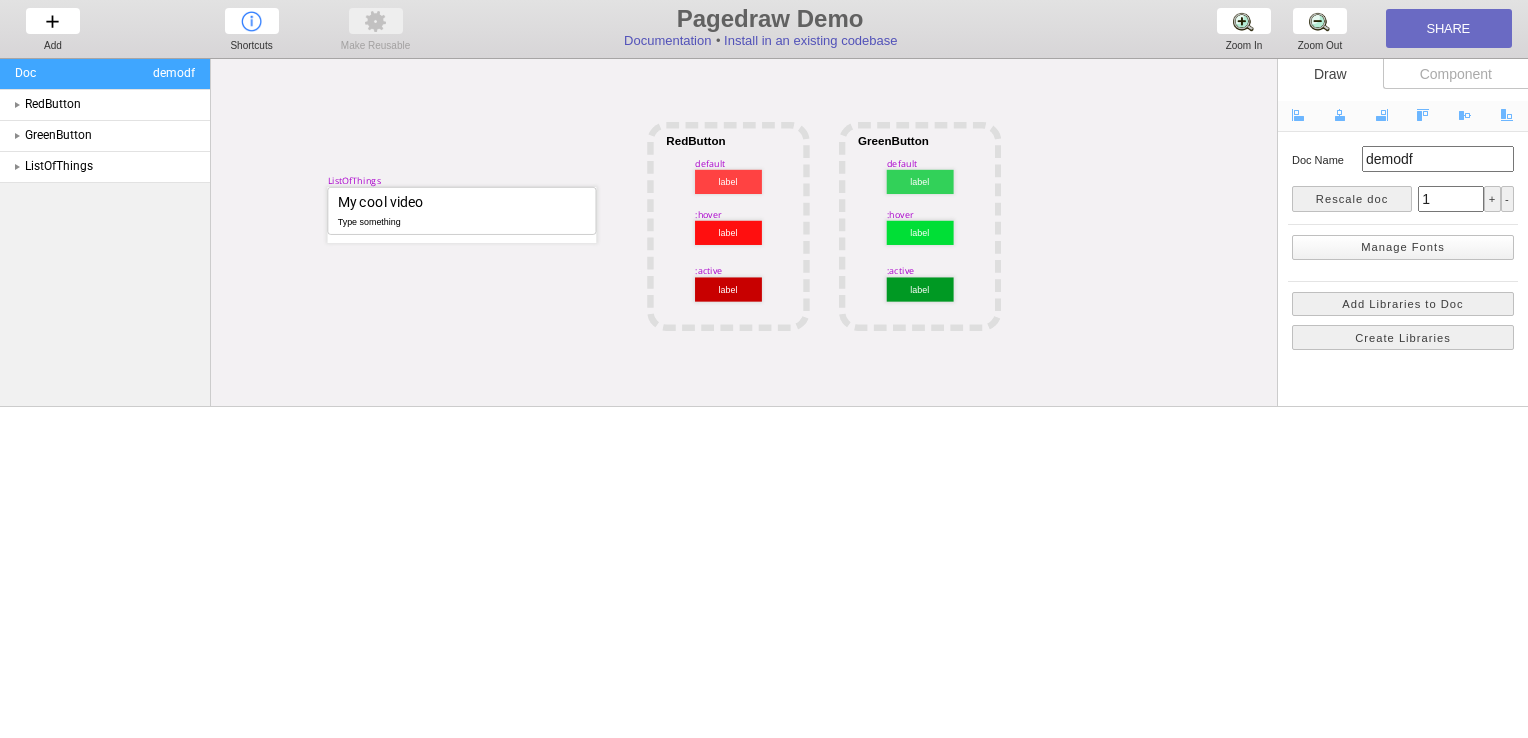 click on "Manage Fonts" at bounding box center (1403, 247) 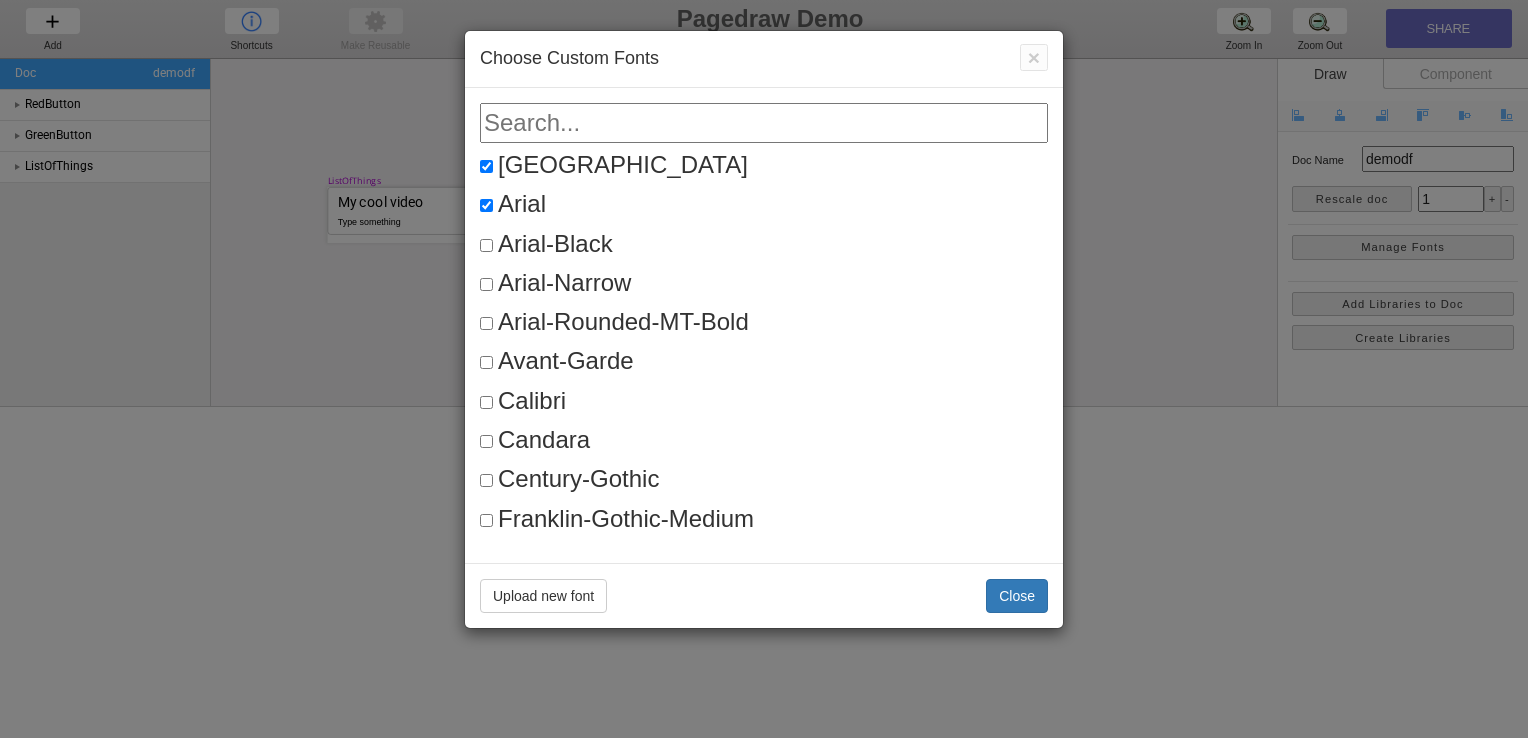 click on "Calibri" at bounding box center (770, 401) 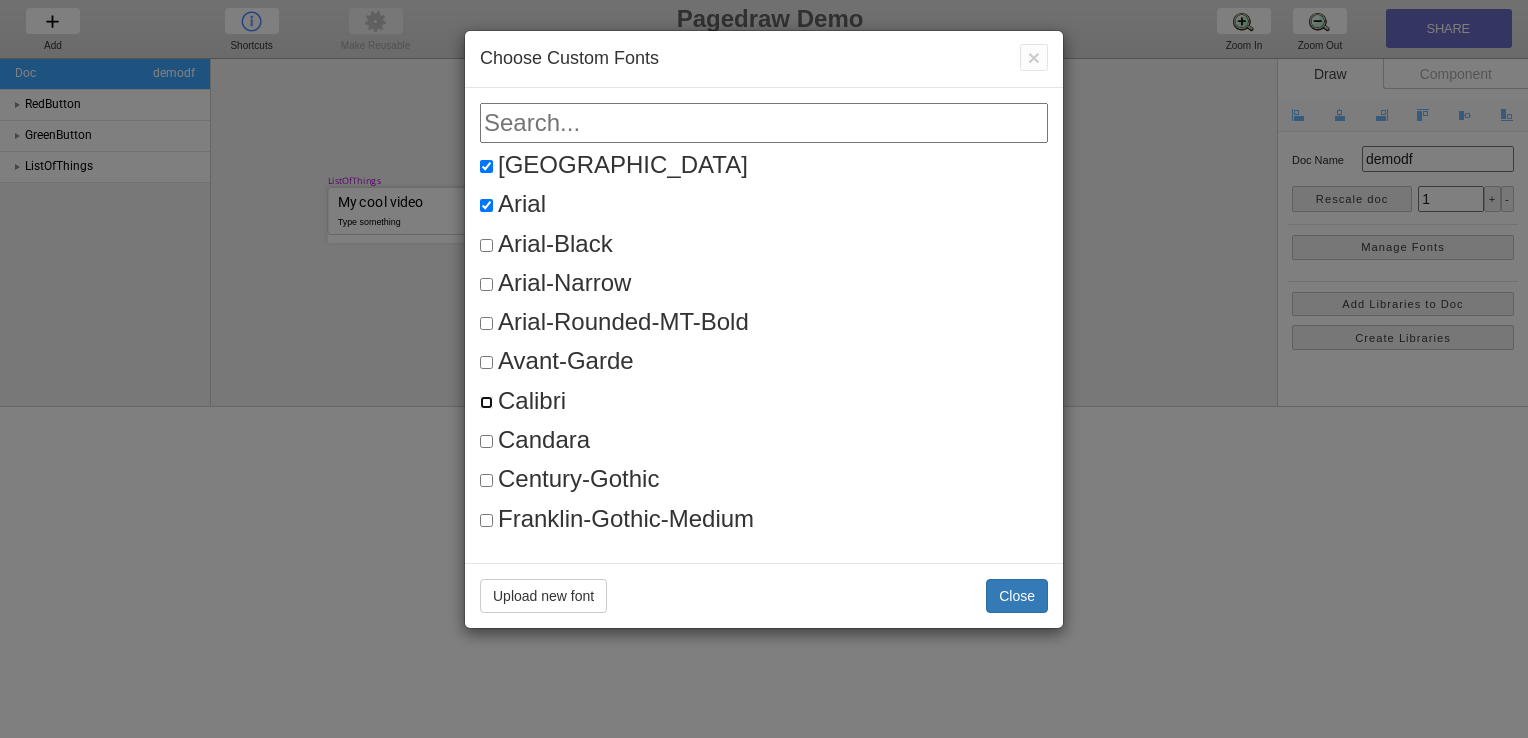 click on "Calibri" at bounding box center [486, 402] 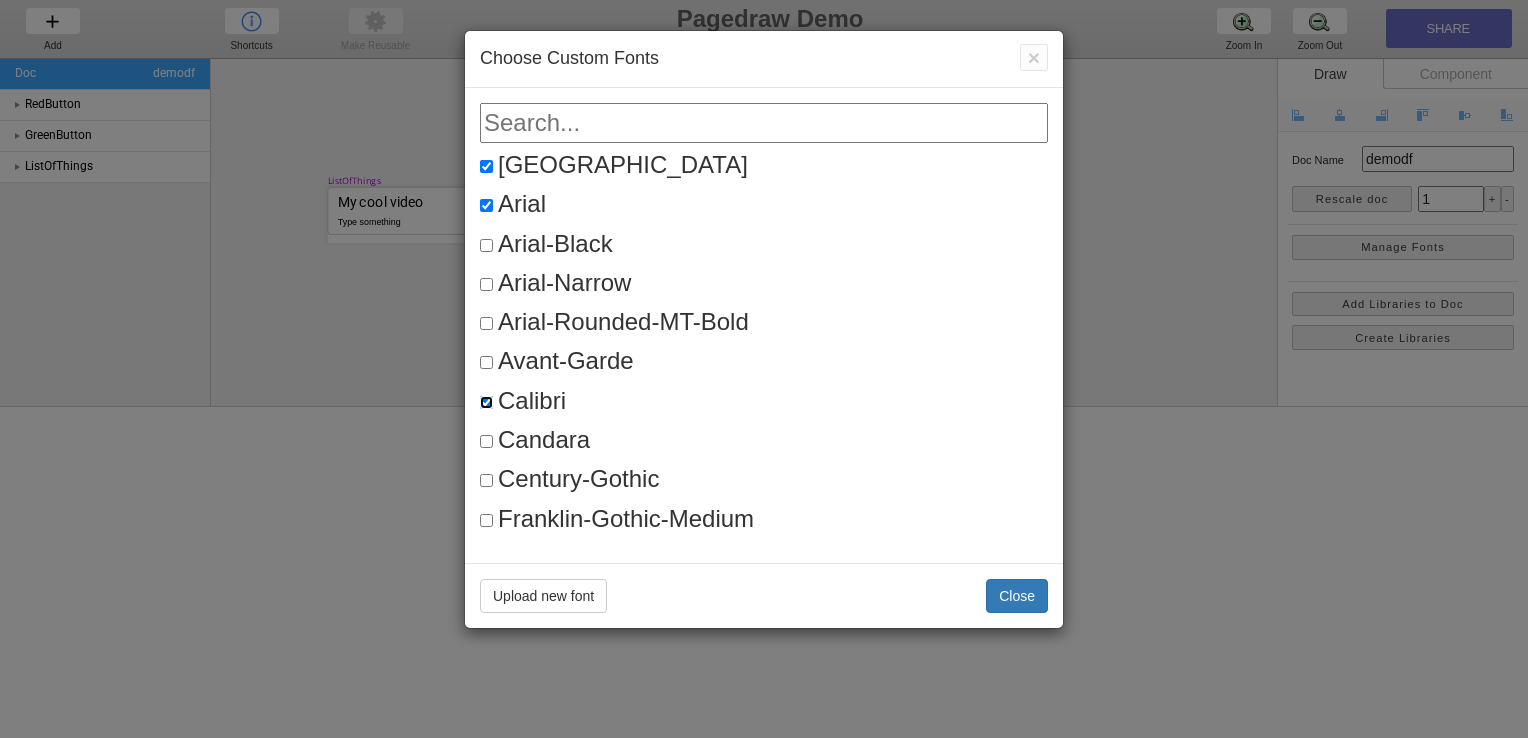 checkbox on "true" 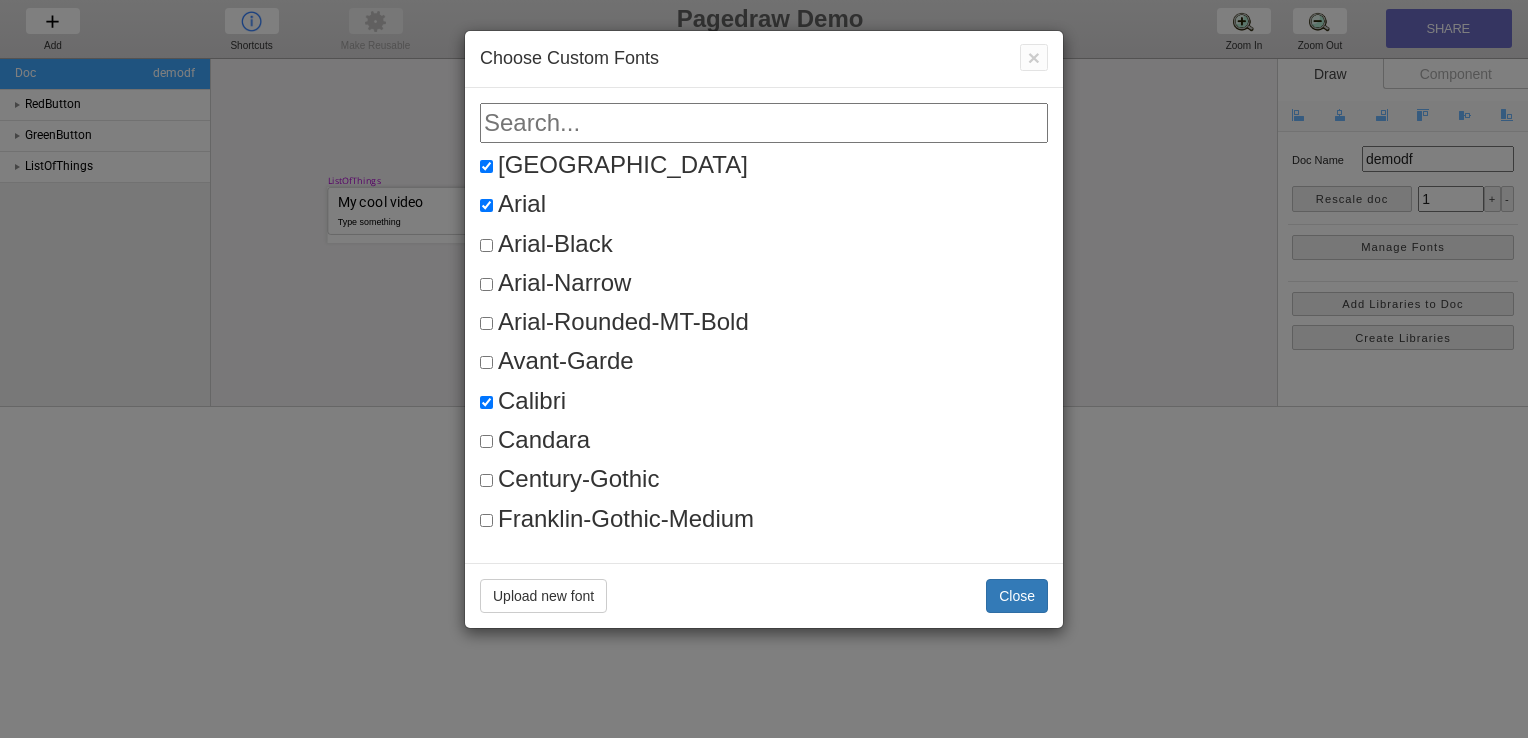click on "Calibri" at bounding box center [770, 401] 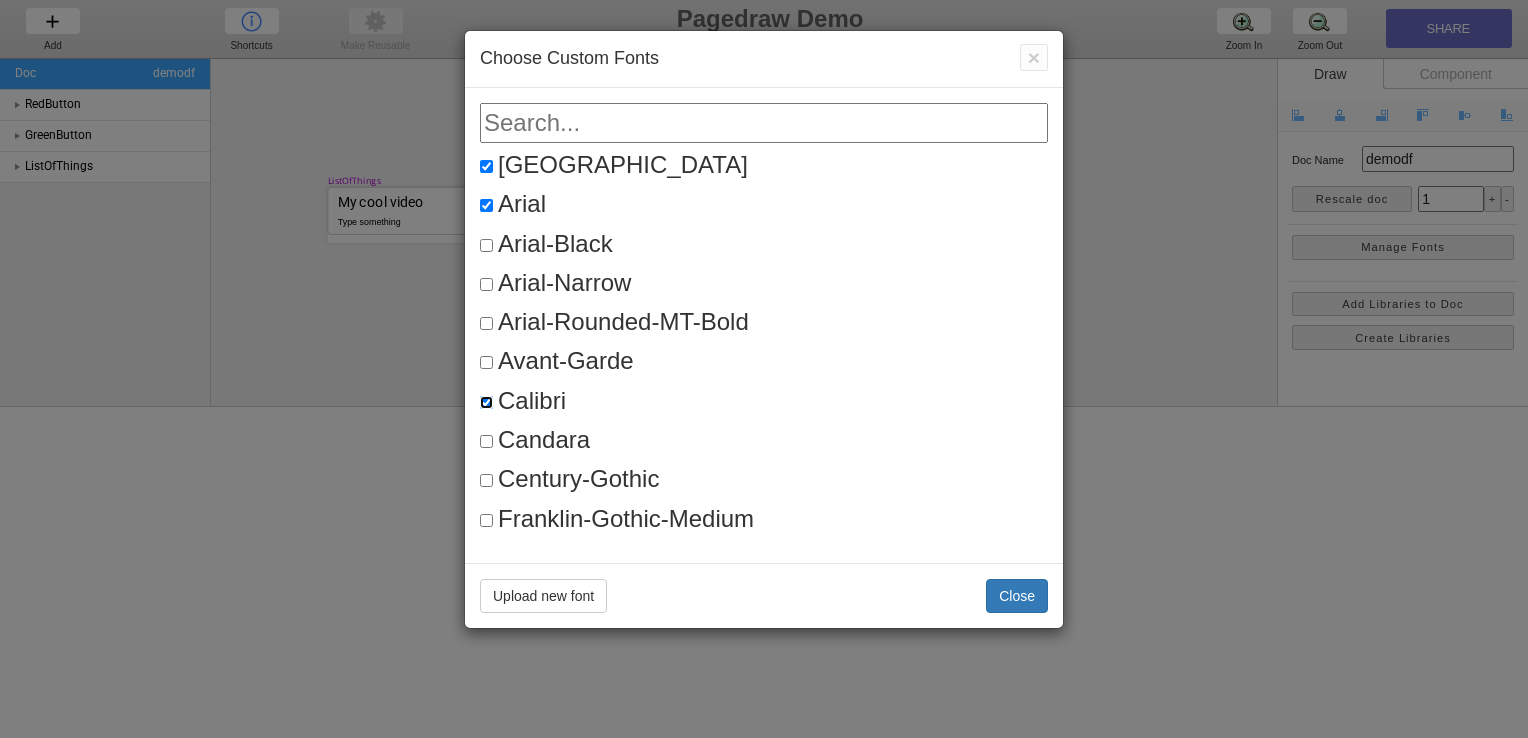 click on "Calibri" at bounding box center [486, 402] 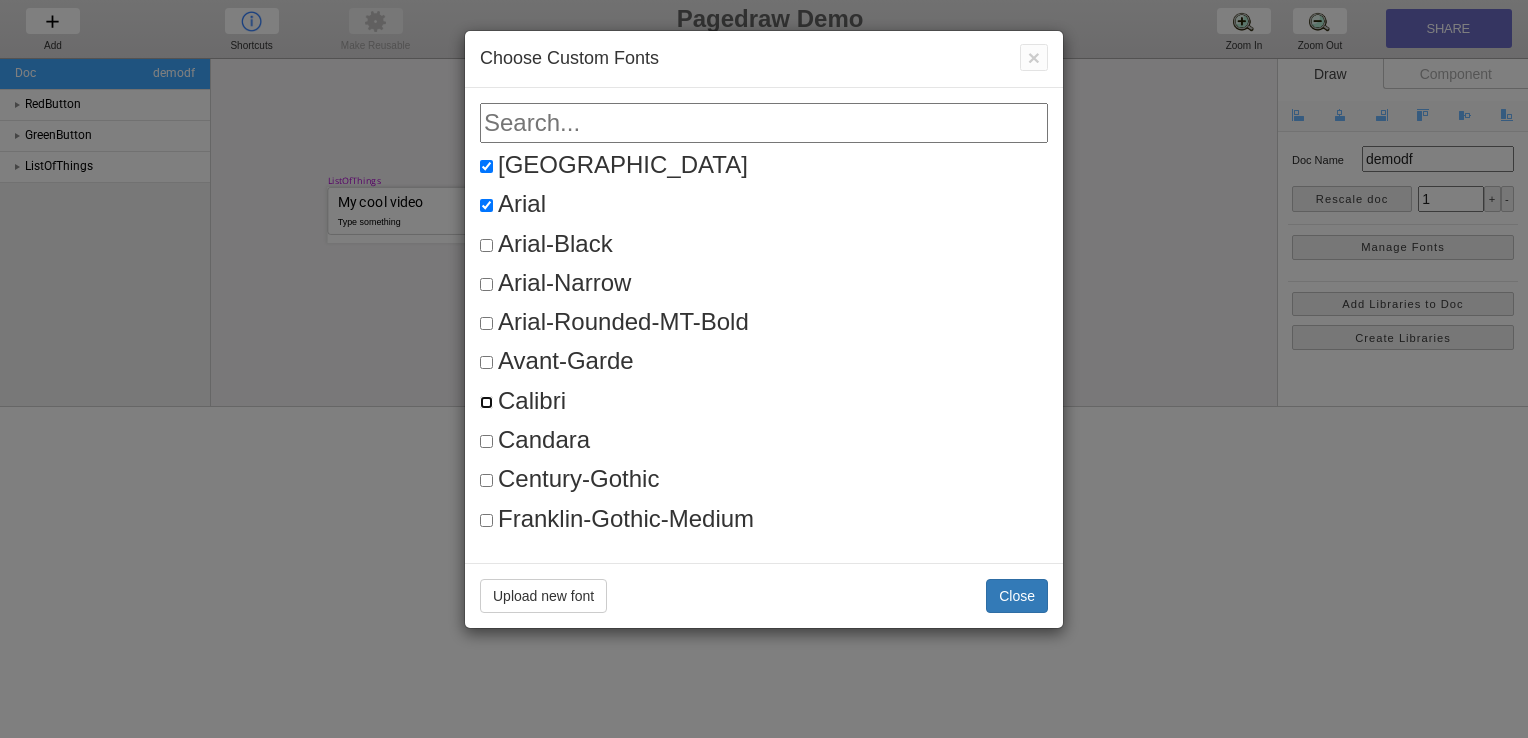checkbox on "false" 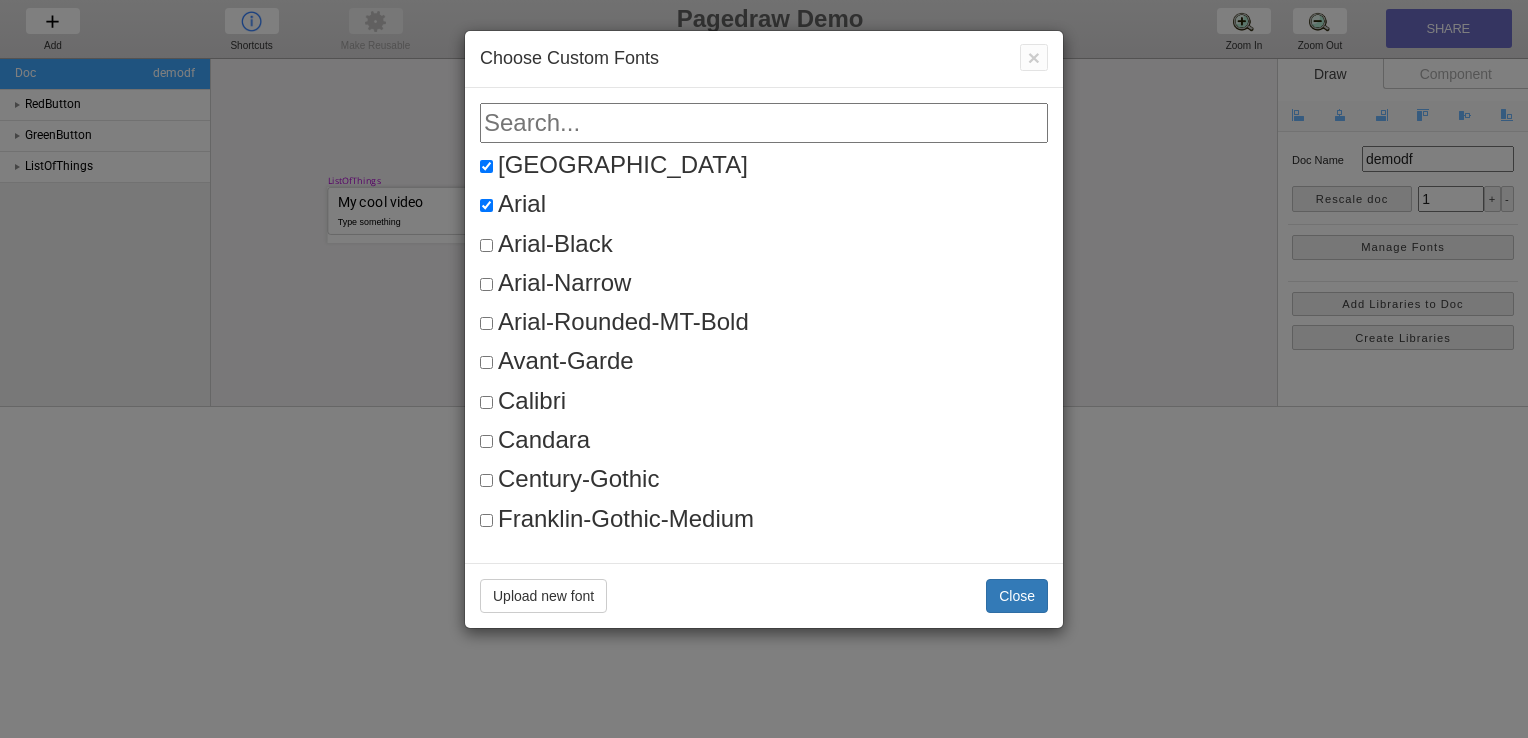 click on "Calibri" at bounding box center [770, 401] 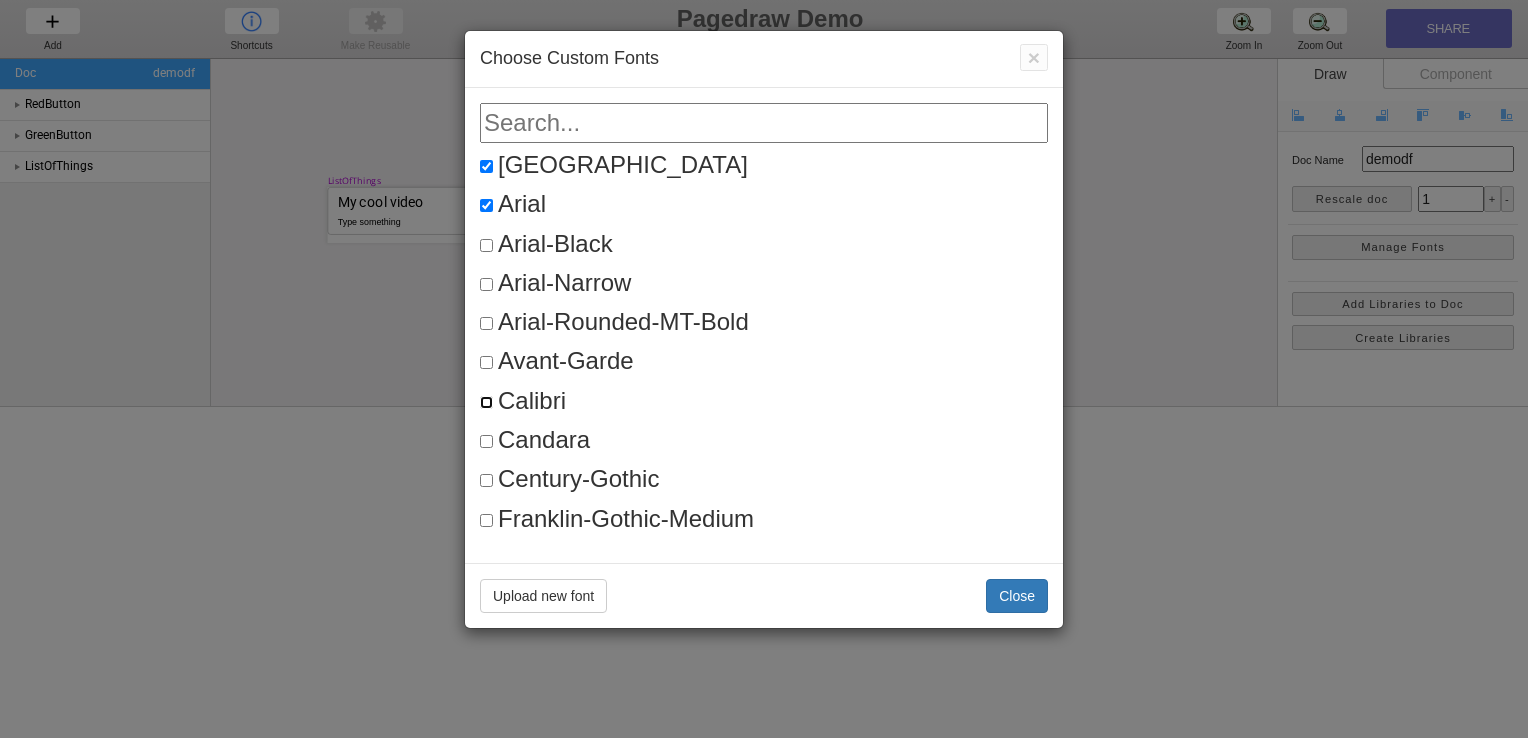 click on "Calibri" at bounding box center (486, 402) 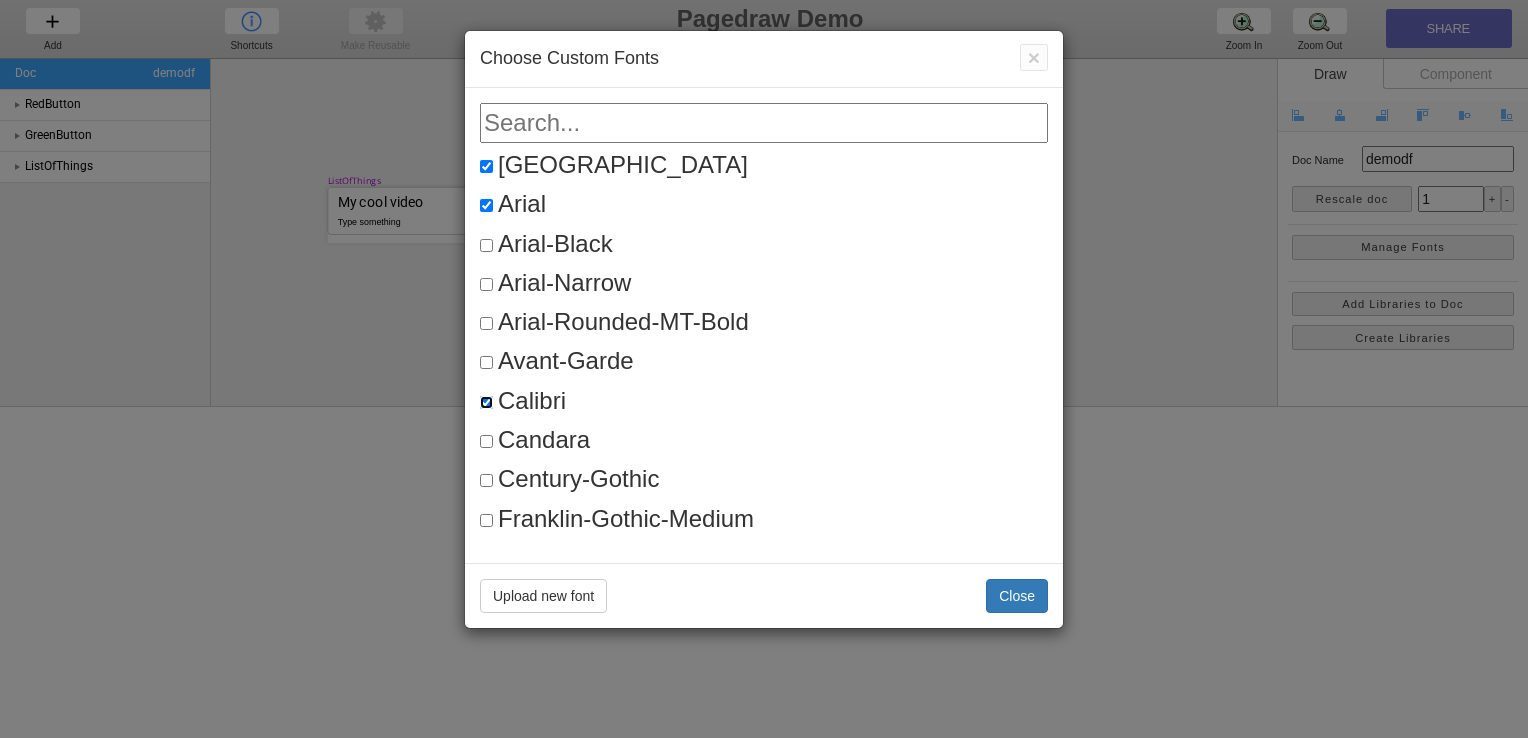 checkbox on "true" 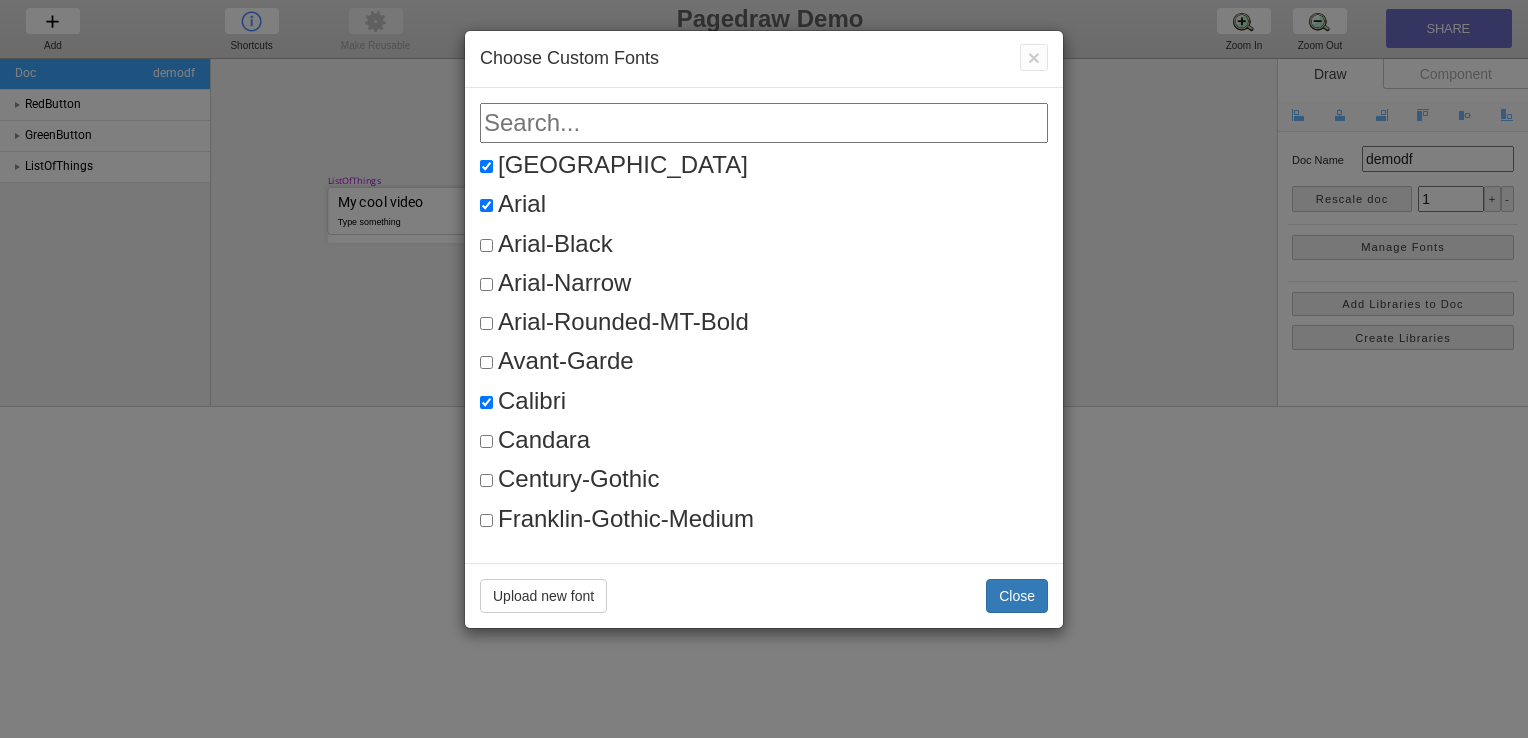 click on "Calibri" at bounding box center [770, 401] 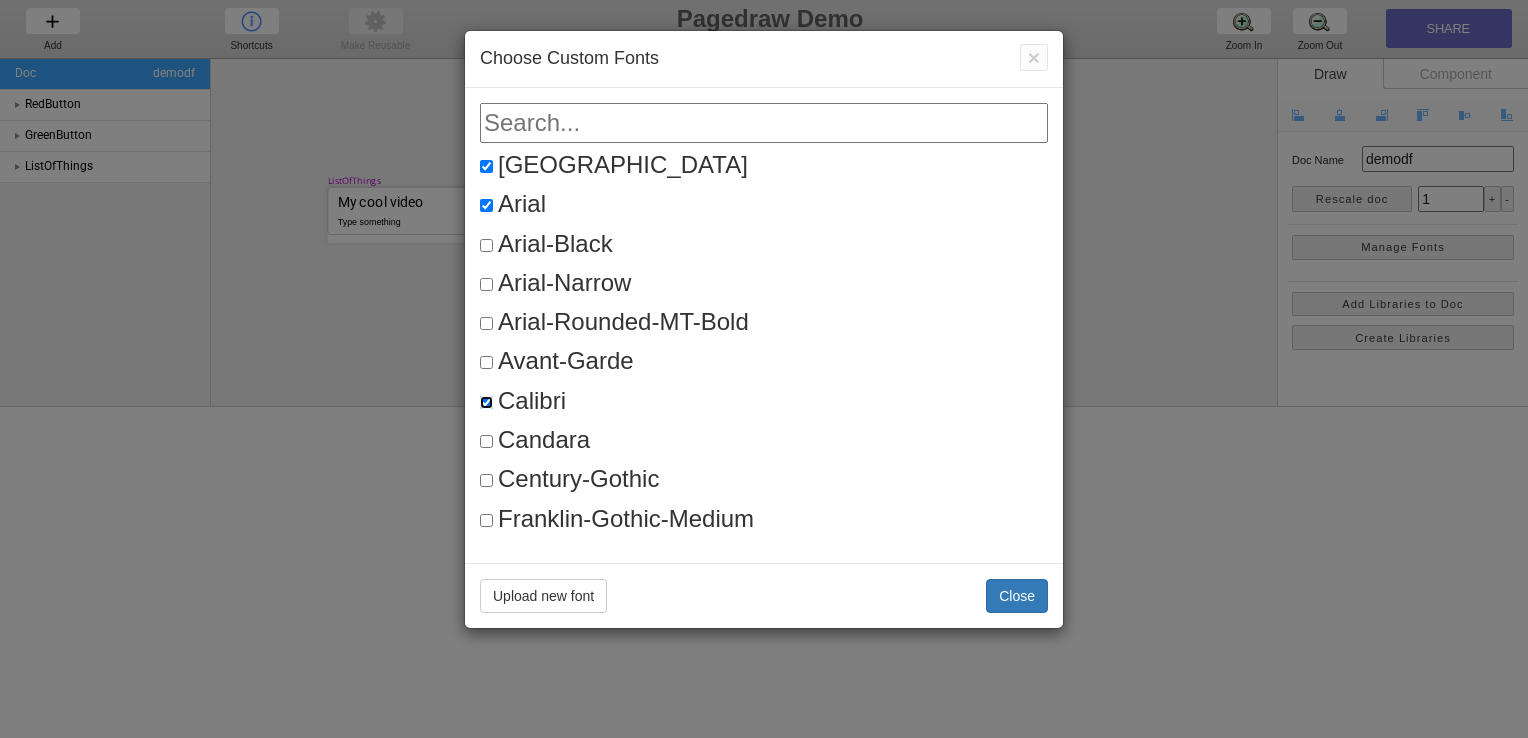 click on "Calibri" at bounding box center (486, 402) 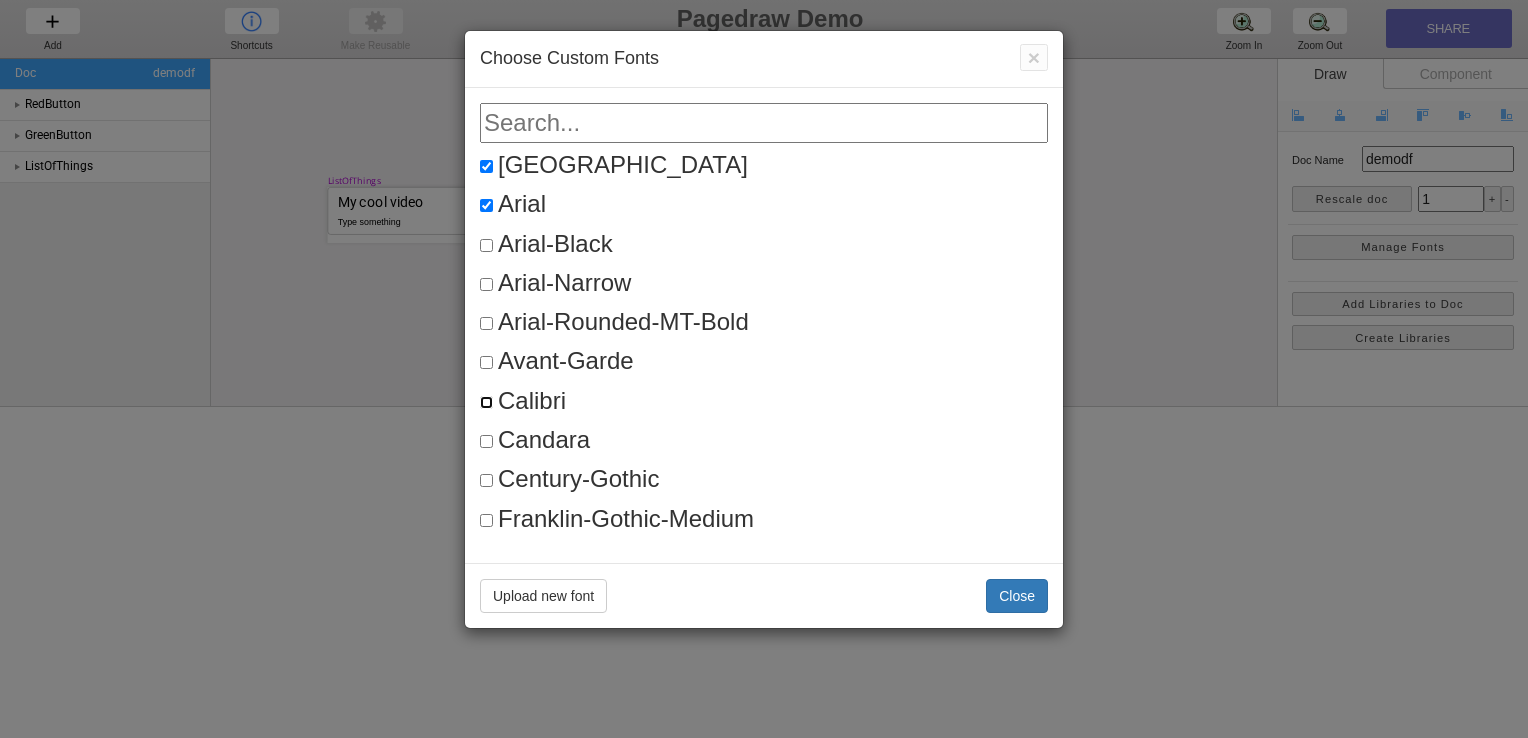 checkbox on "true" 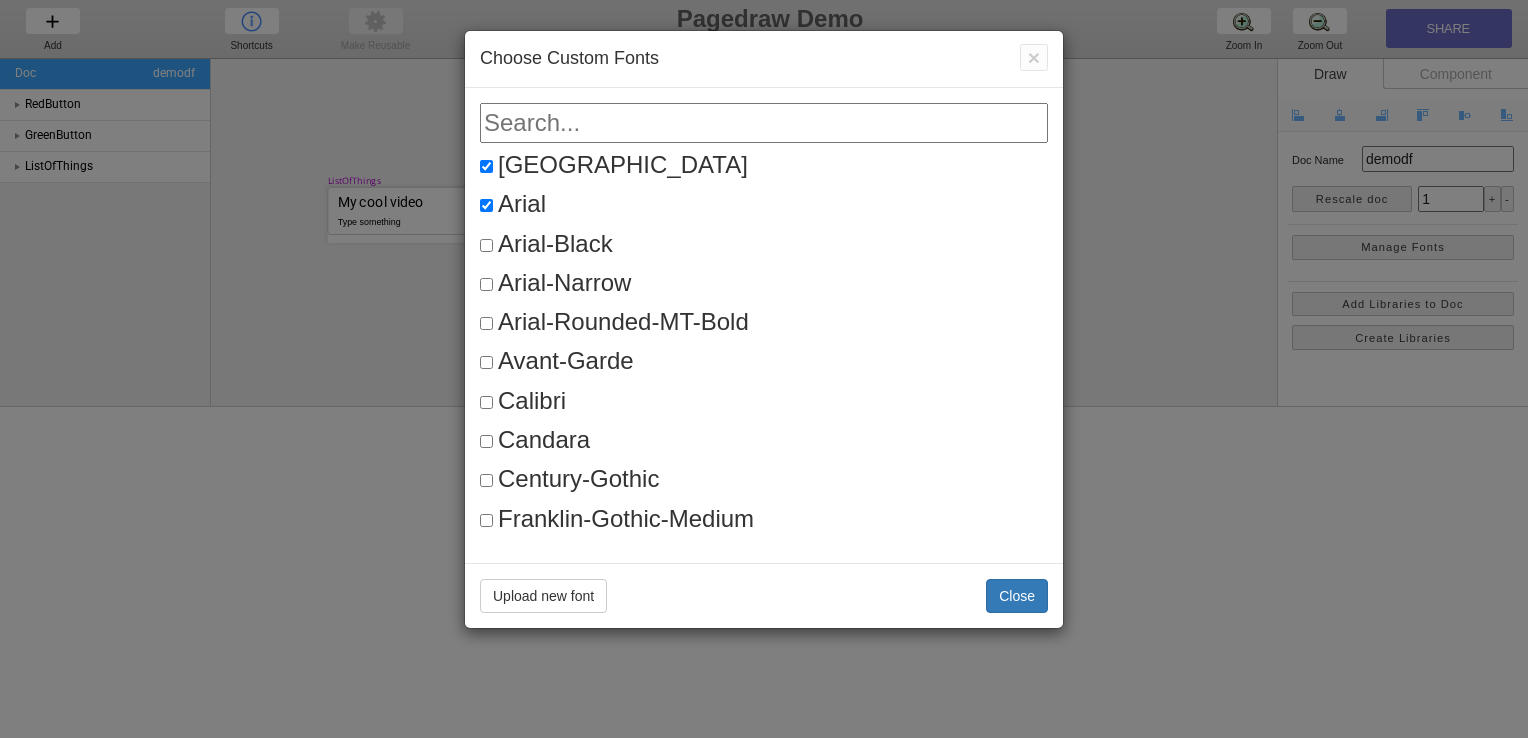 click on "Calibri" at bounding box center (764, 403) 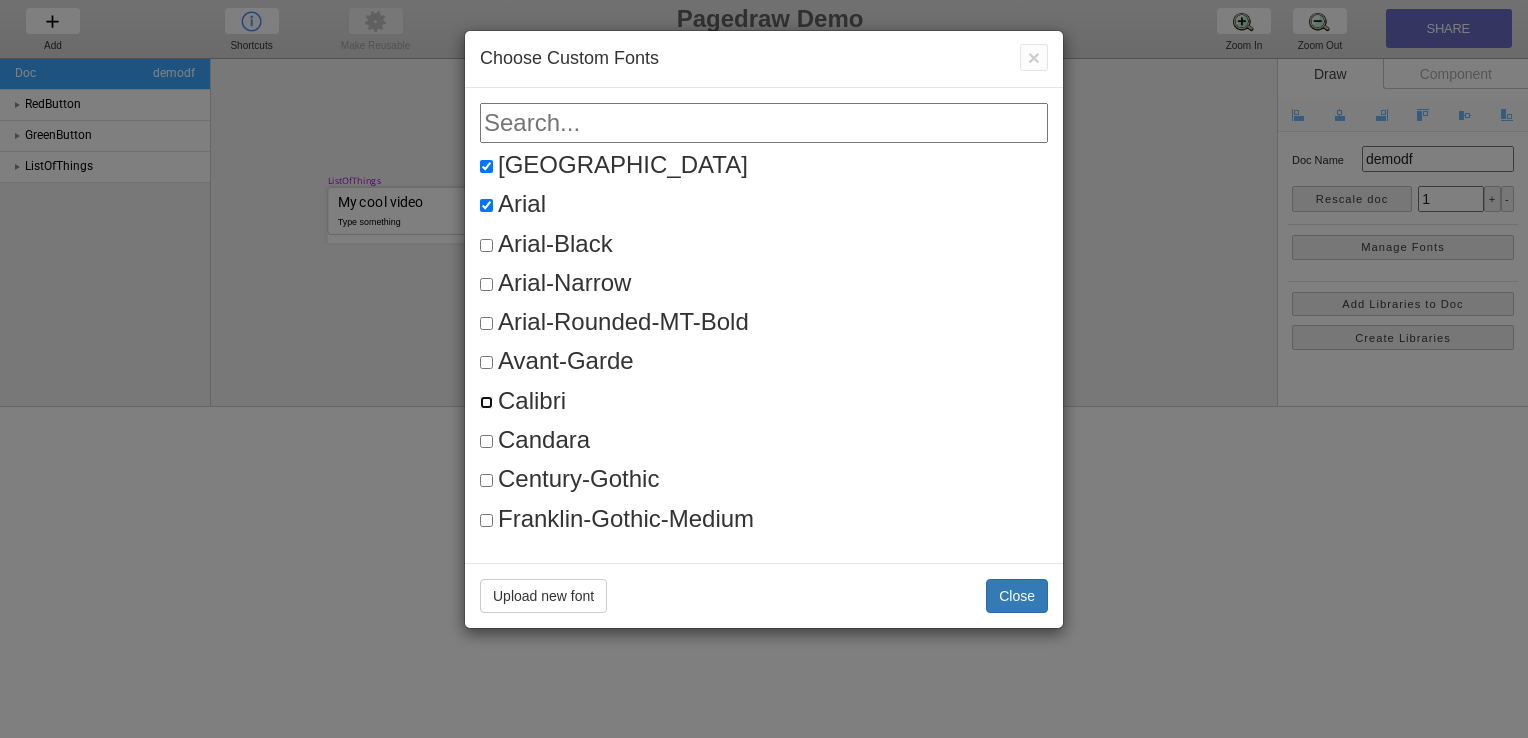 click on "Calibri" at bounding box center [486, 402] 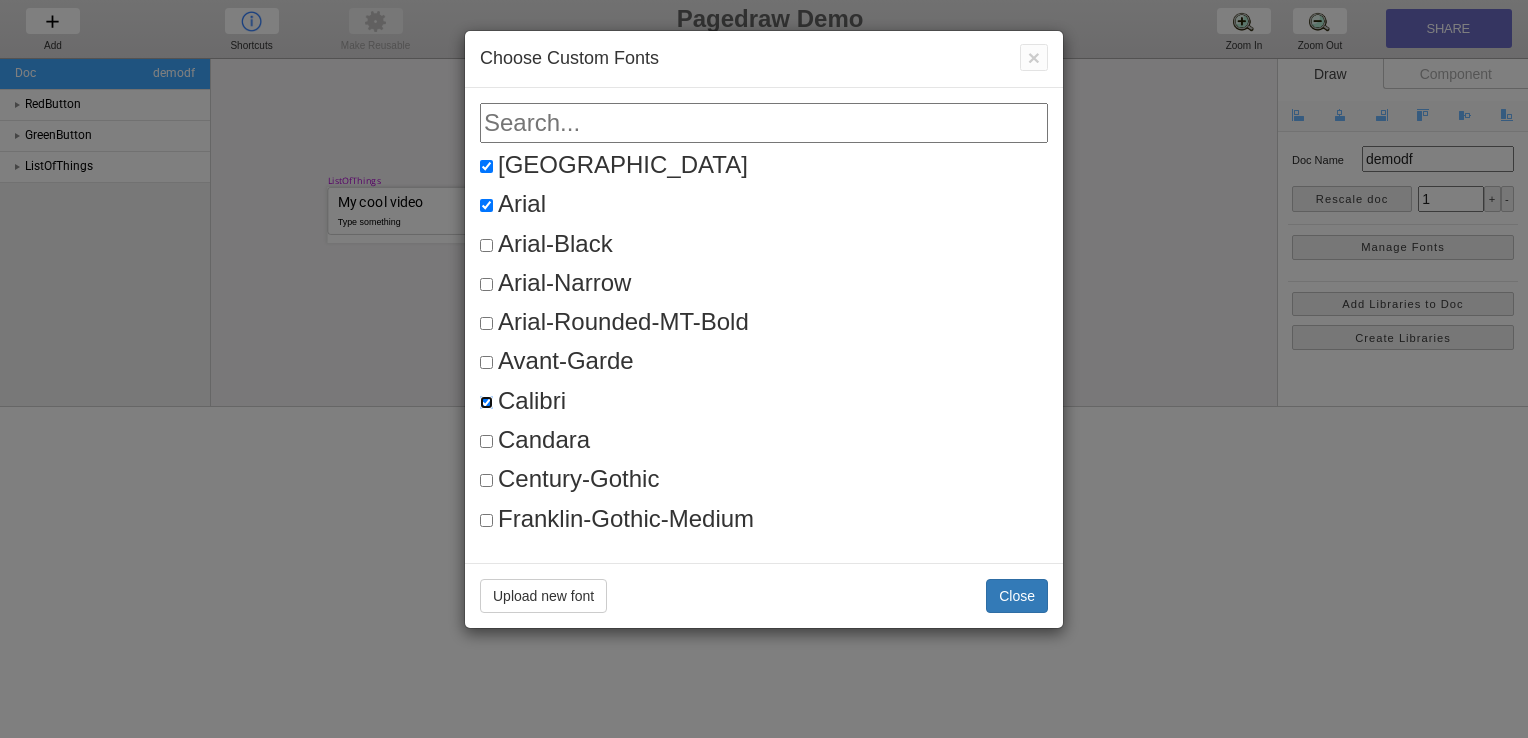 checkbox on "true" 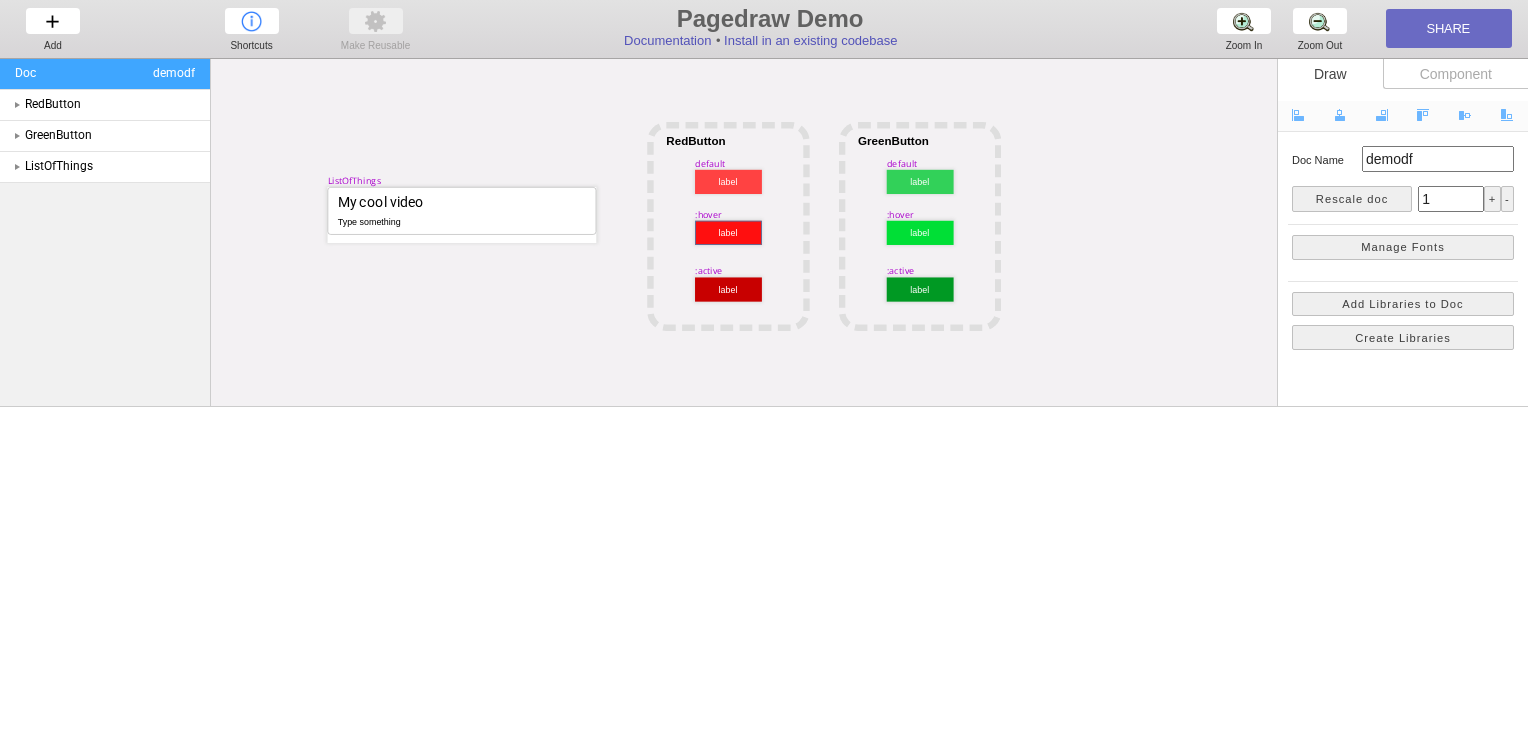 scroll, scrollTop: 0, scrollLeft: 0, axis: both 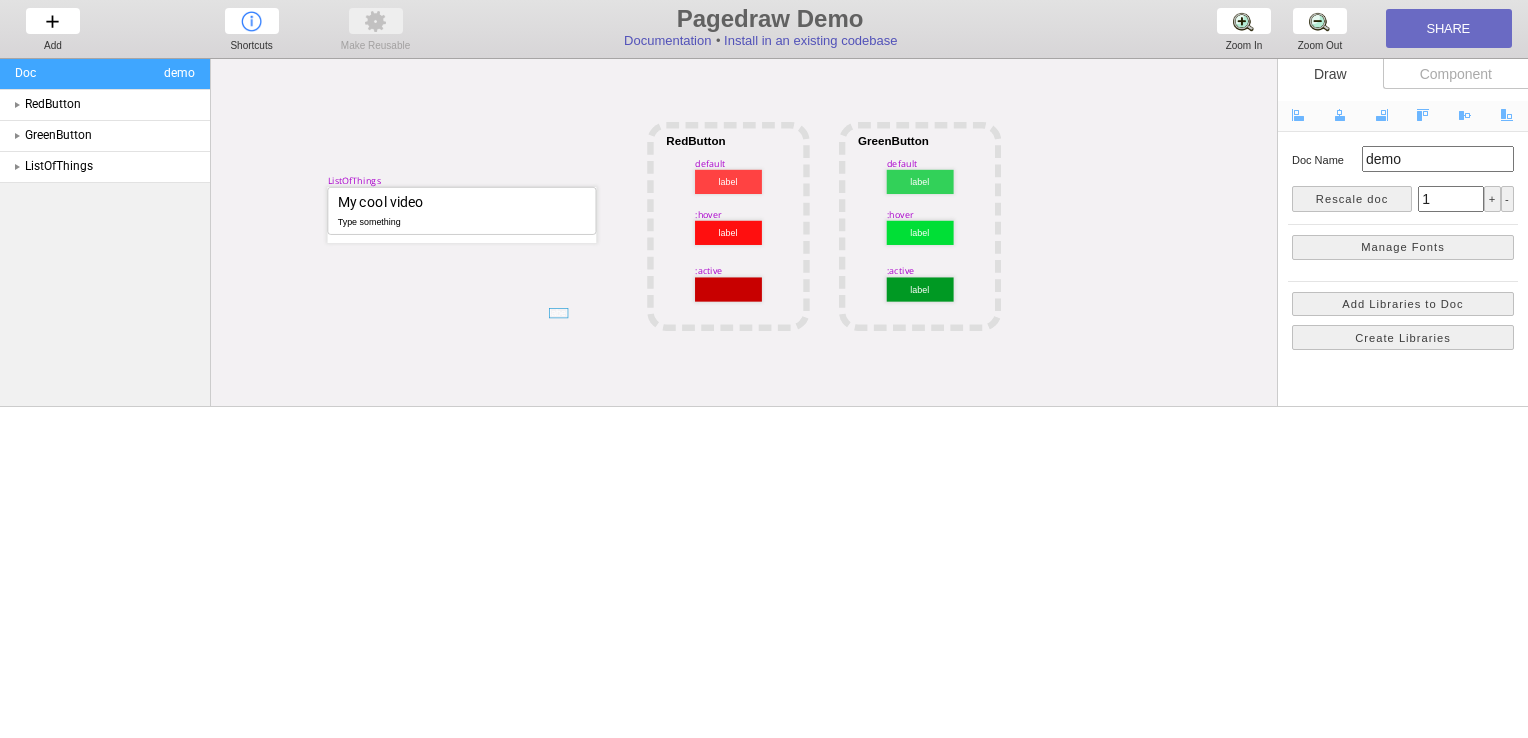 drag, startPoint x: 733, startPoint y: 290, endPoint x: 564, endPoint y: 314, distance: 170.69563 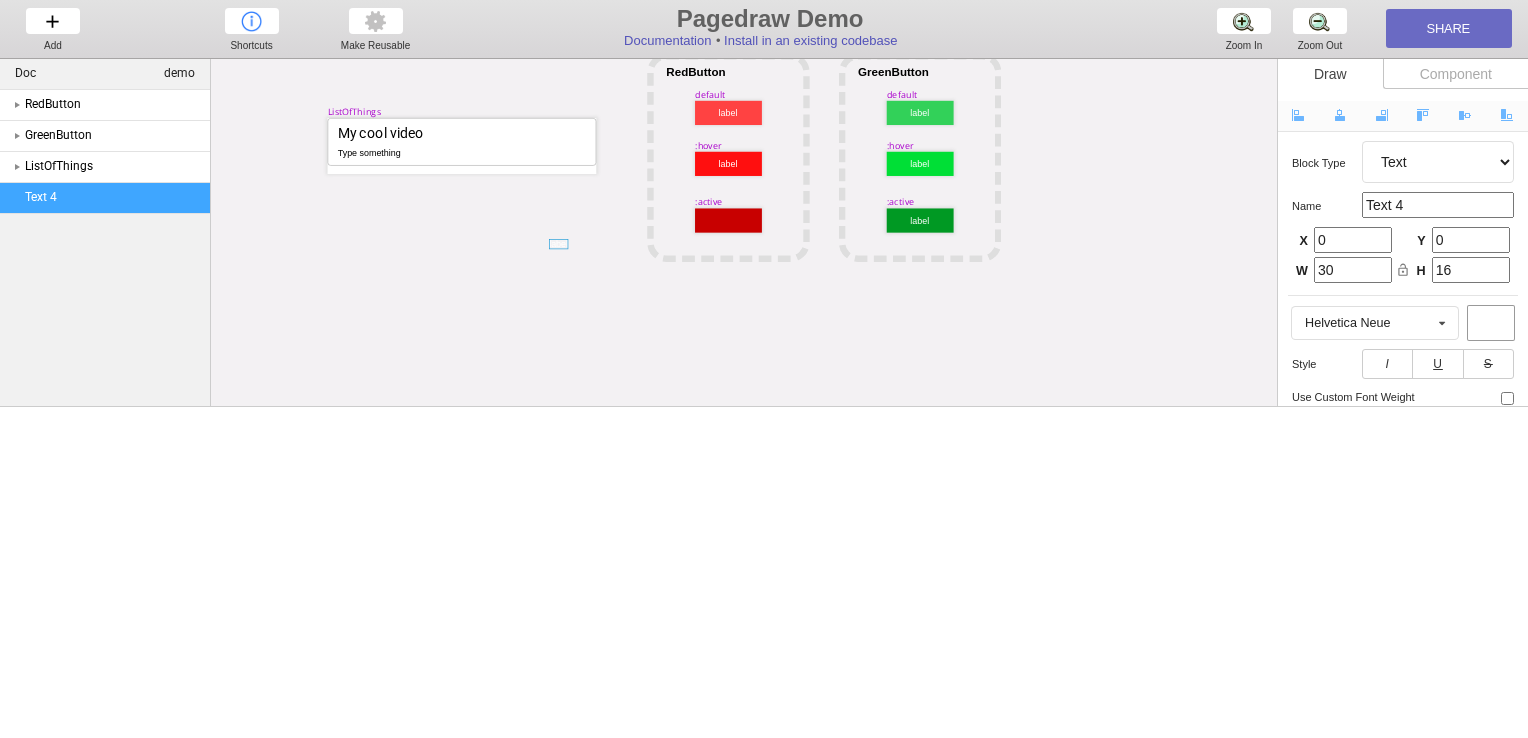 scroll, scrollTop: 100, scrollLeft: 0, axis: vertical 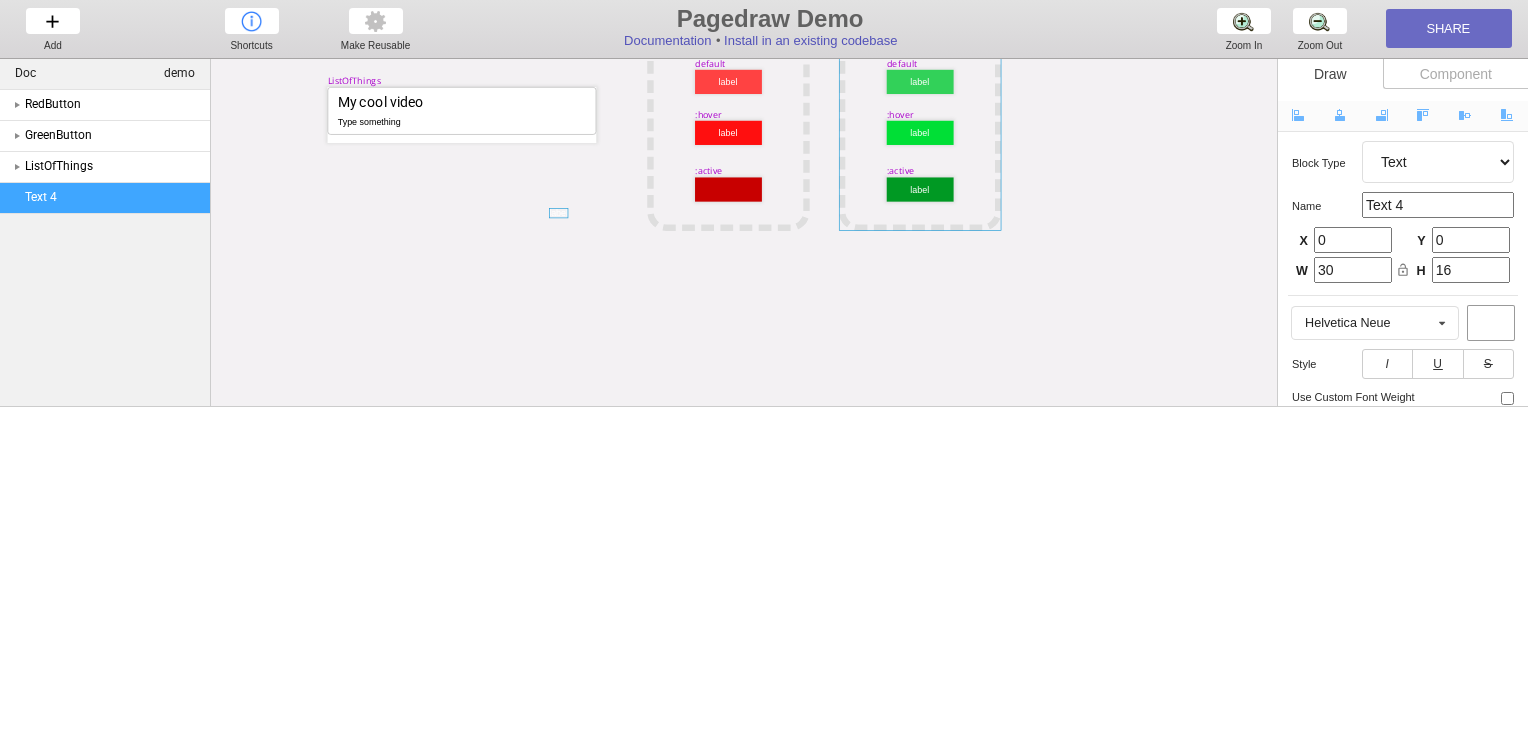 click at bounding box center [920, 126] 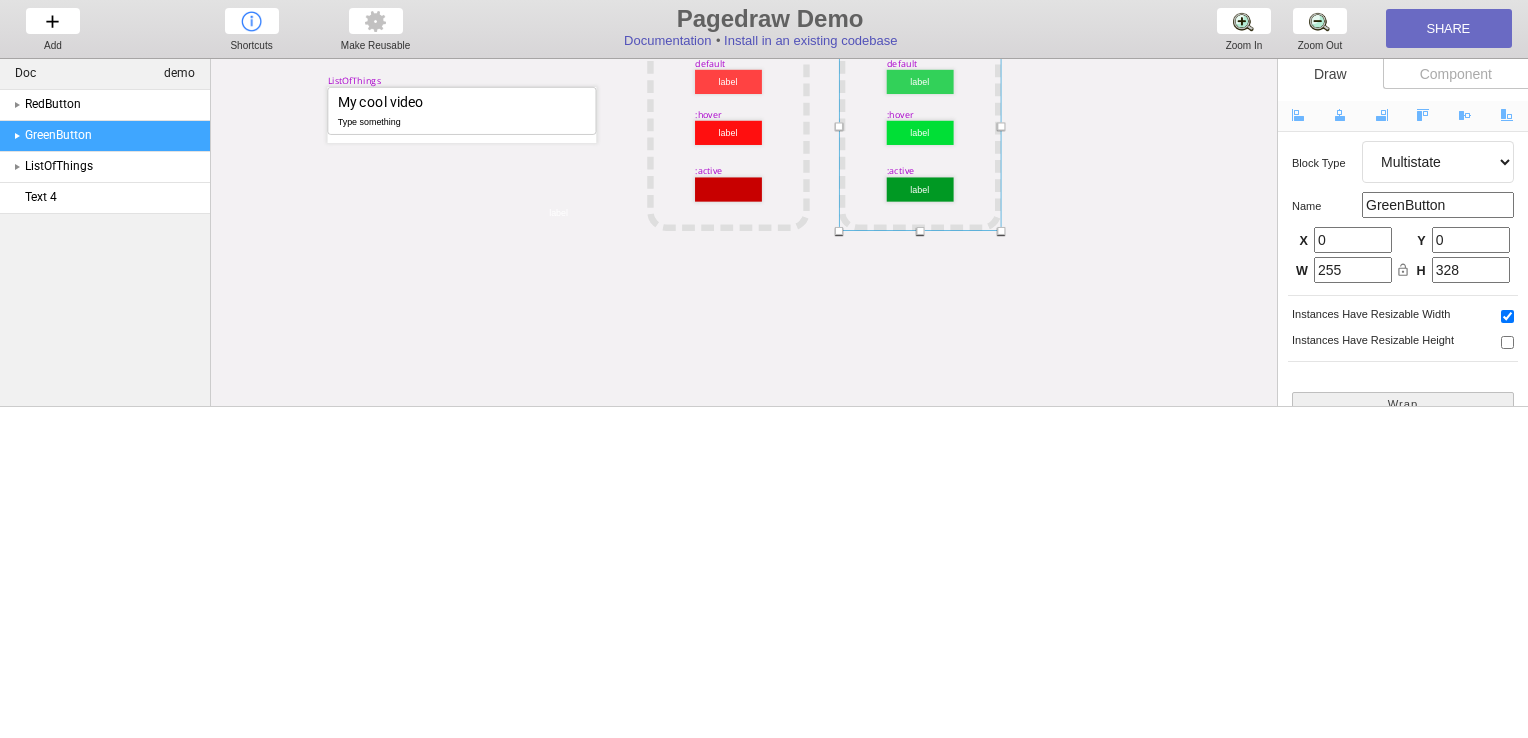 click at bounding box center (920, 126) 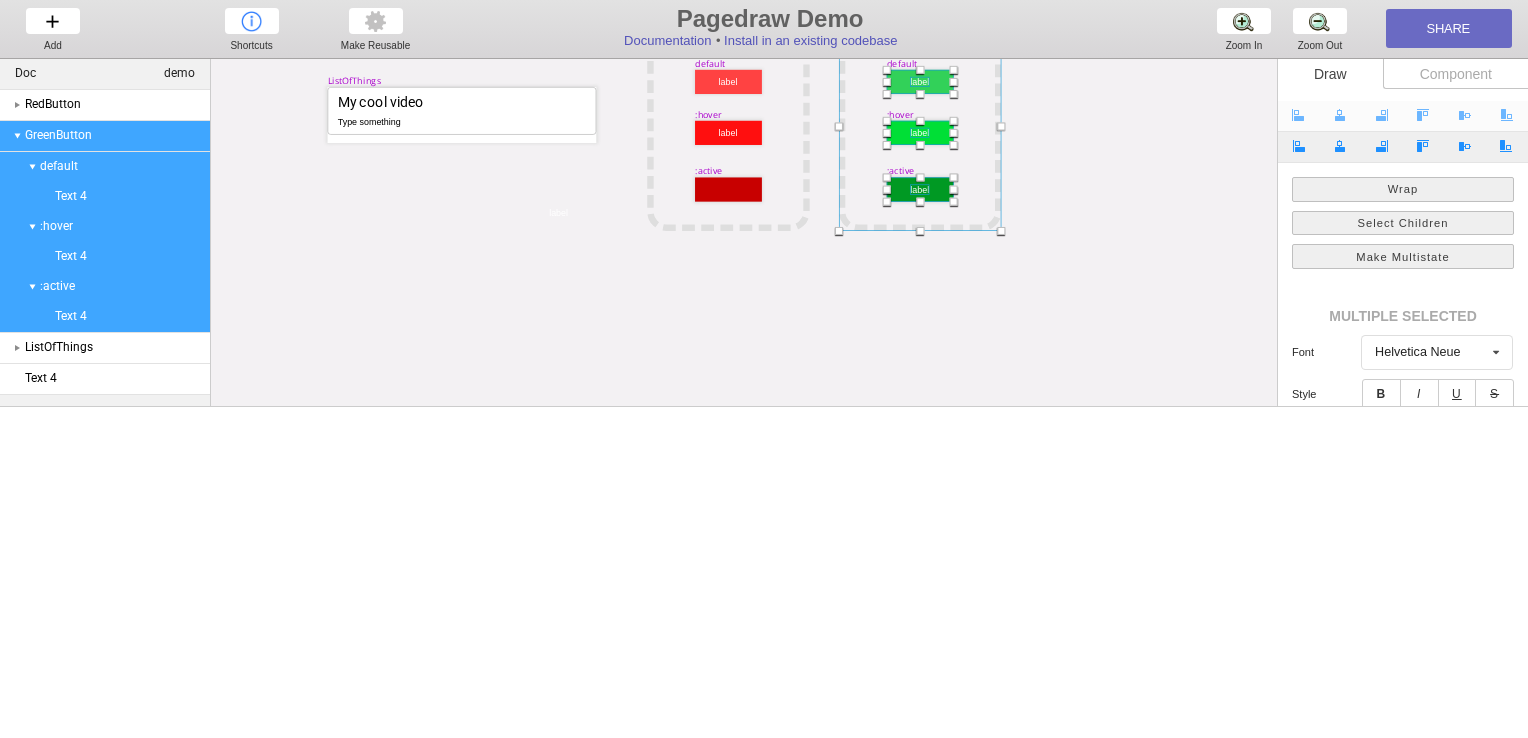 click at bounding box center (920, 126) 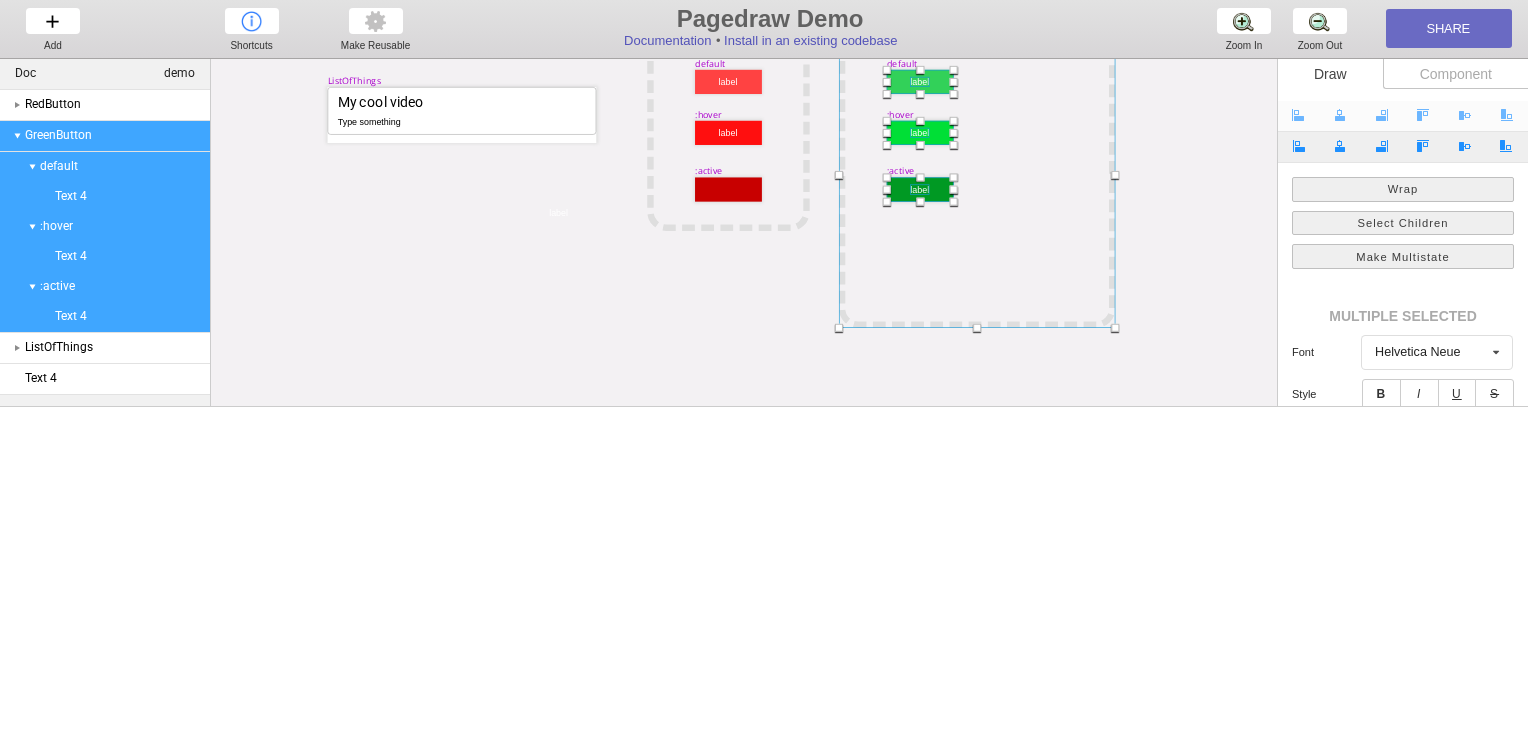 drag, startPoint x: 1001, startPoint y: 230, endPoint x: 1115, endPoint y: 328, distance: 150.33296 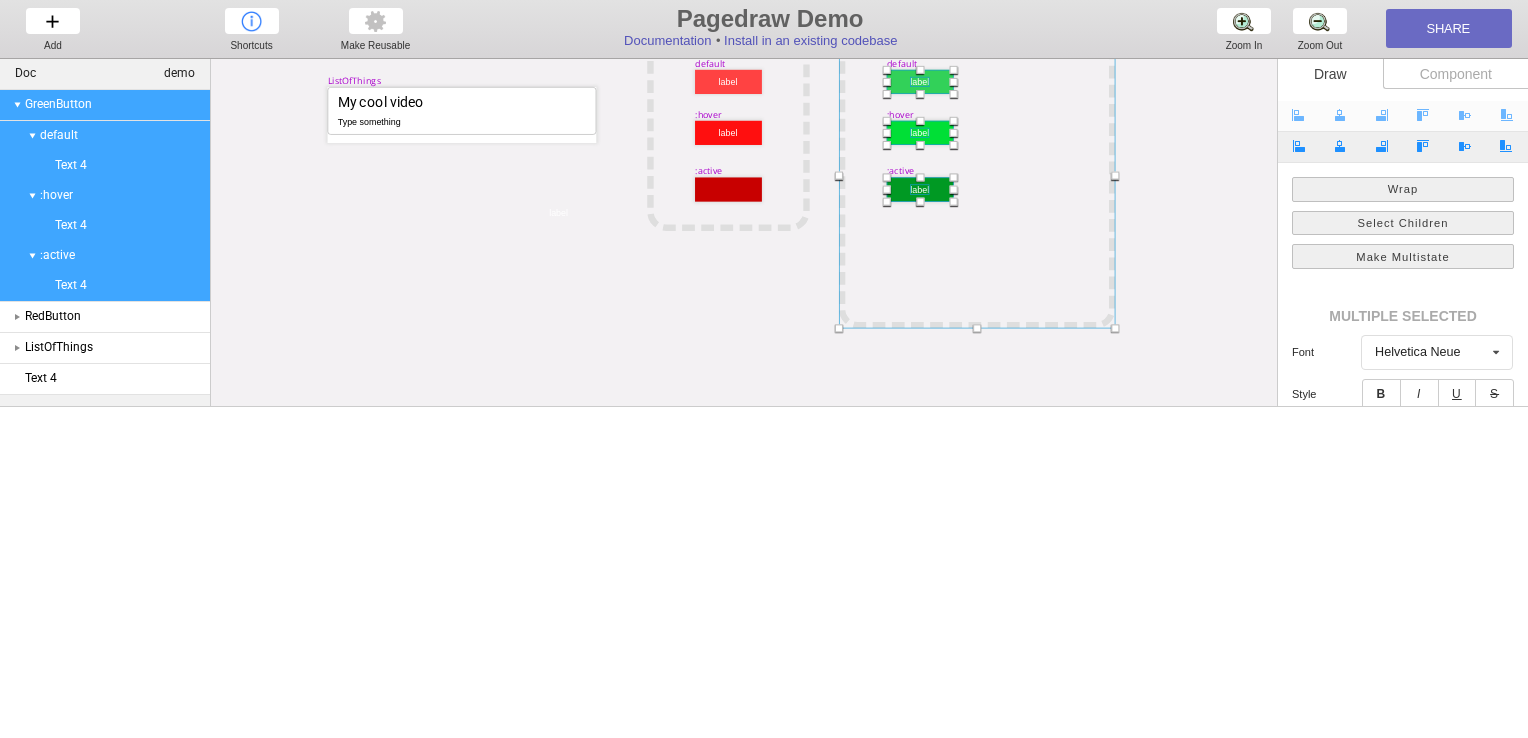 click at bounding box center [1115, 328] 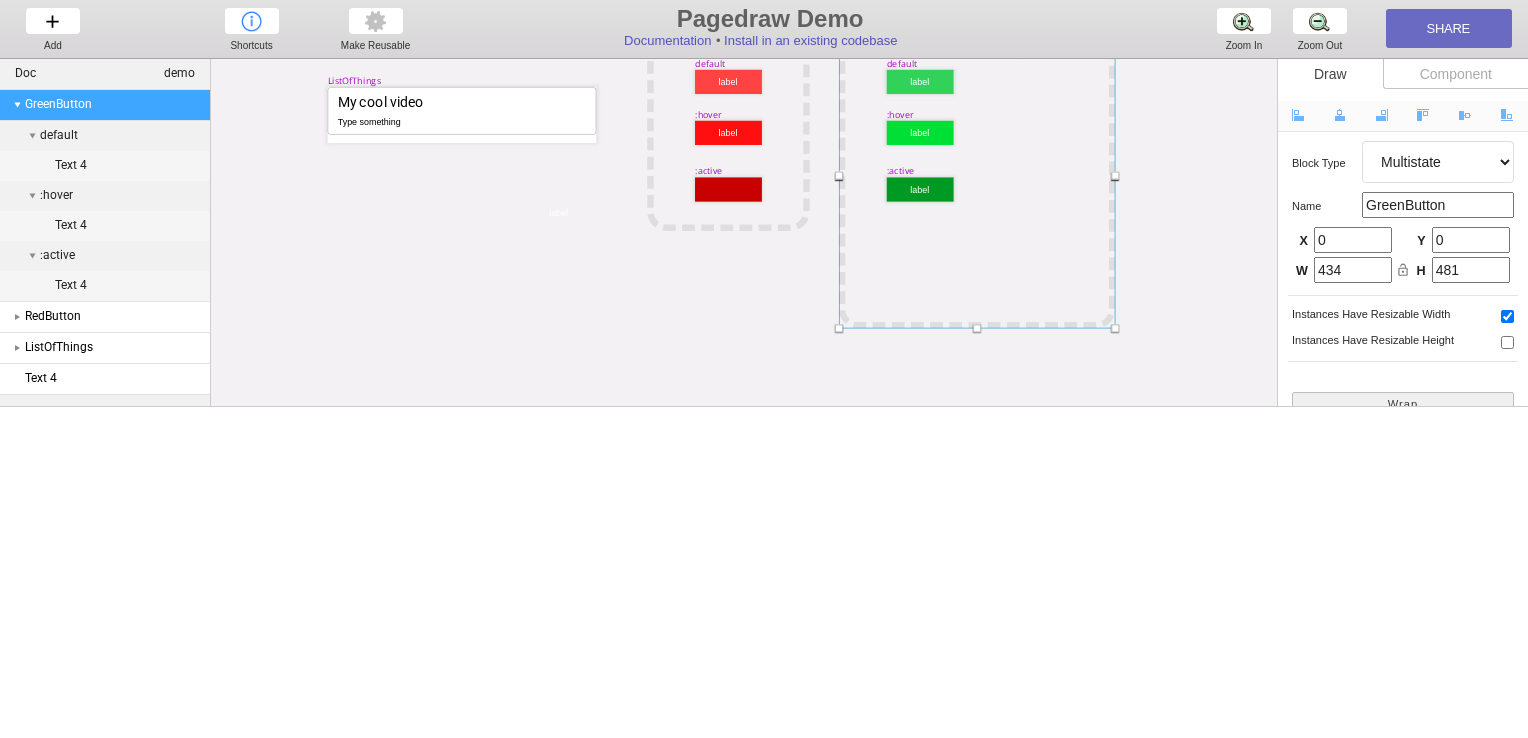 click on "My cool video Type something default label RedButton label :hover label :active ListOfThings default label label :hover label :active GreenButton" at bounding box center [1150, 378] 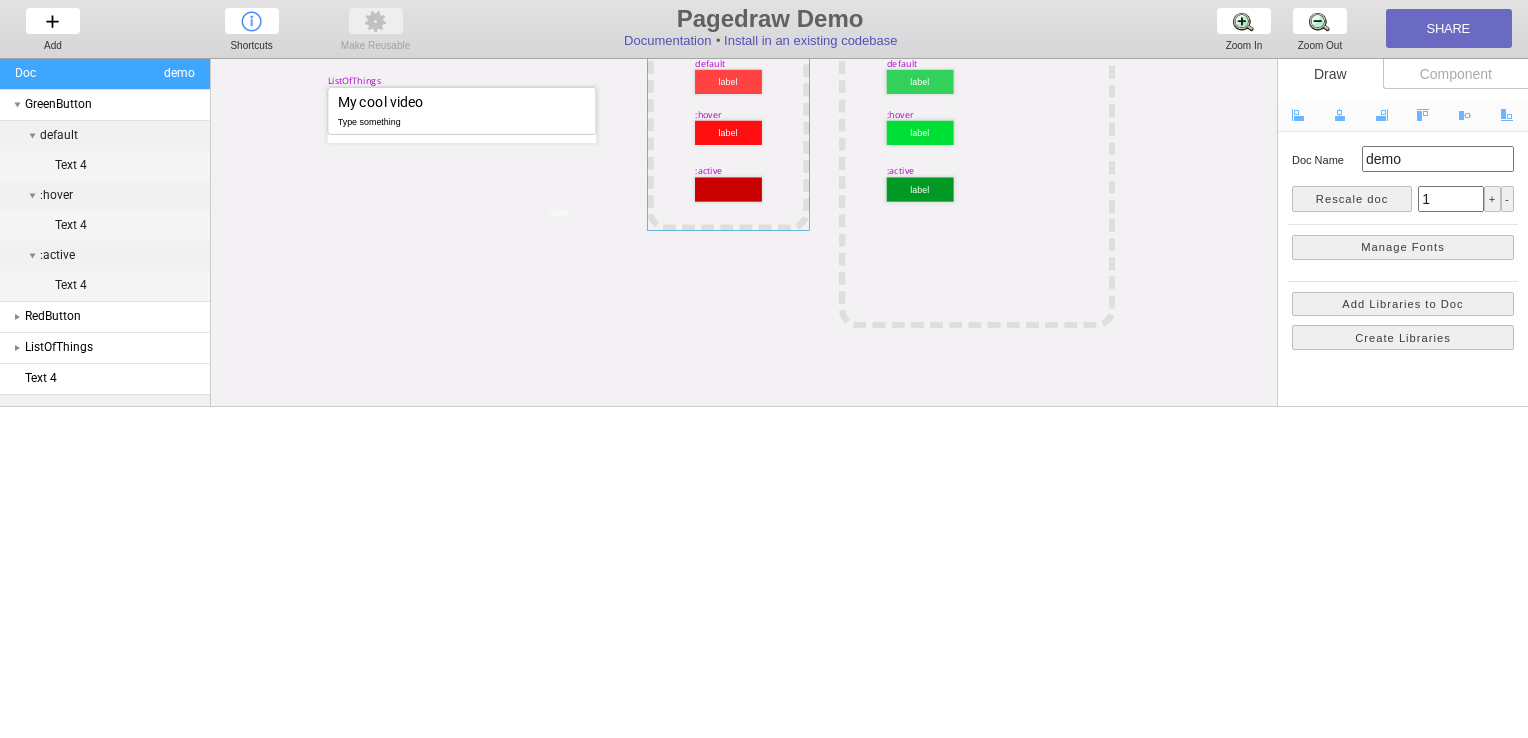 click at bounding box center (728, 126) 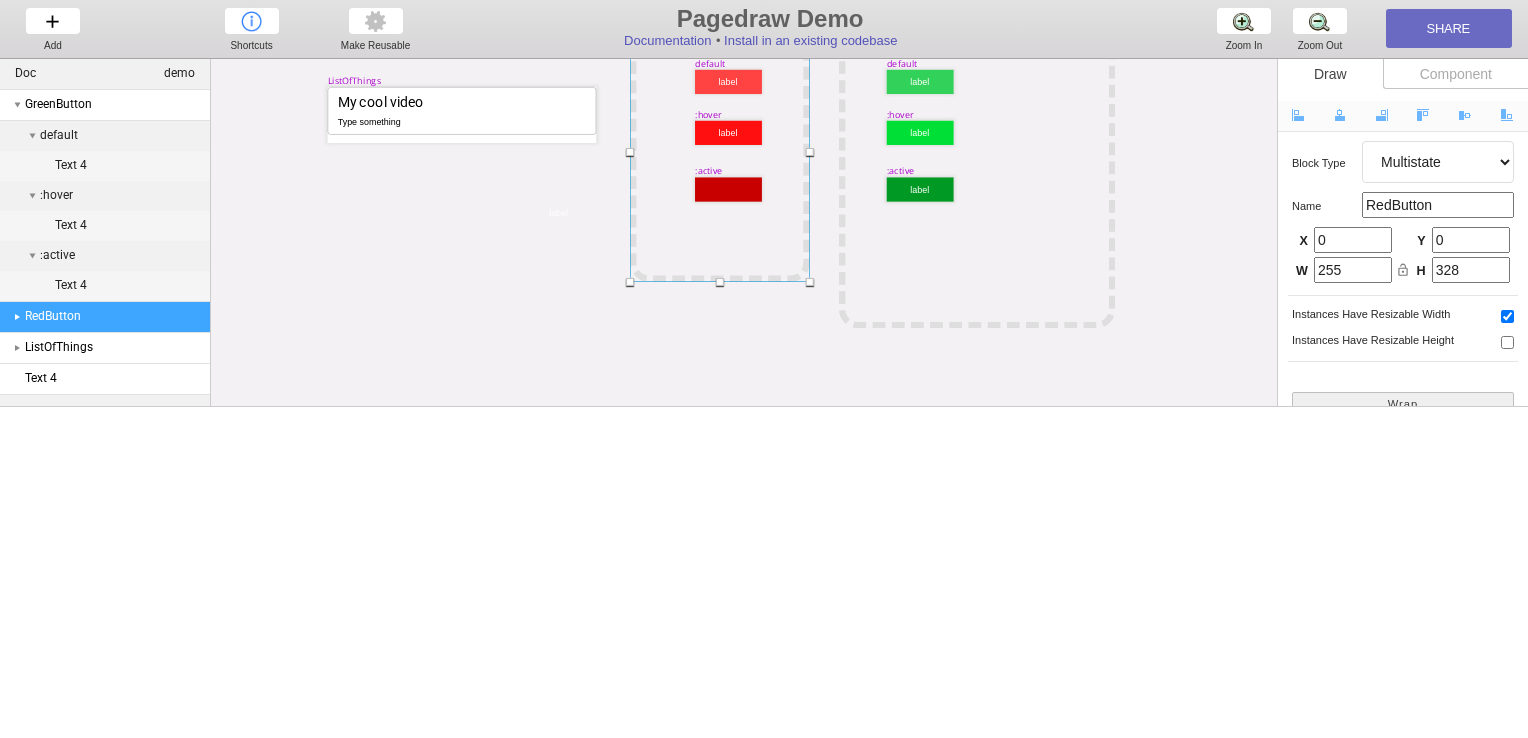 drag, startPoint x: 647, startPoint y: 233, endPoint x: 624, endPoint y: 297, distance: 68.007355 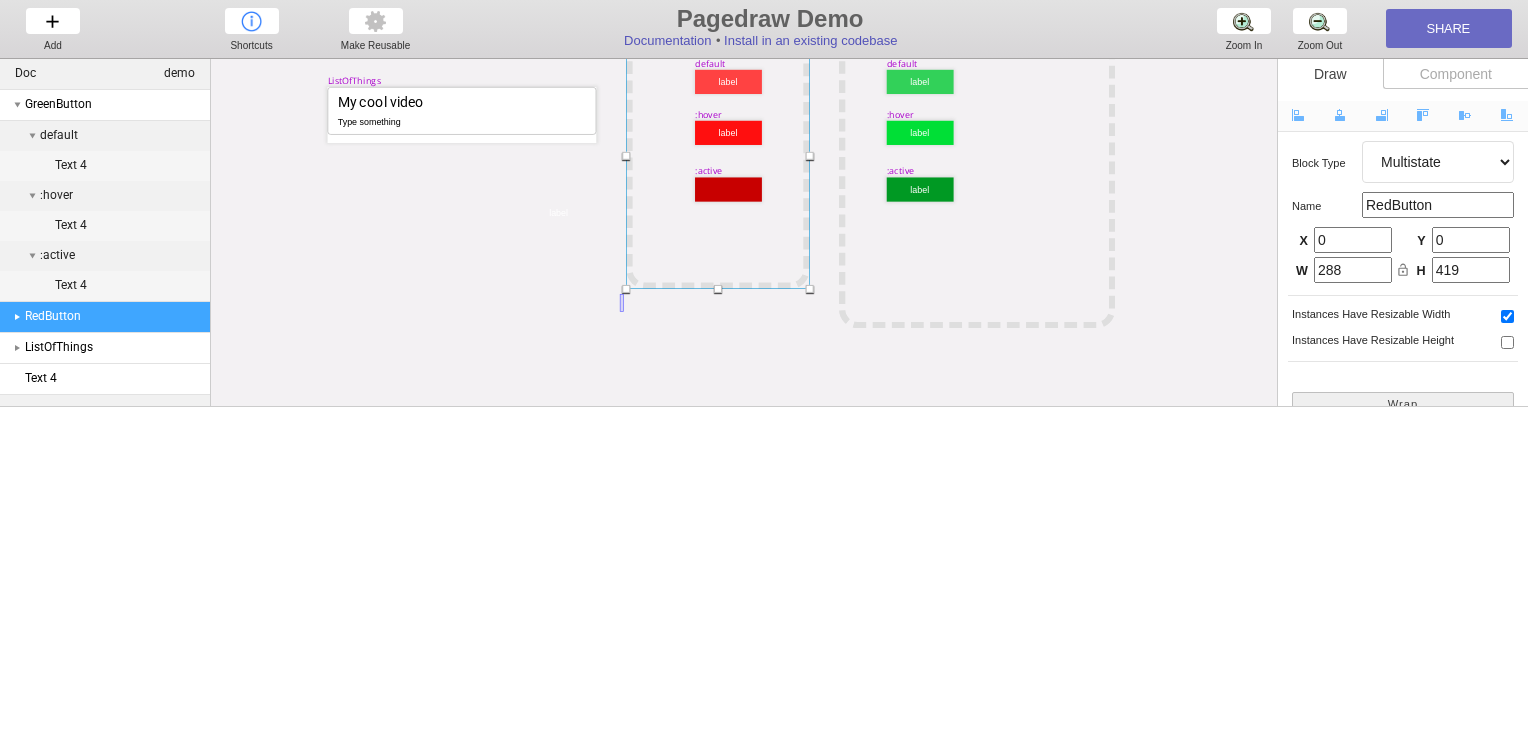 drag, startPoint x: 624, startPoint y: 297, endPoint x: 620, endPoint y: 312, distance: 15.524175 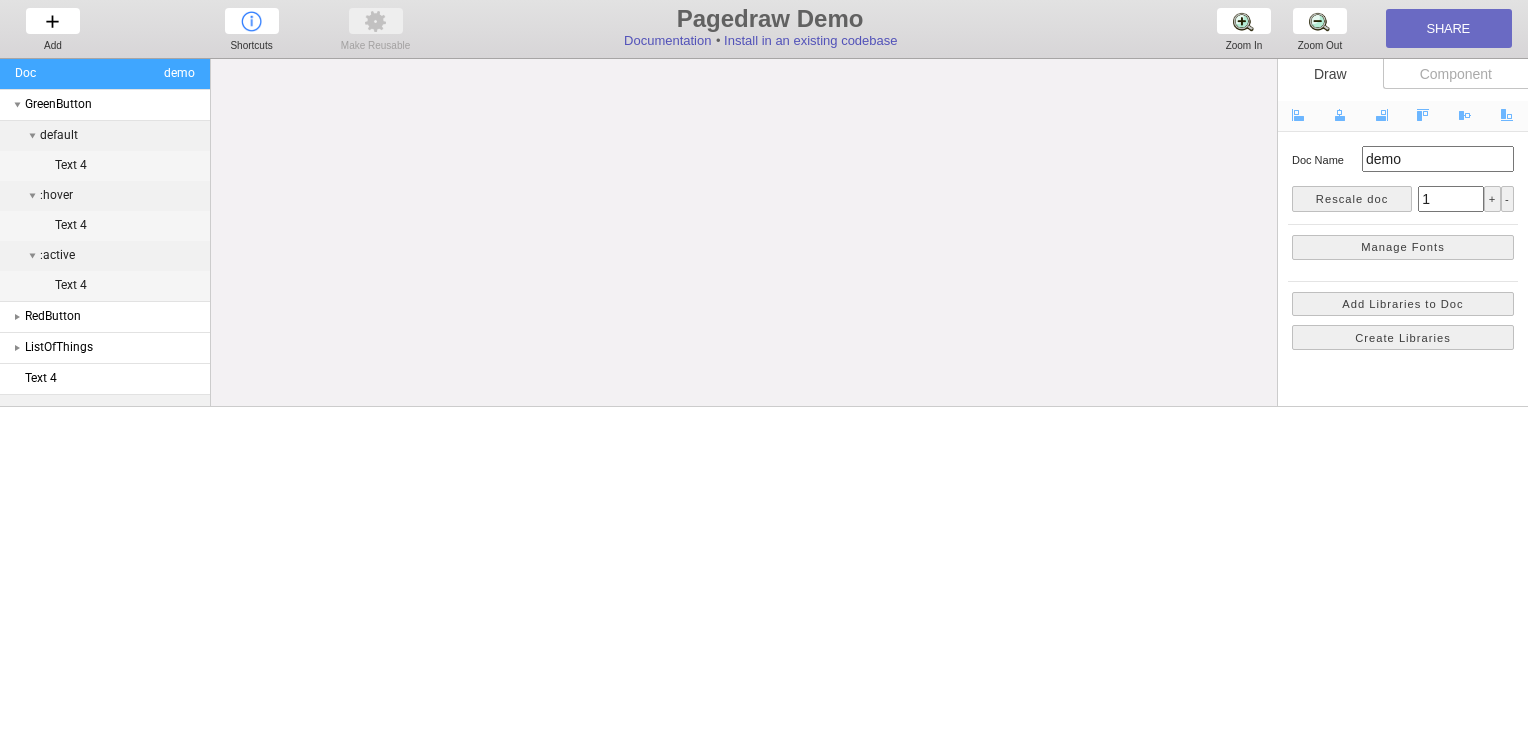scroll, scrollTop: 0, scrollLeft: 0, axis: both 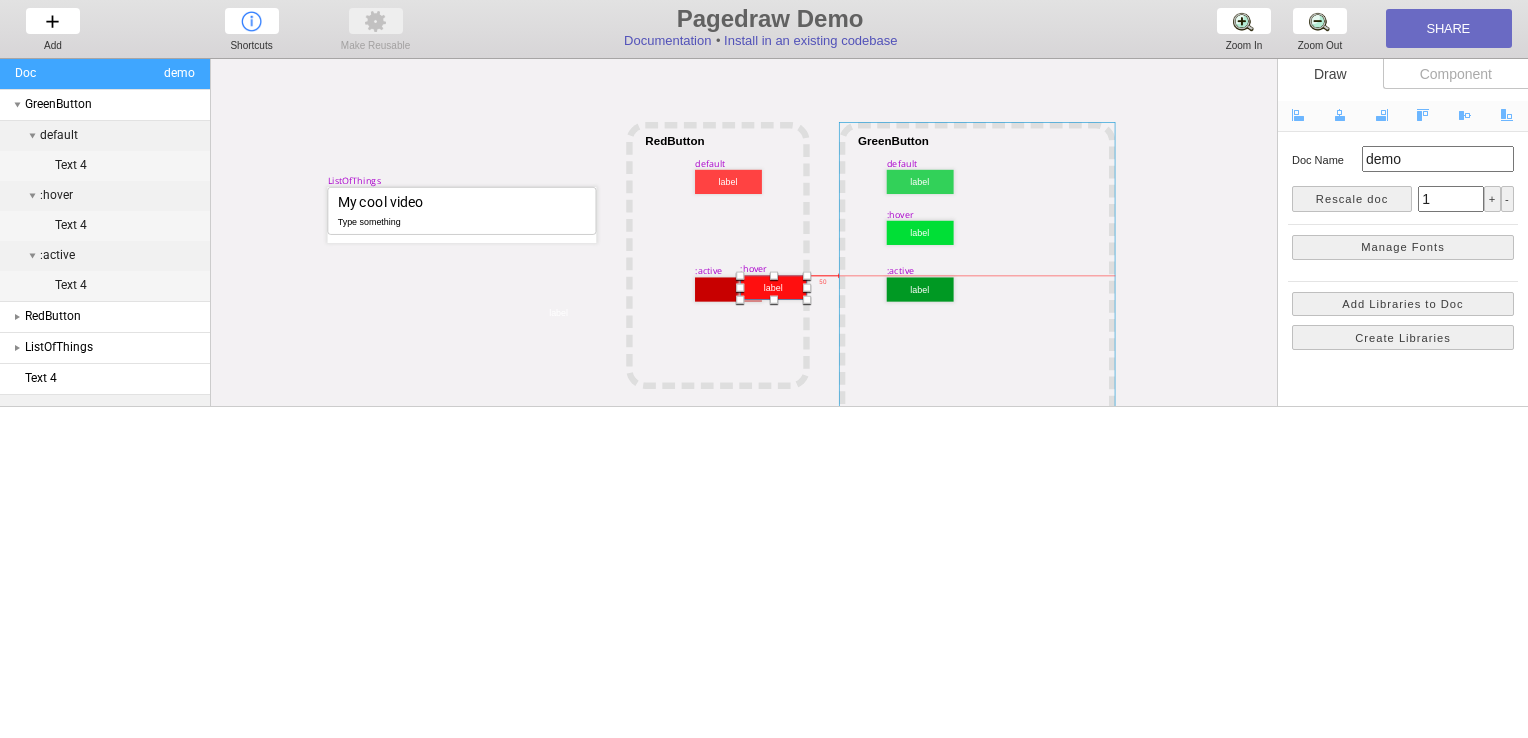 drag, startPoint x: 750, startPoint y: 237, endPoint x: 838, endPoint y: 310, distance: 114.33722 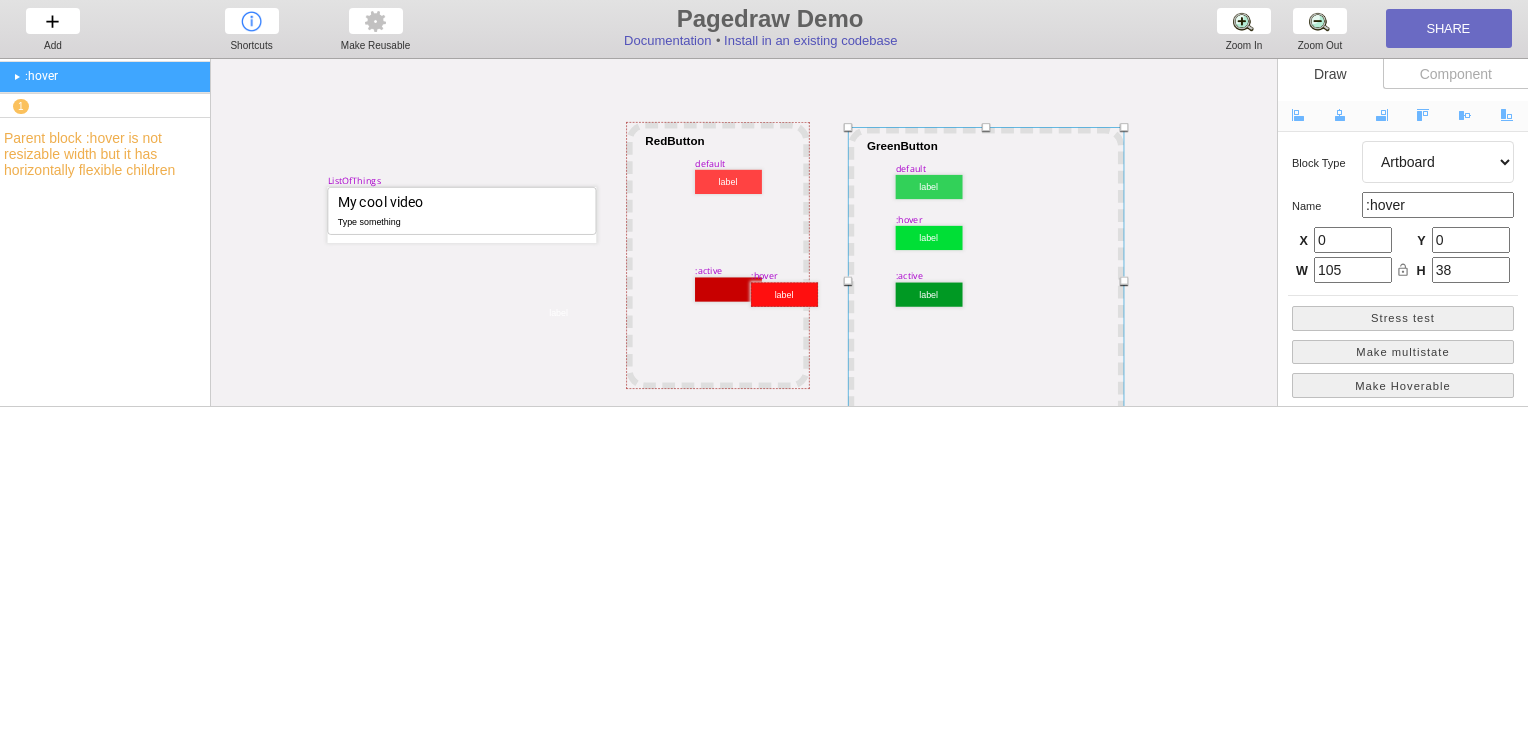 drag, startPoint x: 945, startPoint y: 342, endPoint x: 958, endPoint y: 342, distance: 13 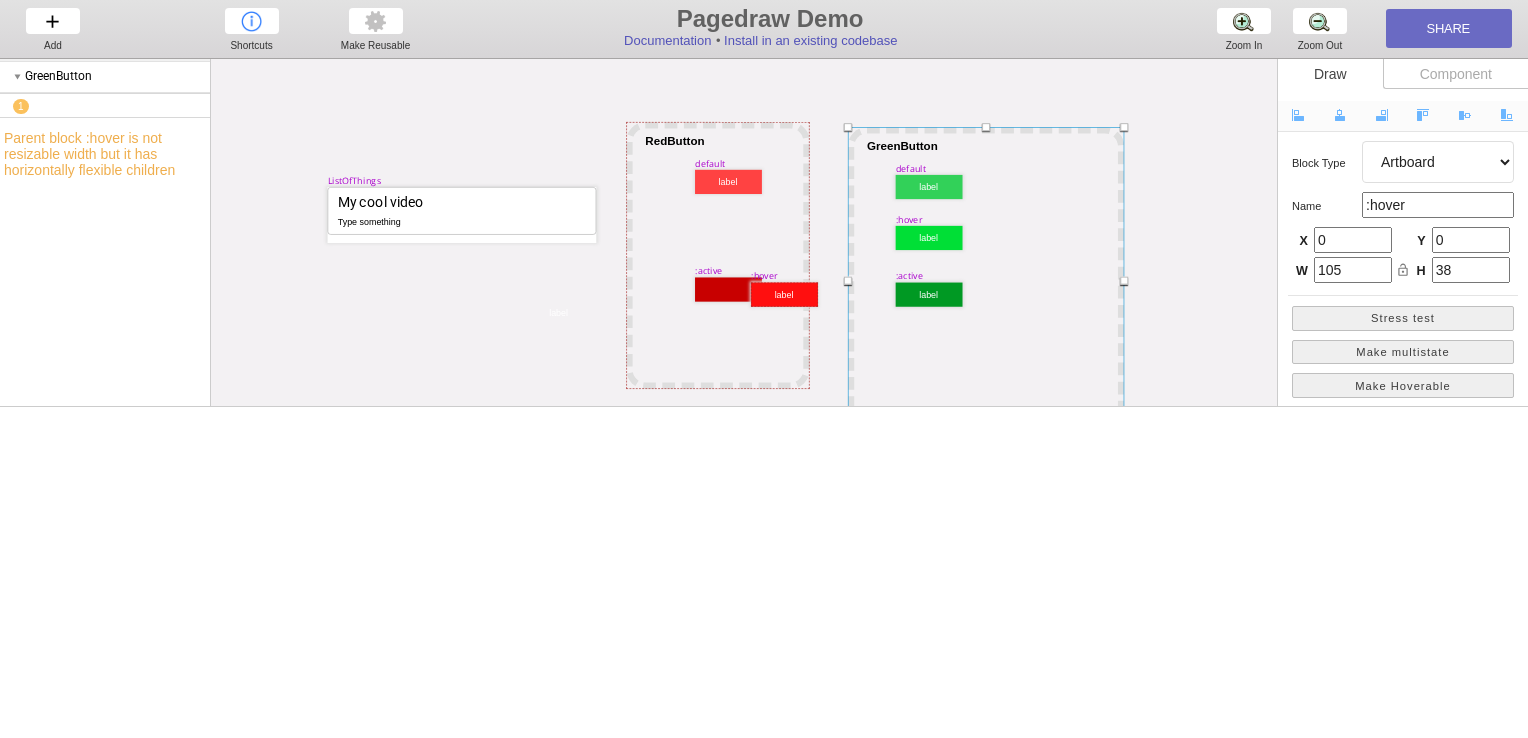 select on "1" 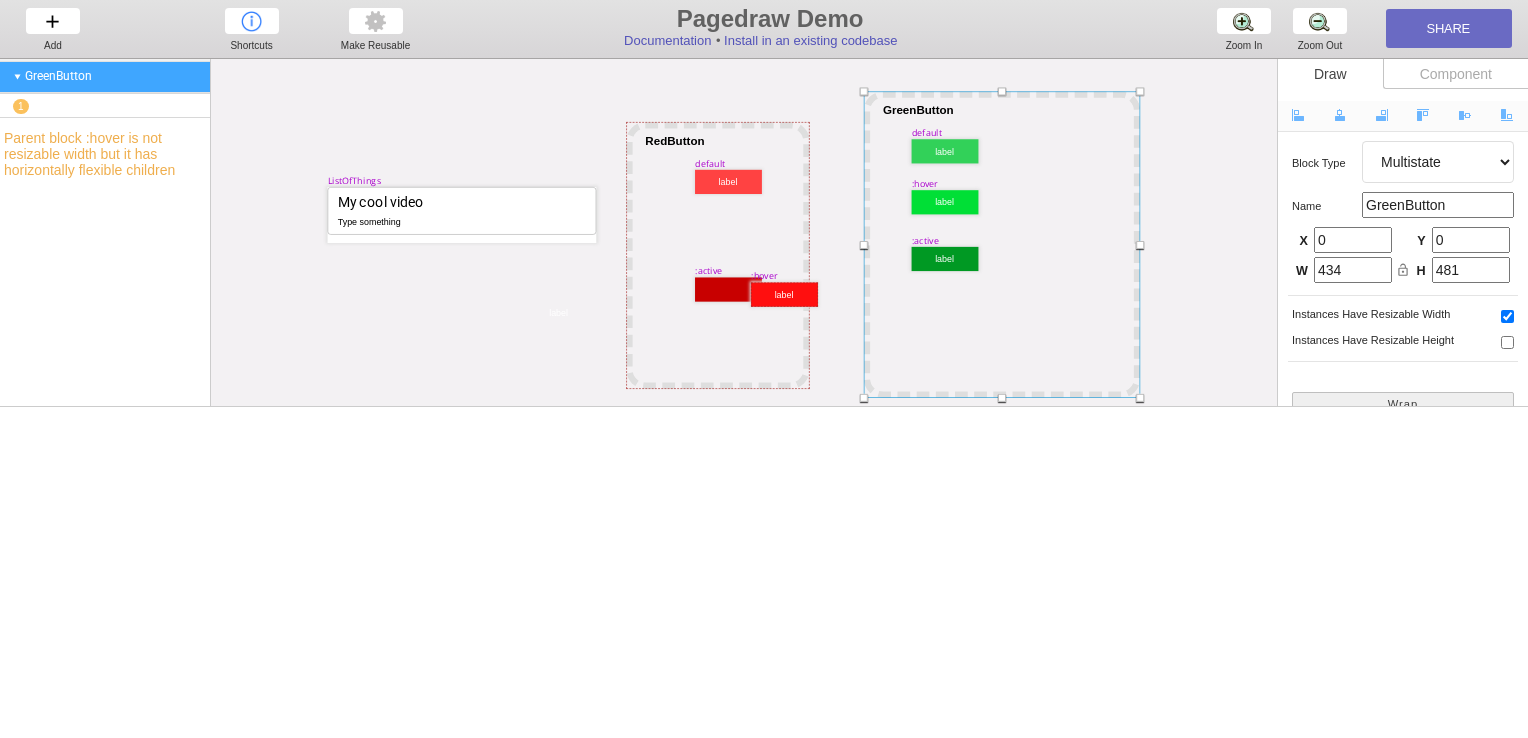 drag, startPoint x: 958, startPoint y: 342, endPoint x: 962, endPoint y: 288, distance: 54.147945 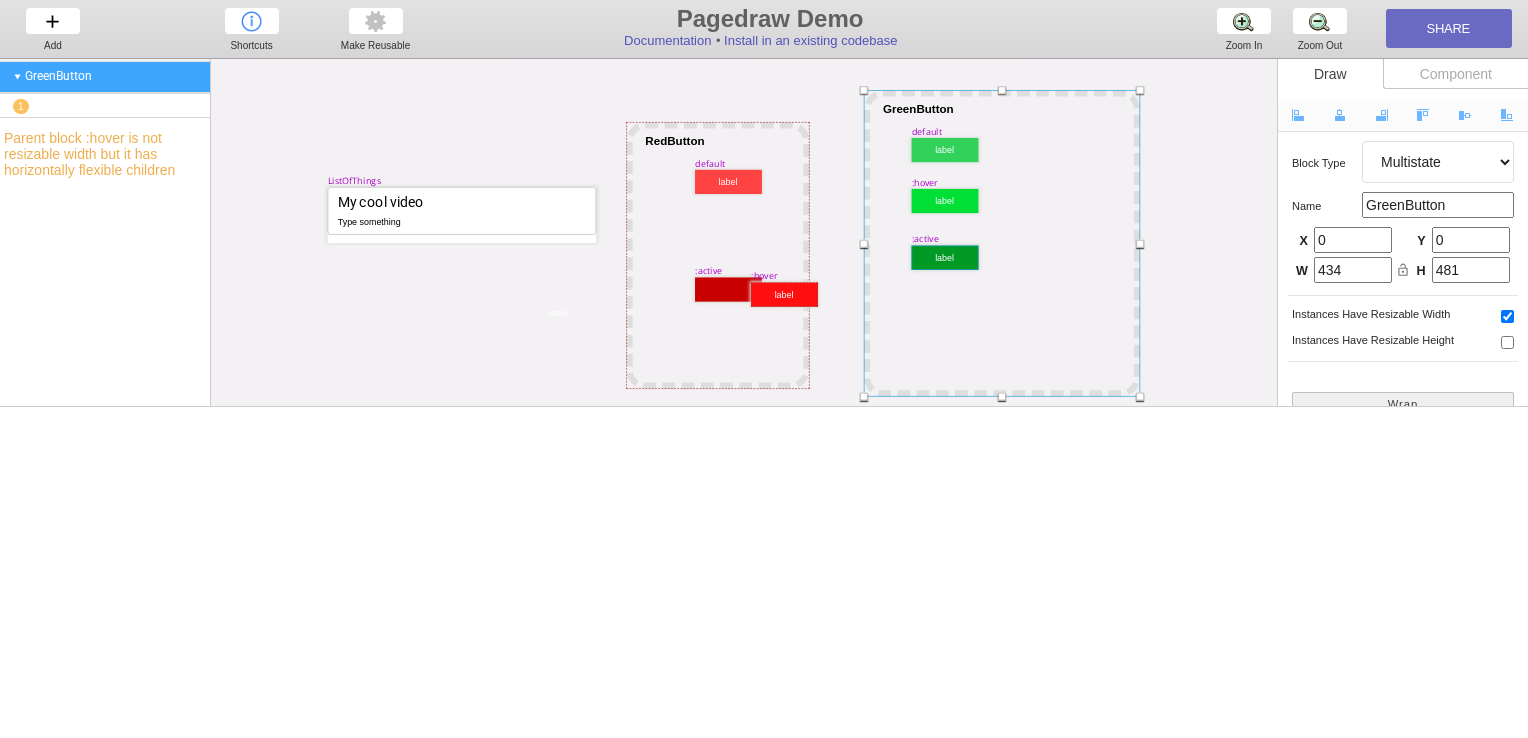 drag, startPoint x: 975, startPoint y: 268, endPoint x: 967, endPoint y: 276, distance: 11.313708 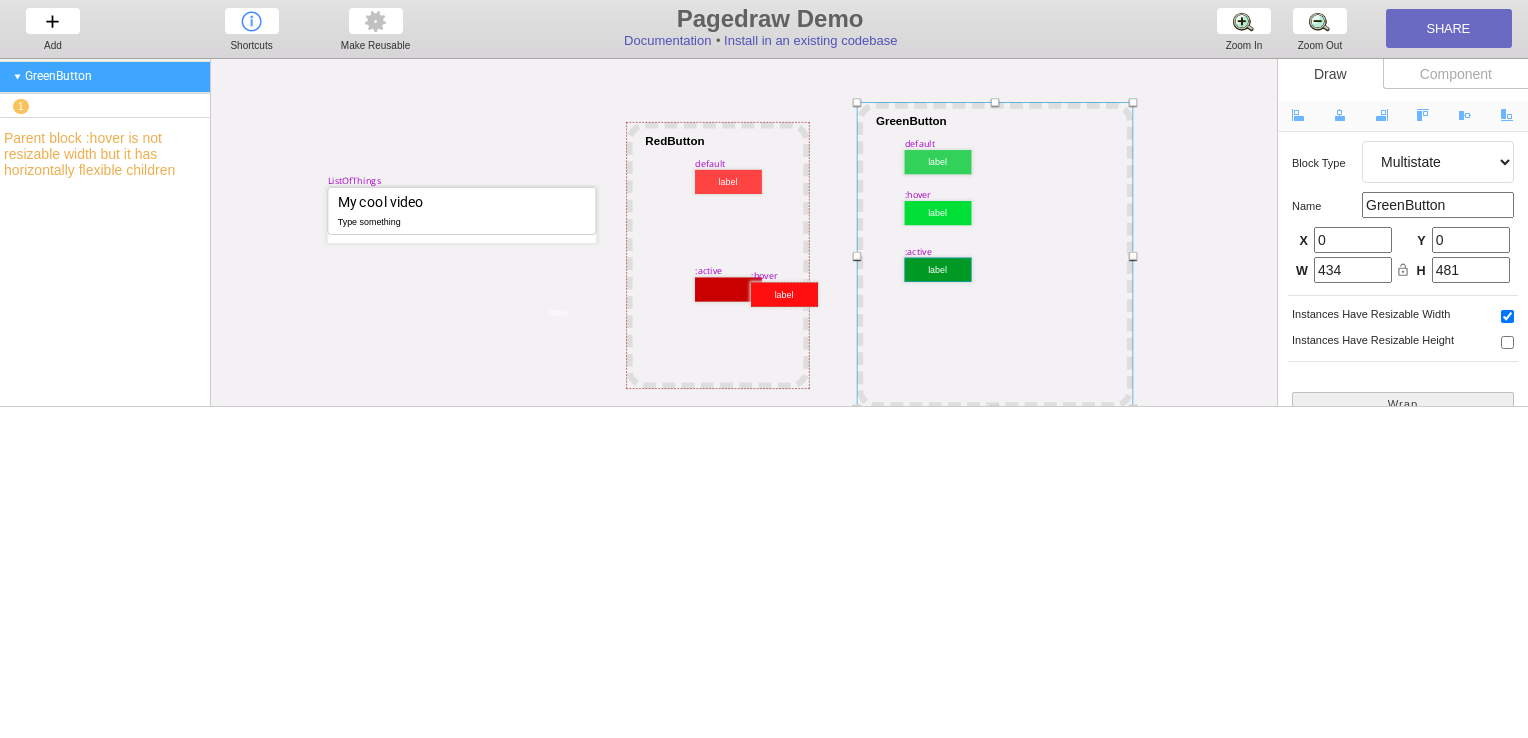 drag, startPoint x: 958, startPoint y: 278, endPoint x: 947, endPoint y: 278, distance: 11 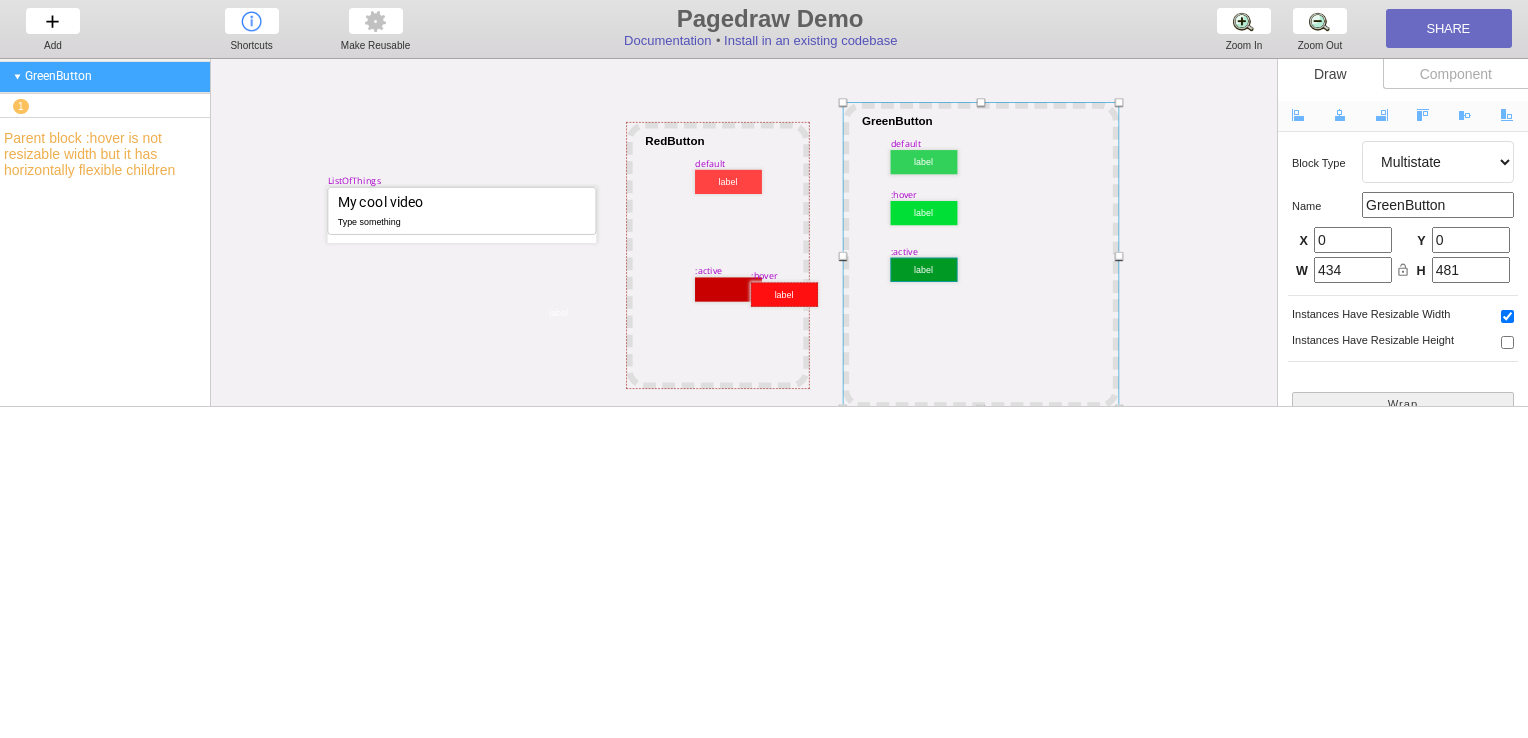 click at bounding box center (924, 270) 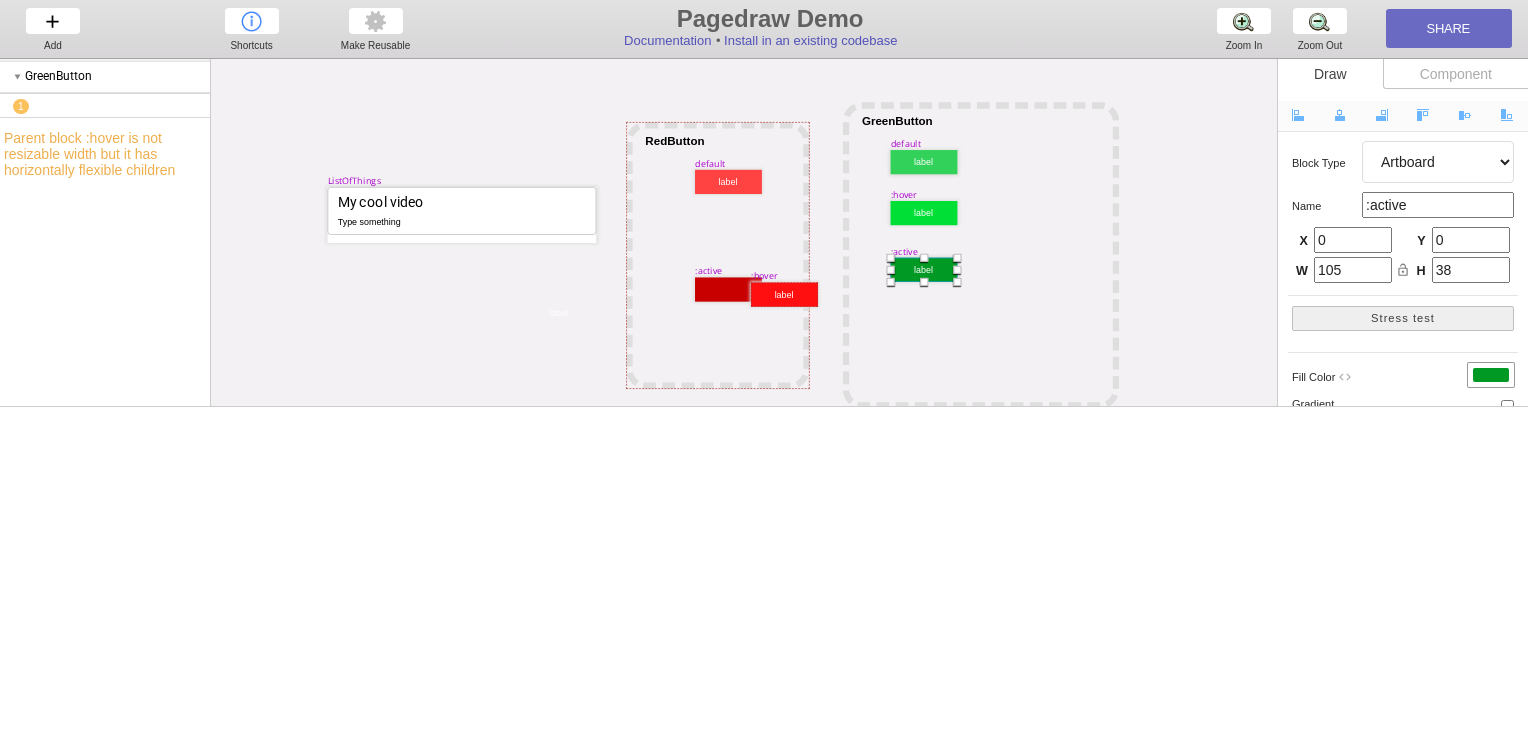 scroll, scrollTop: 180, scrollLeft: 0, axis: vertical 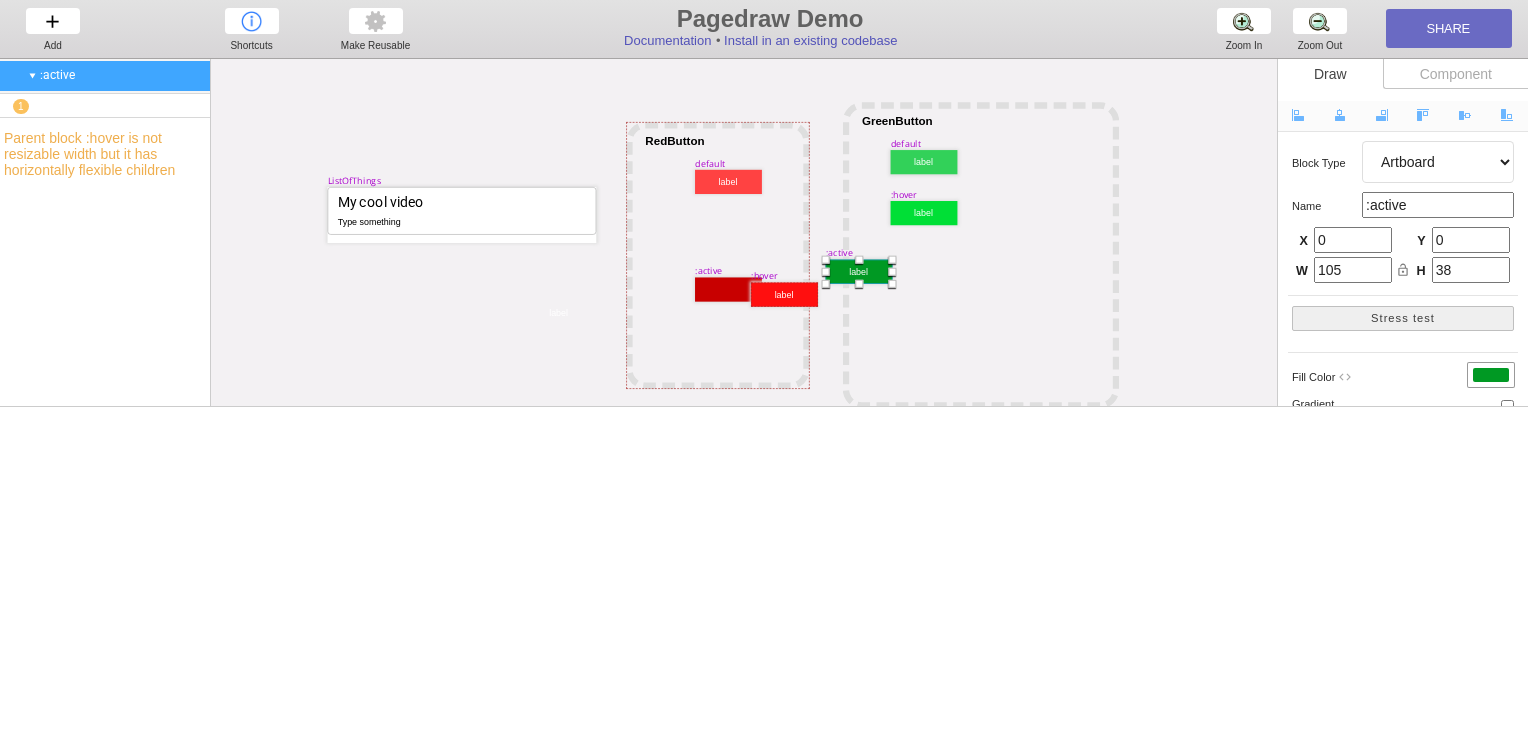 drag, startPoint x: 945, startPoint y: 275, endPoint x: 854, endPoint y: 277, distance: 91.02197 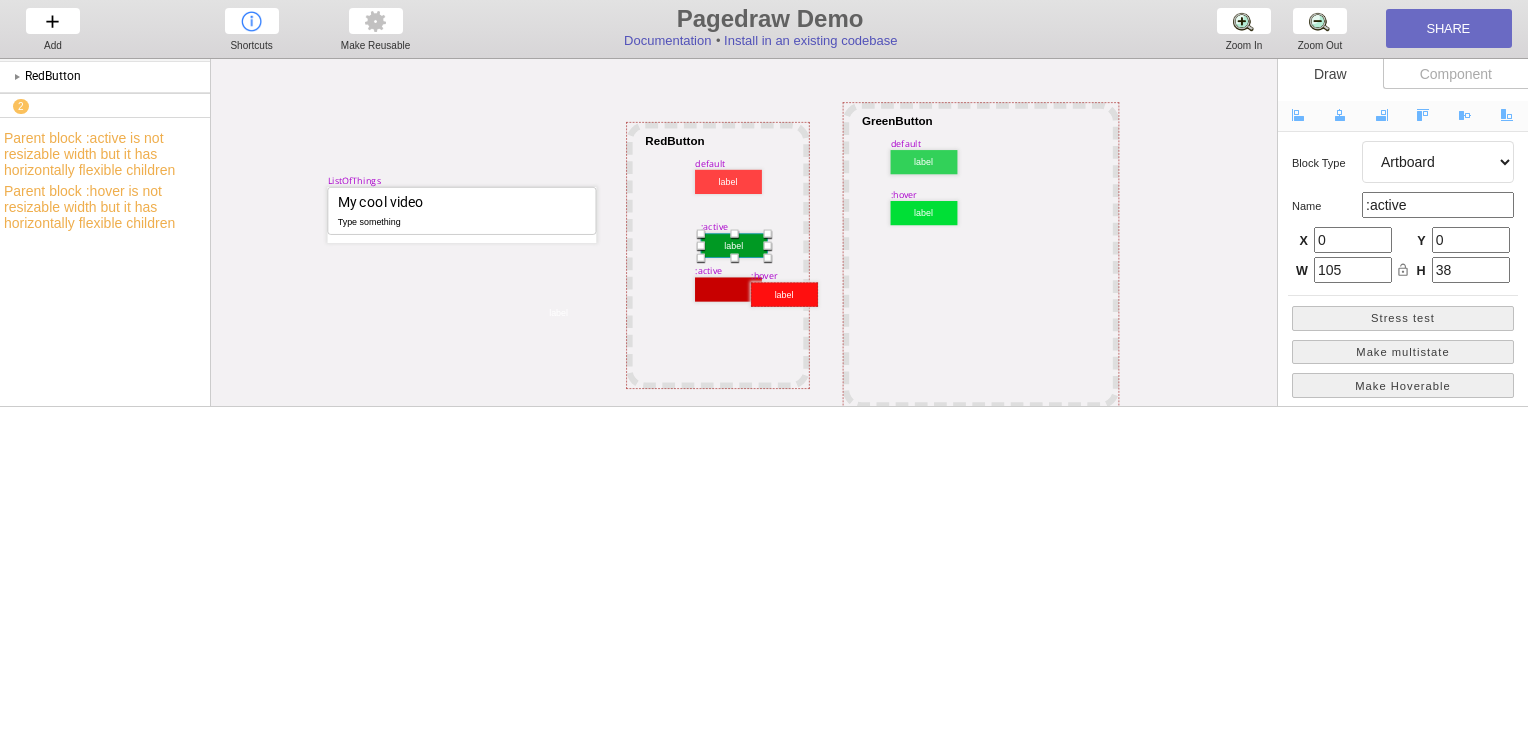 drag, startPoint x: 854, startPoint y: 277, endPoint x: 741, endPoint y: 251, distance: 115.952576 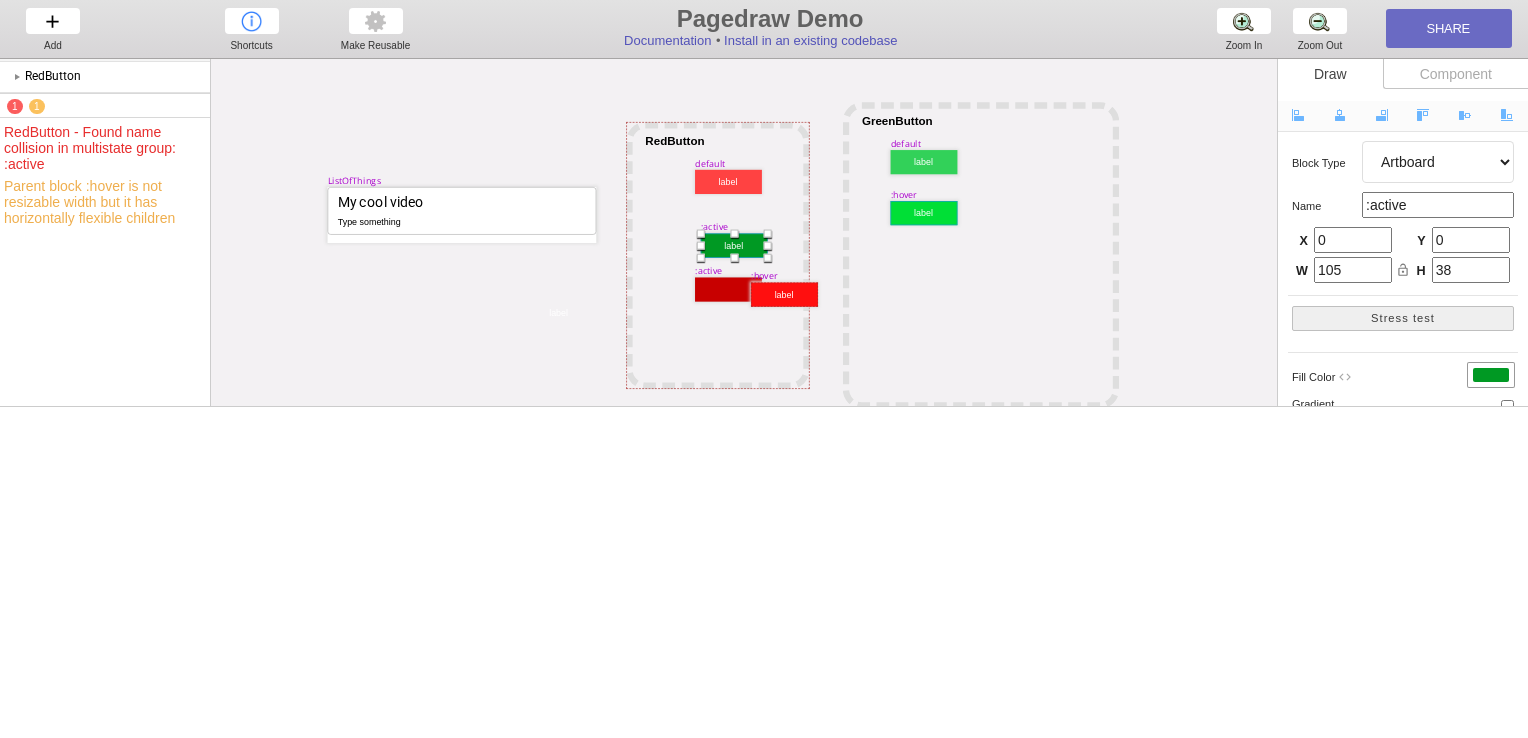 drag, startPoint x: 945, startPoint y: 224, endPoint x: 861, endPoint y: 238, distance: 85.158676 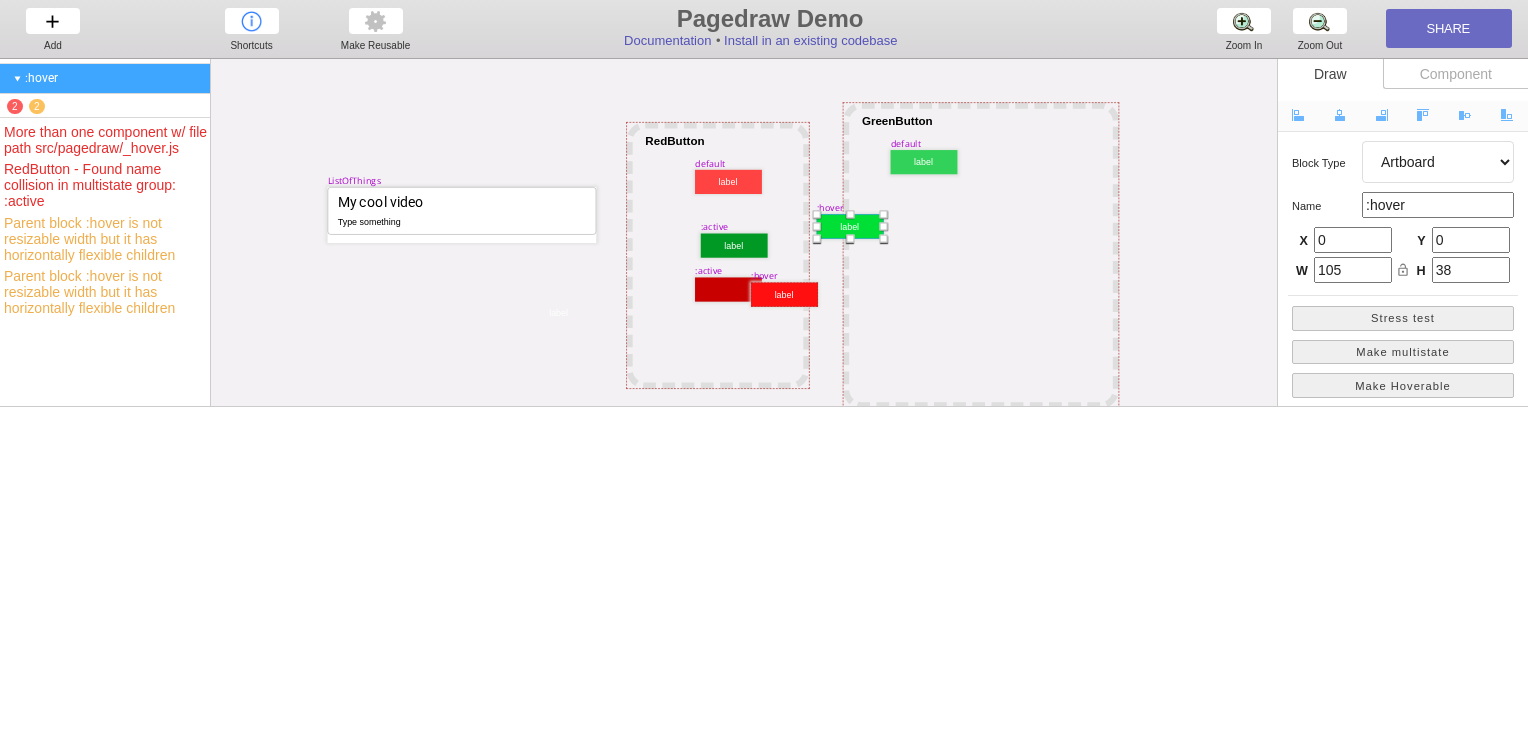 scroll, scrollTop: 182, scrollLeft: 0, axis: vertical 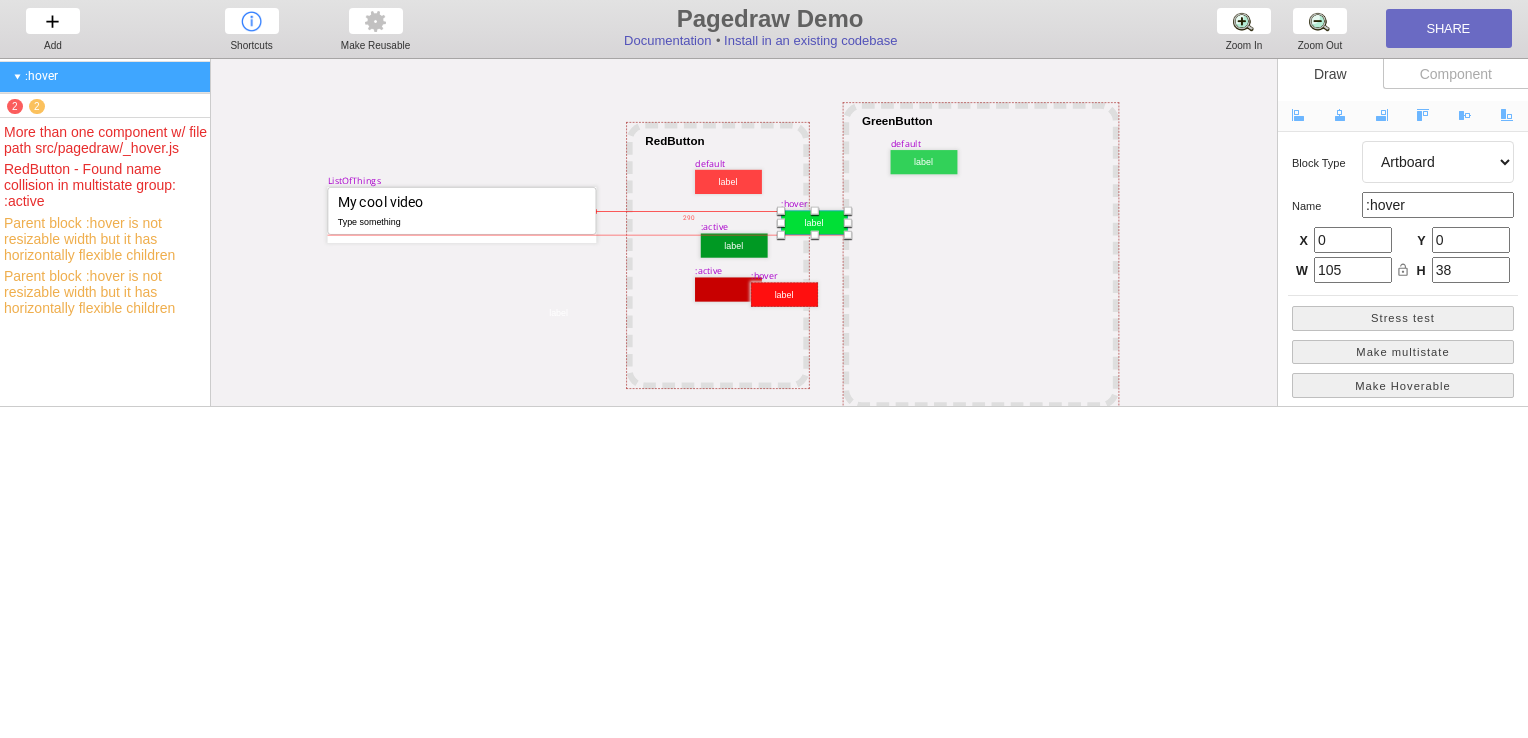 drag, startPoint x: 861, startPoint y: 238, endPoint x: 798, endPoint y: 224, distance: 64.53681 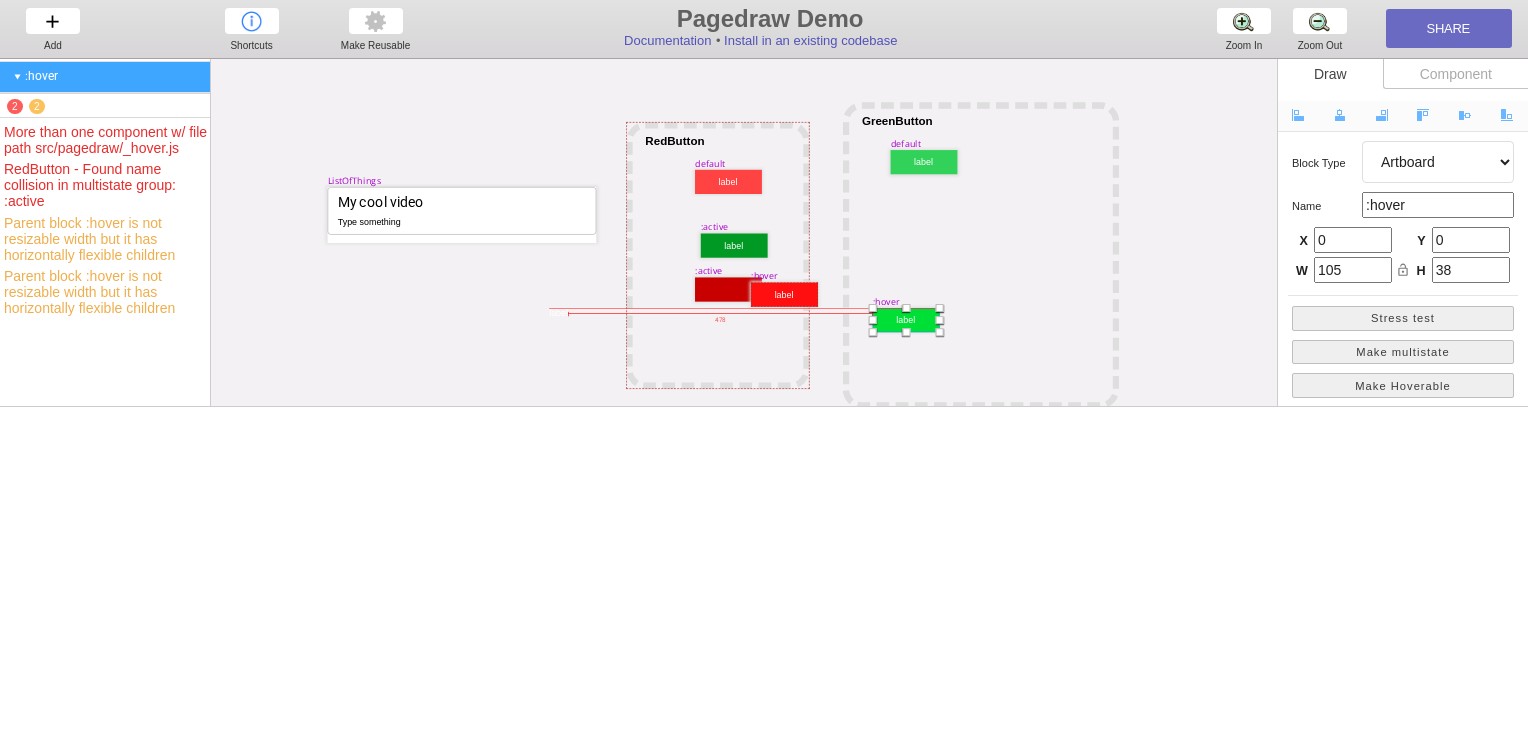 drag, startPoint x: 798, startPoint y: 224, endPoint x: 919, endPoint y: 330, distance: 160.8633 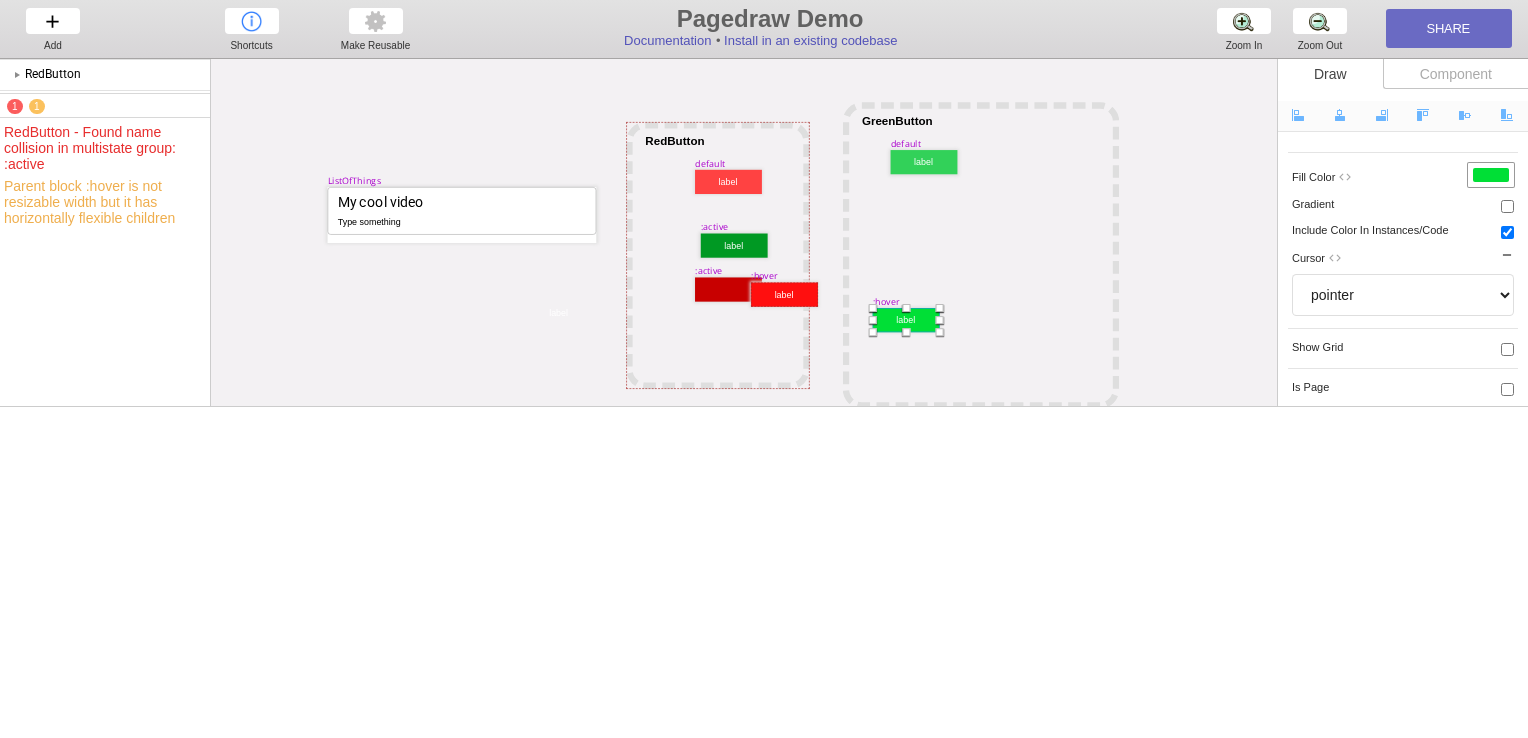 scroll, scrollTop: 387, scrollLeft: 0, axis: vertical 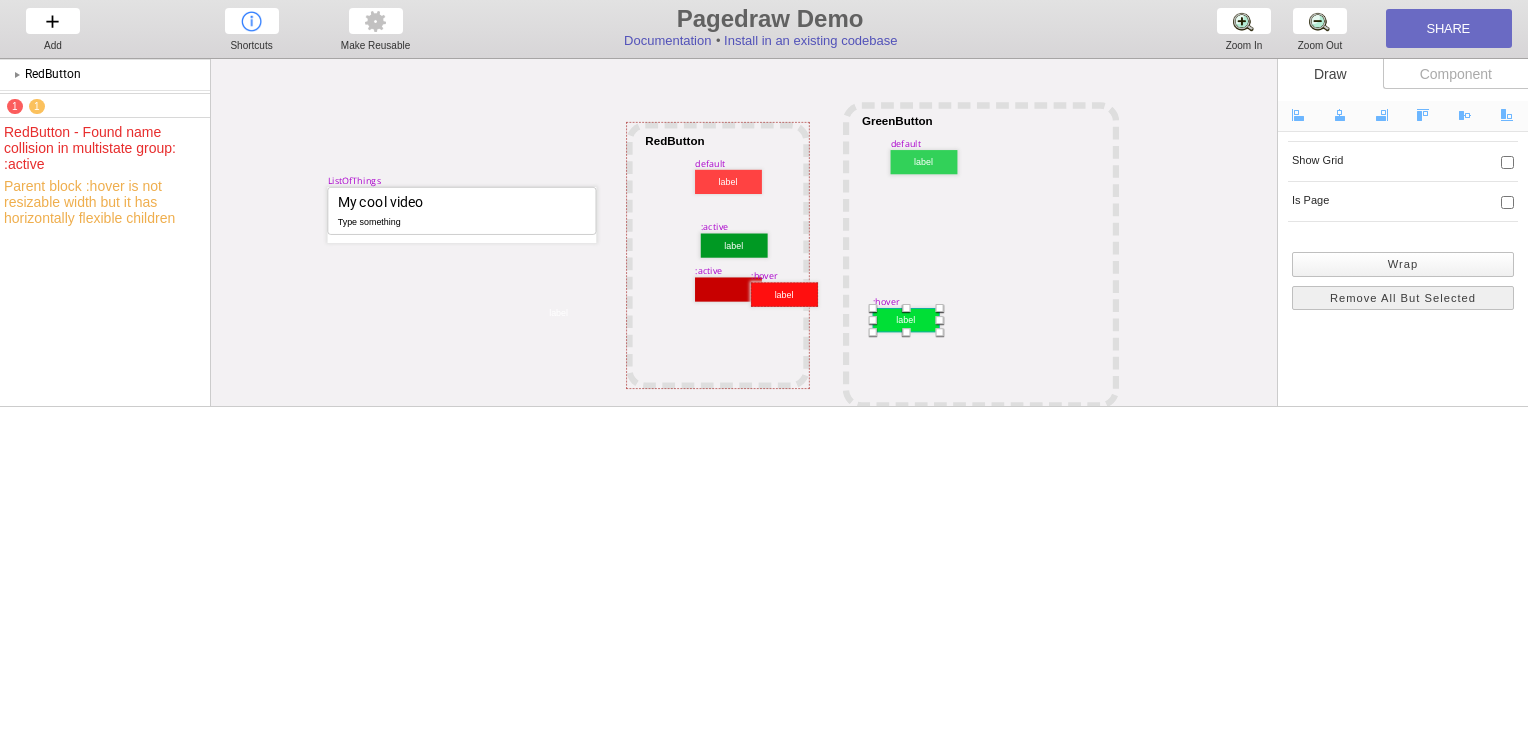click on "Wrap" at bounding box center (1403, 264) 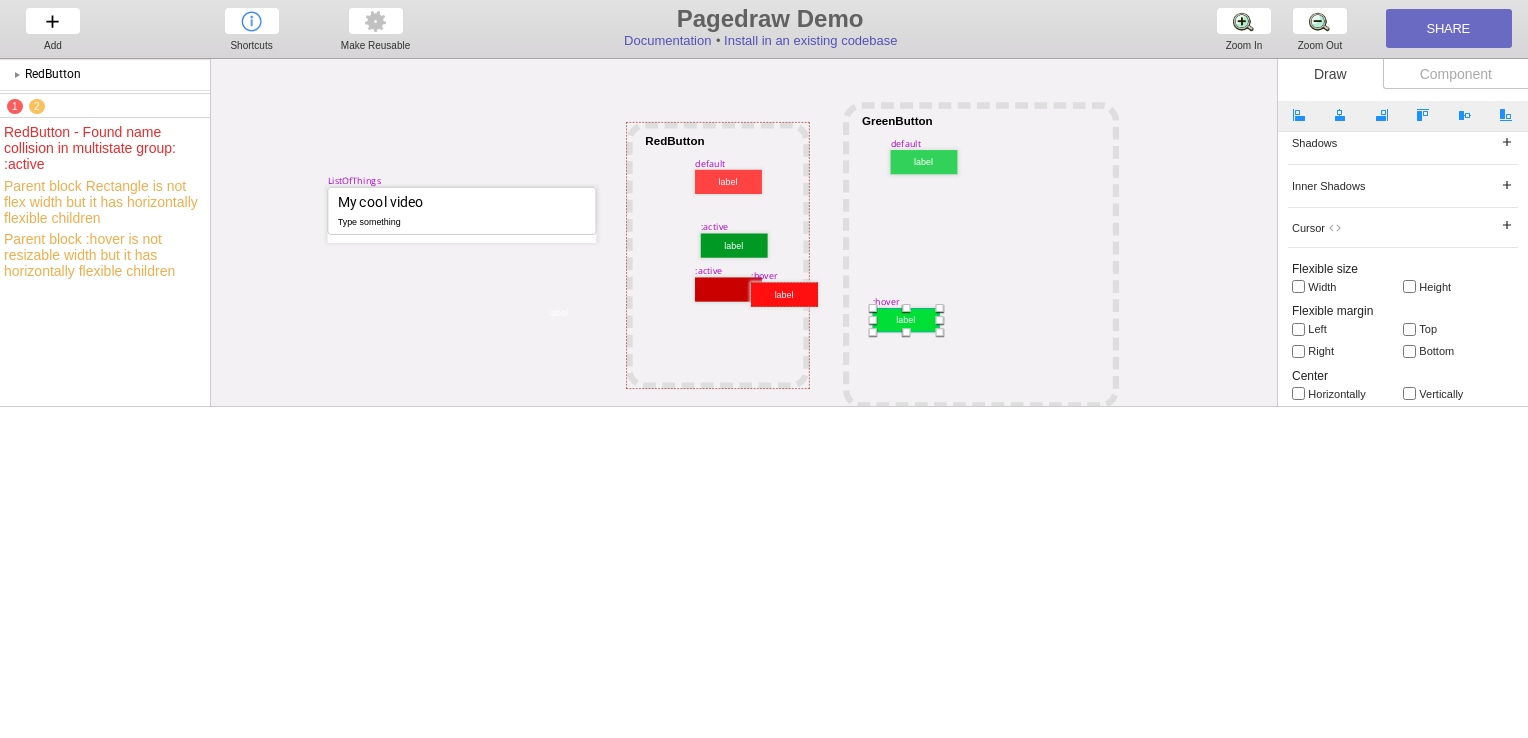 scroll, scrollTop: 149, scrollLeft: 0, axis: vertical 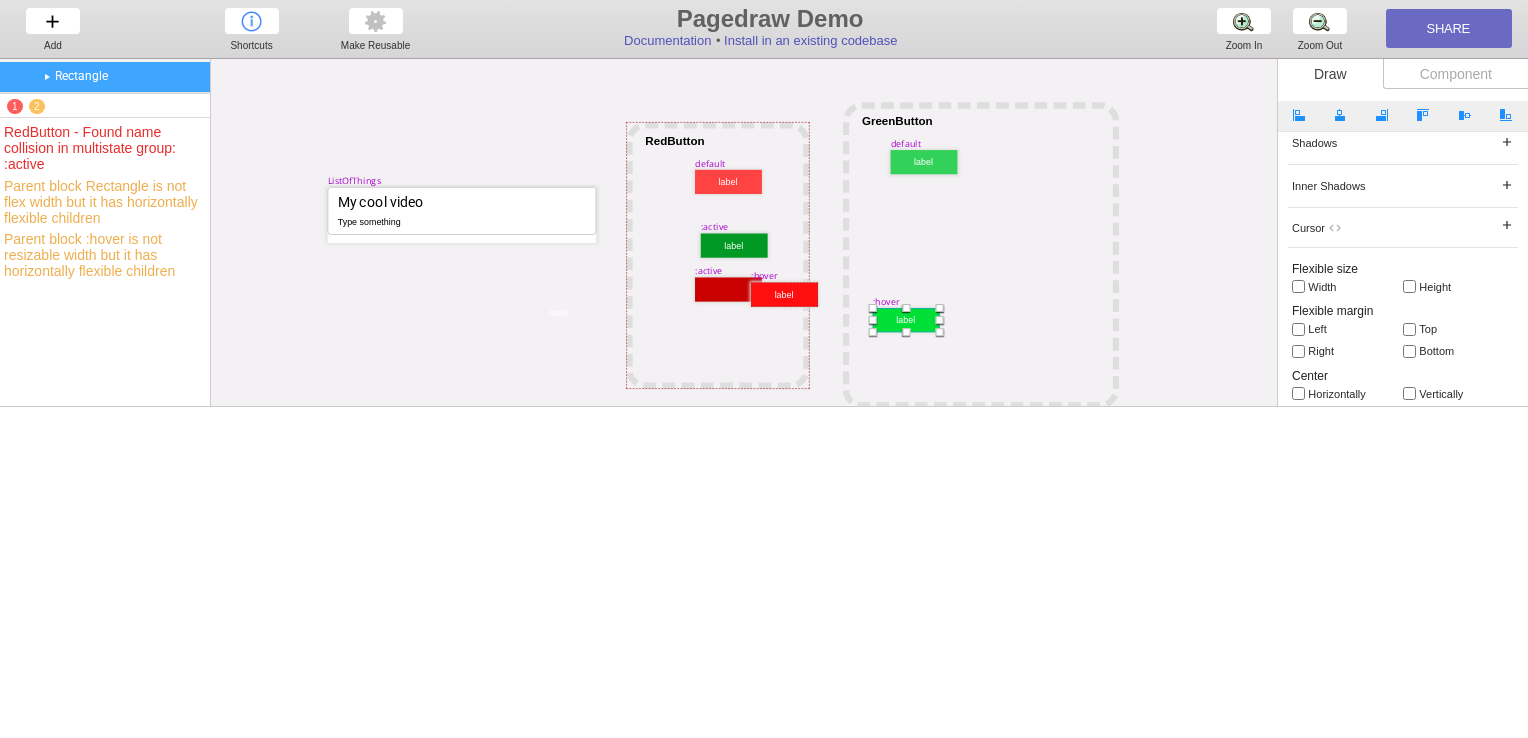 click on "Width" at bounding box center [1347, 286] 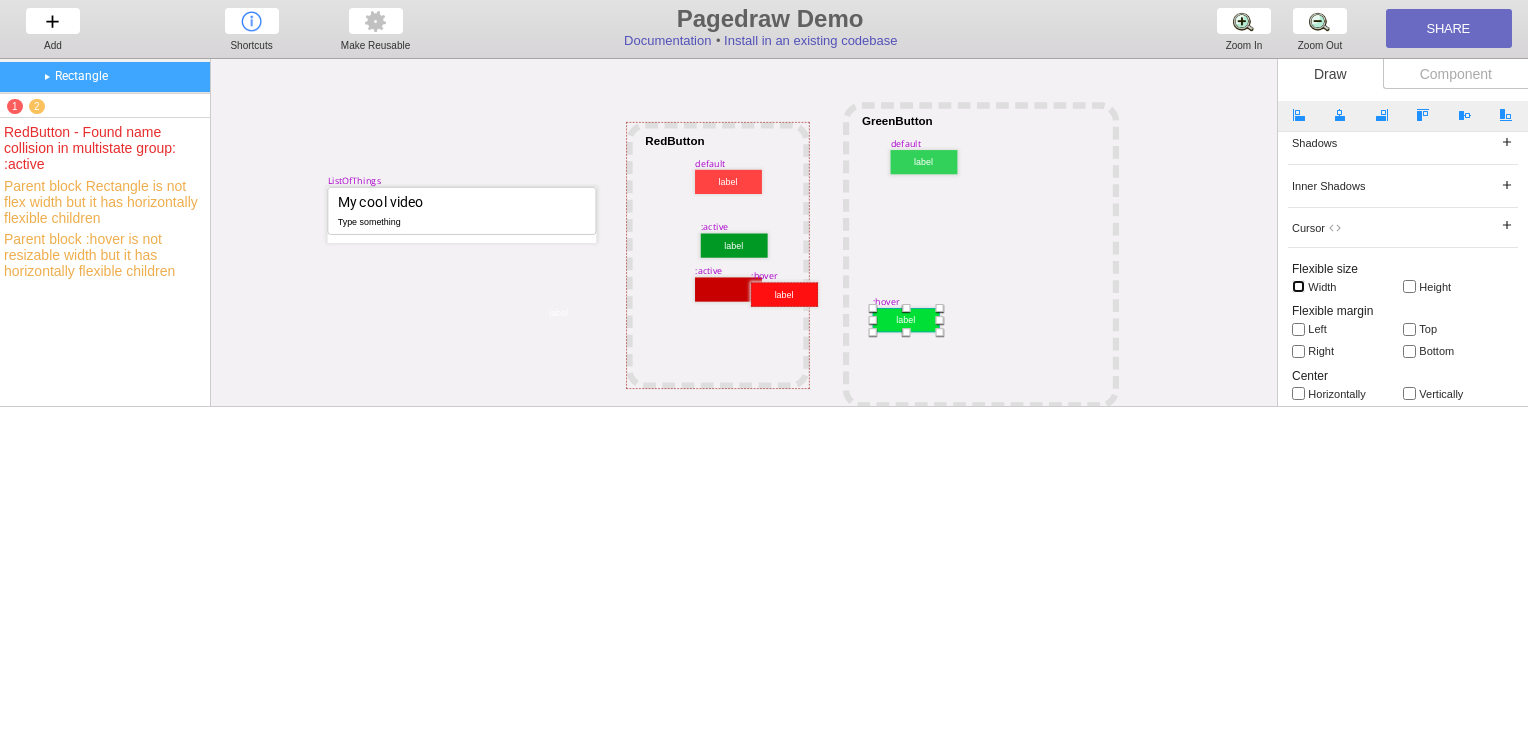 click on "Width" at bounding box center [1298, 286] 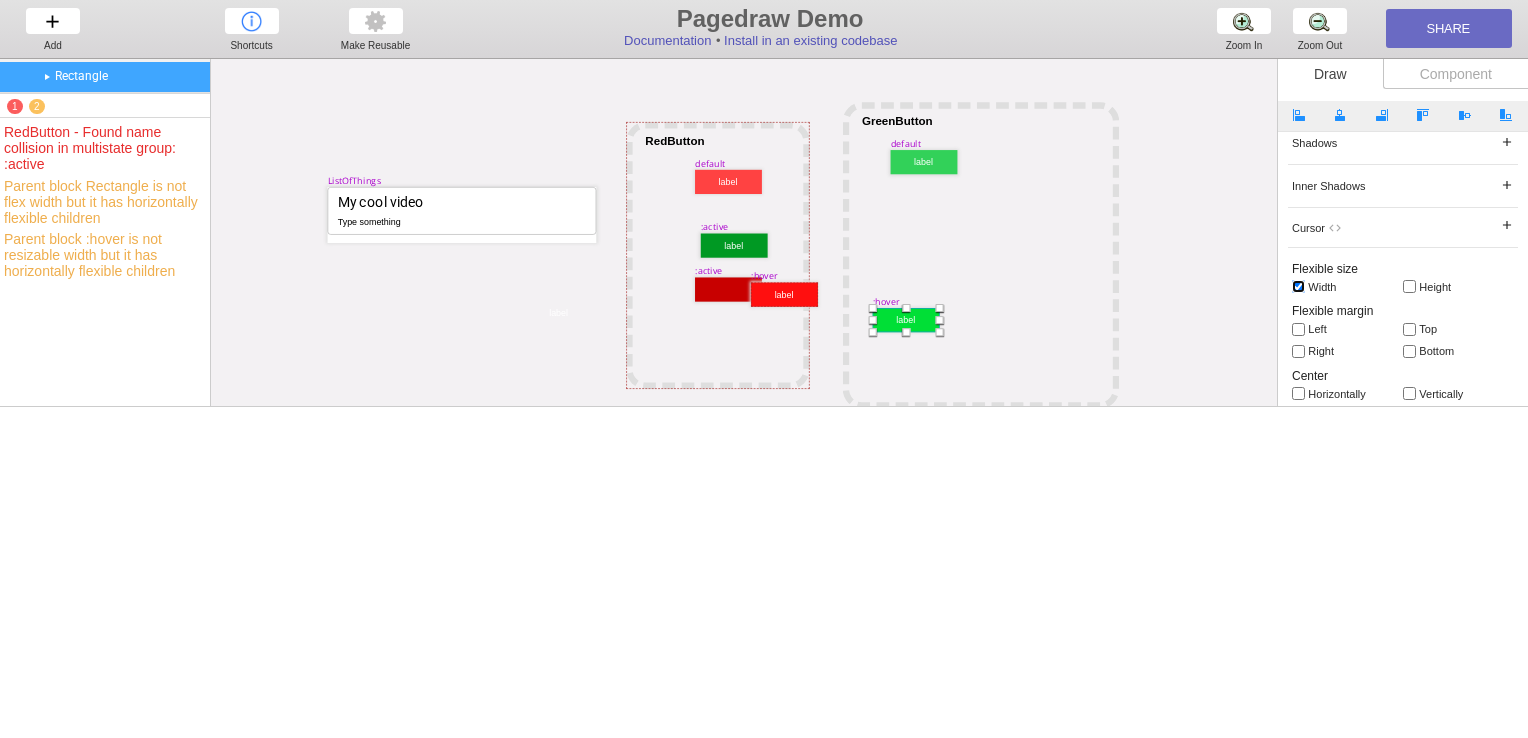 checkbox on "true" 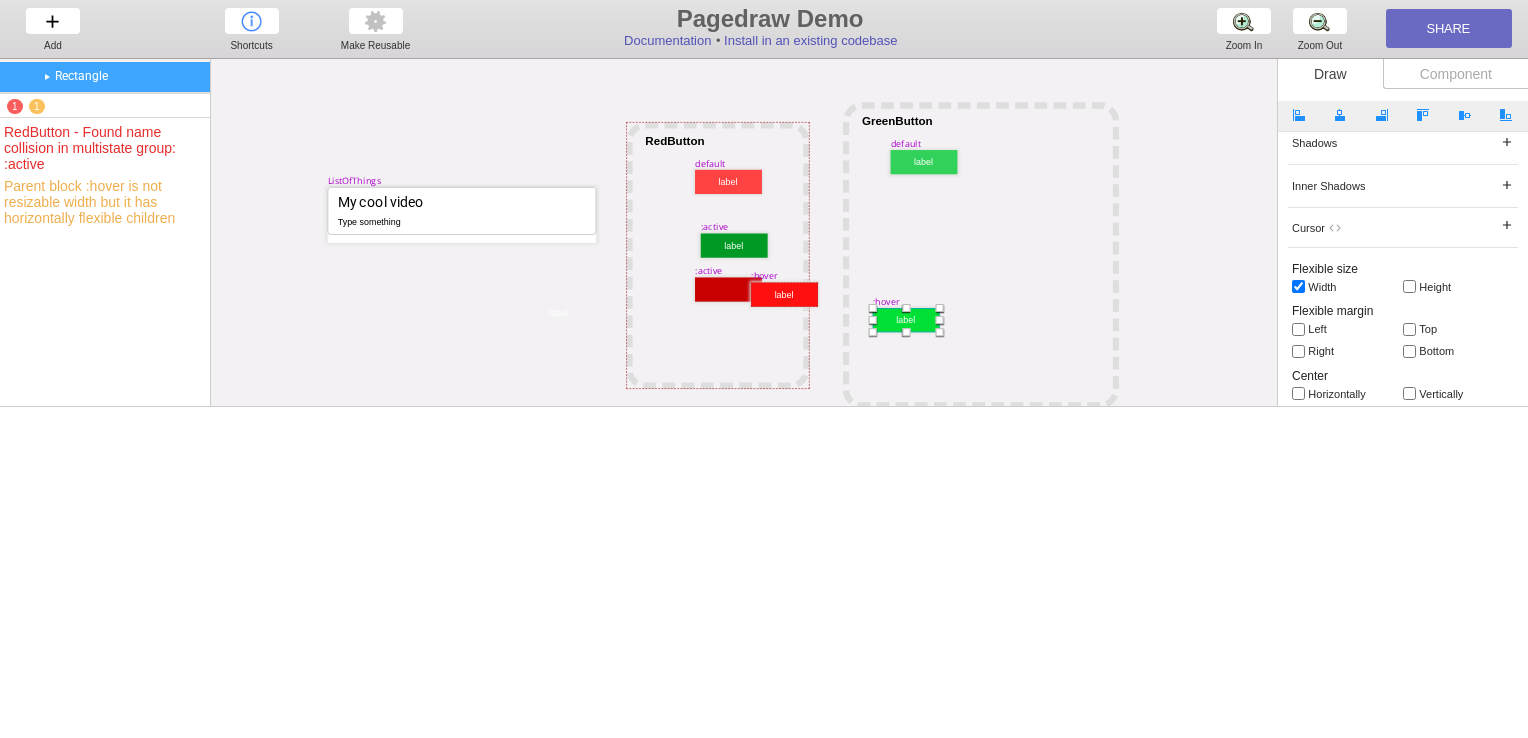 click on "Height" at bounding box center [1454, 287] 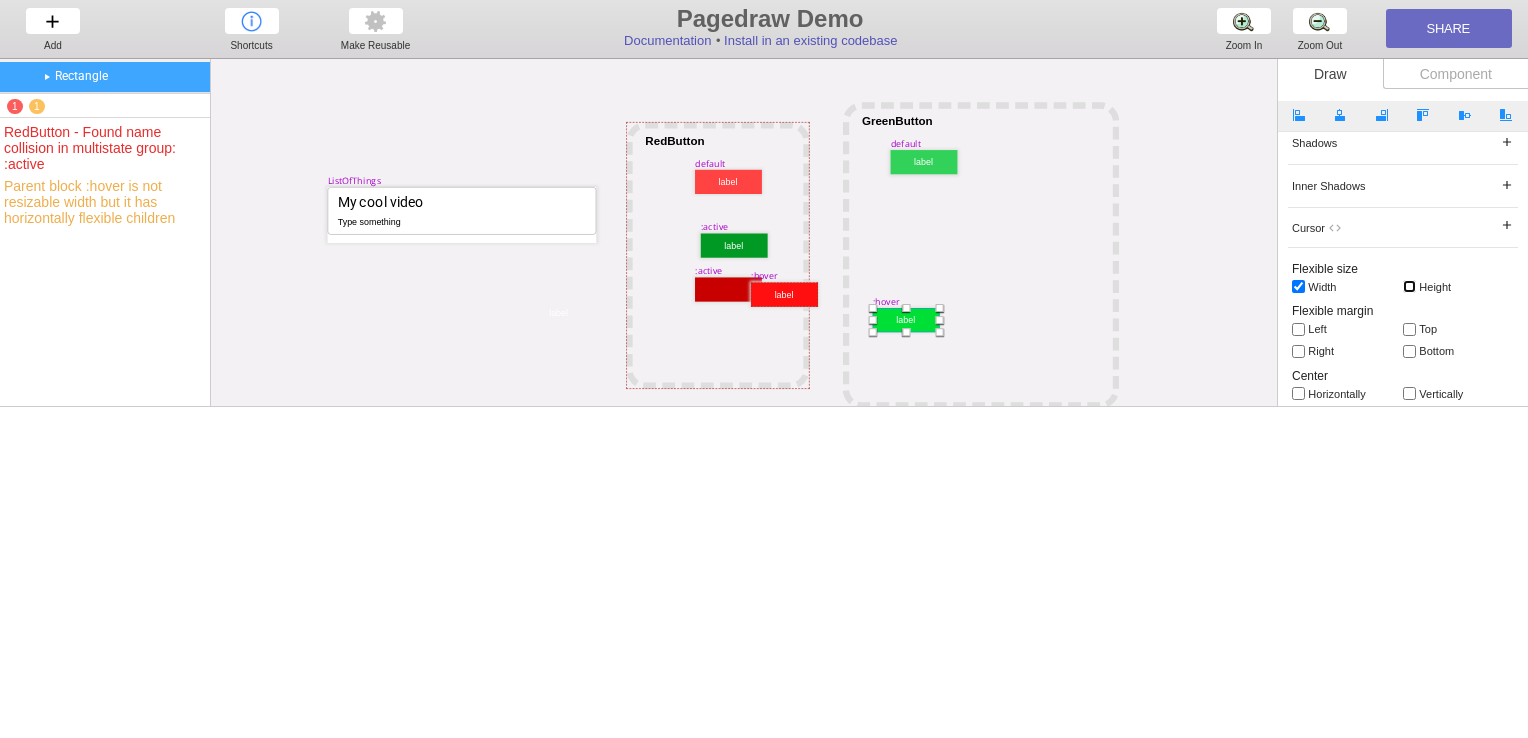 click on "Height" at bounding box center (1409, 286) 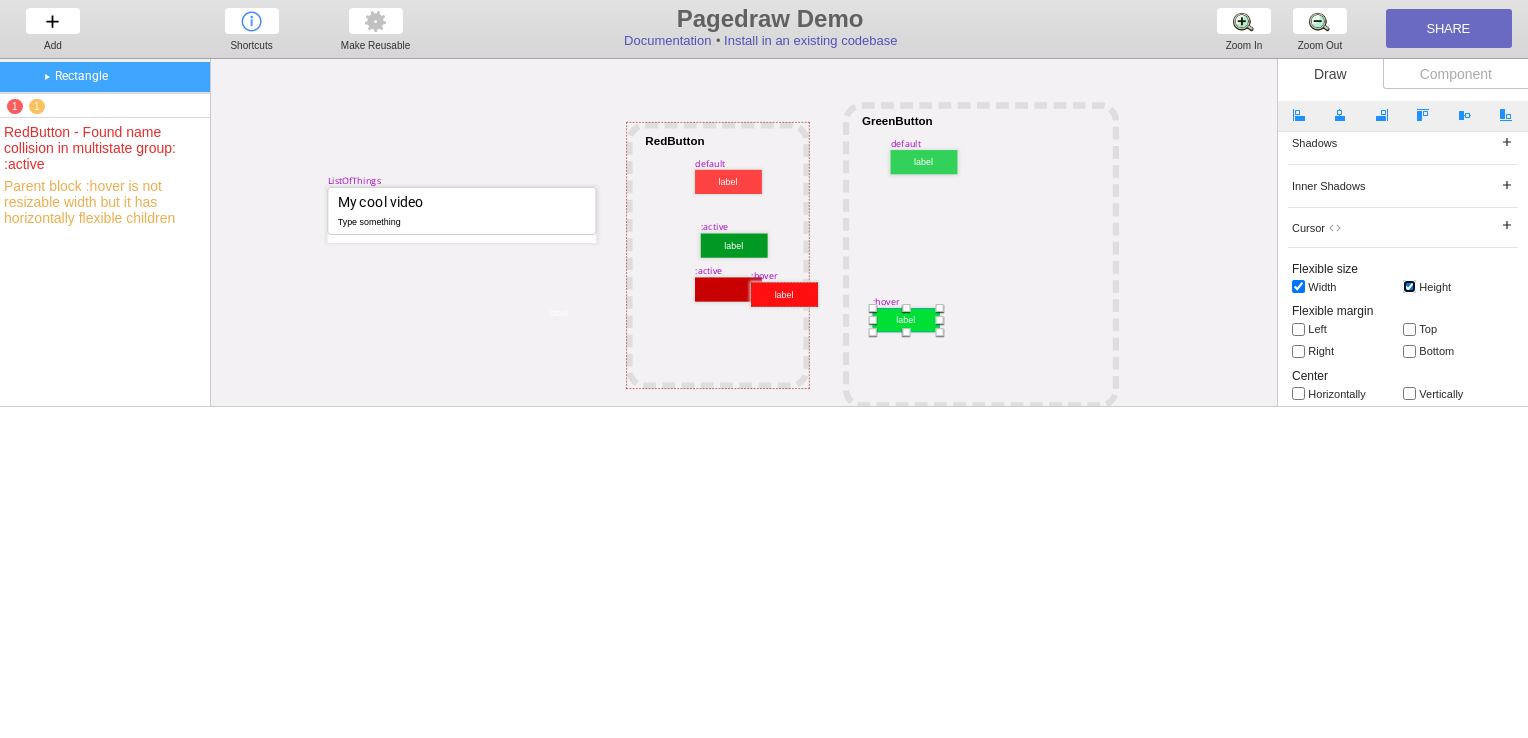 checkbox on "true" 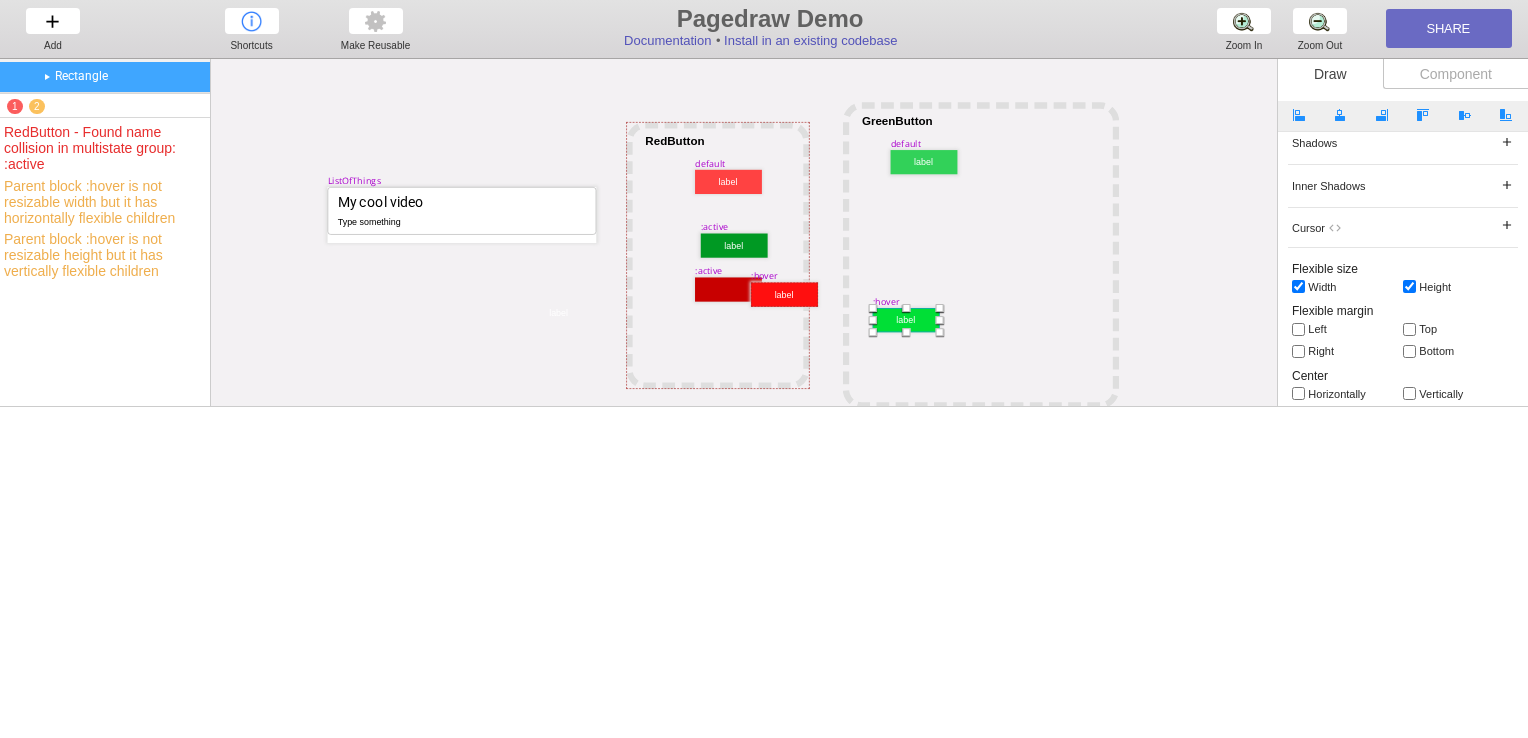 click on "top" at bounding box center (1454, 329) 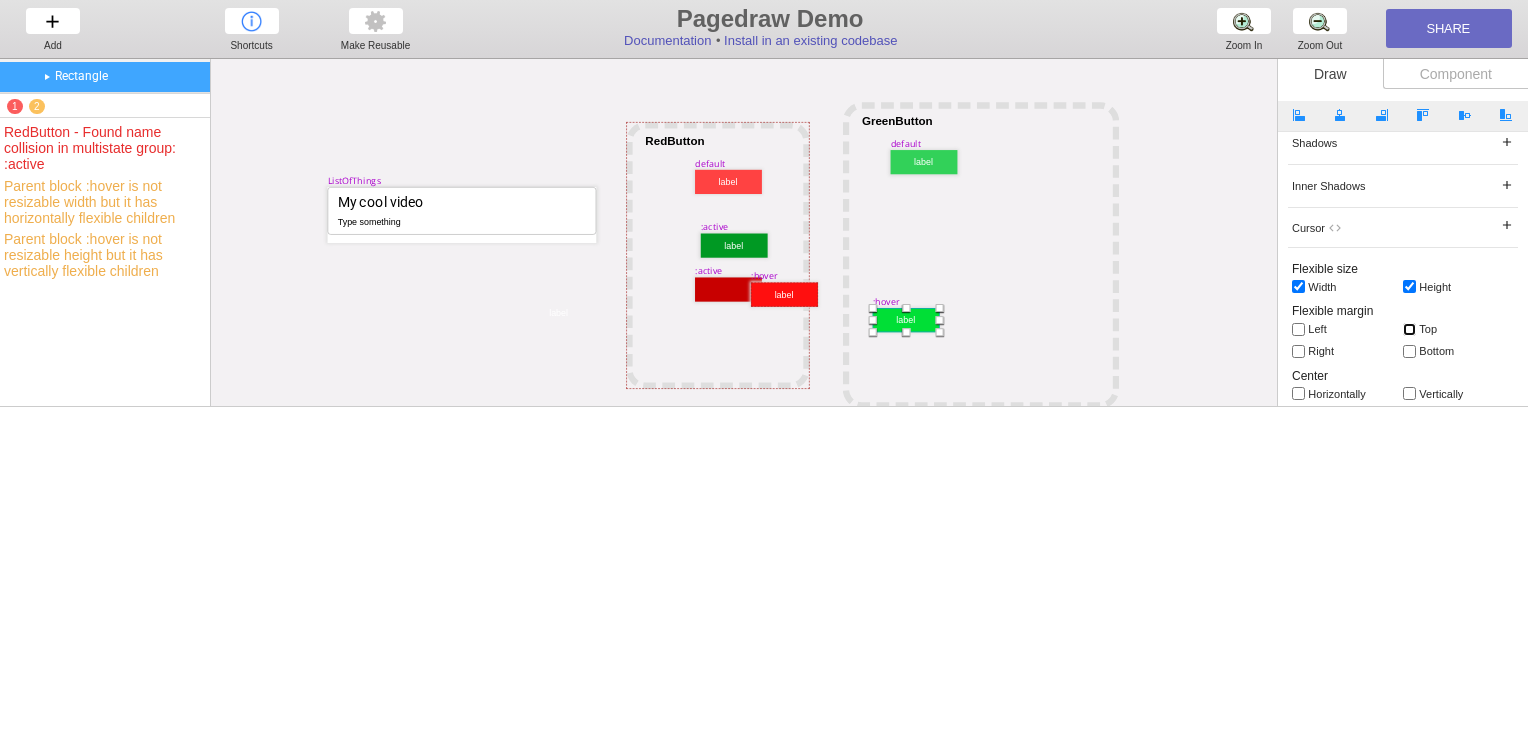 click on "top" at bounding box center (1409, 329) 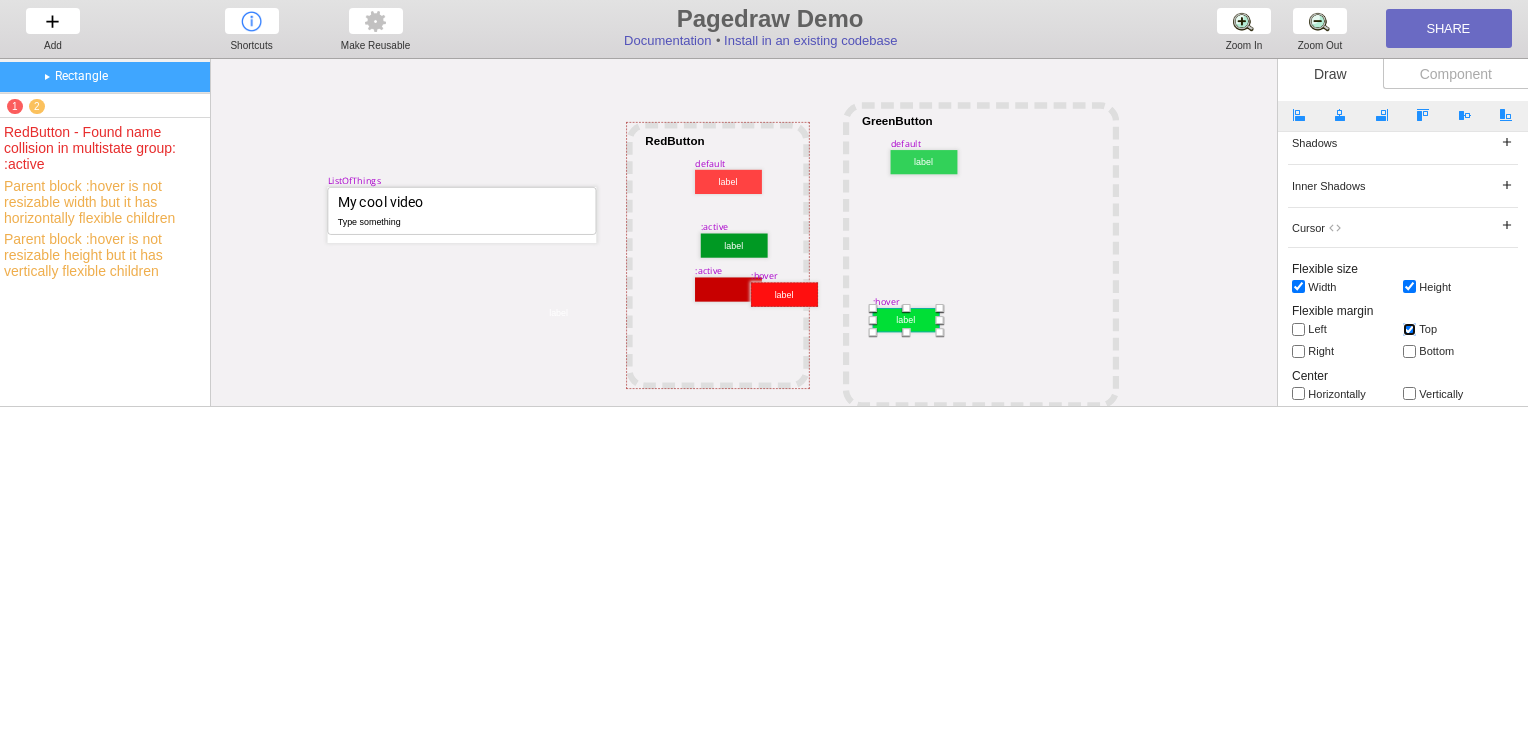checkbox on "true" 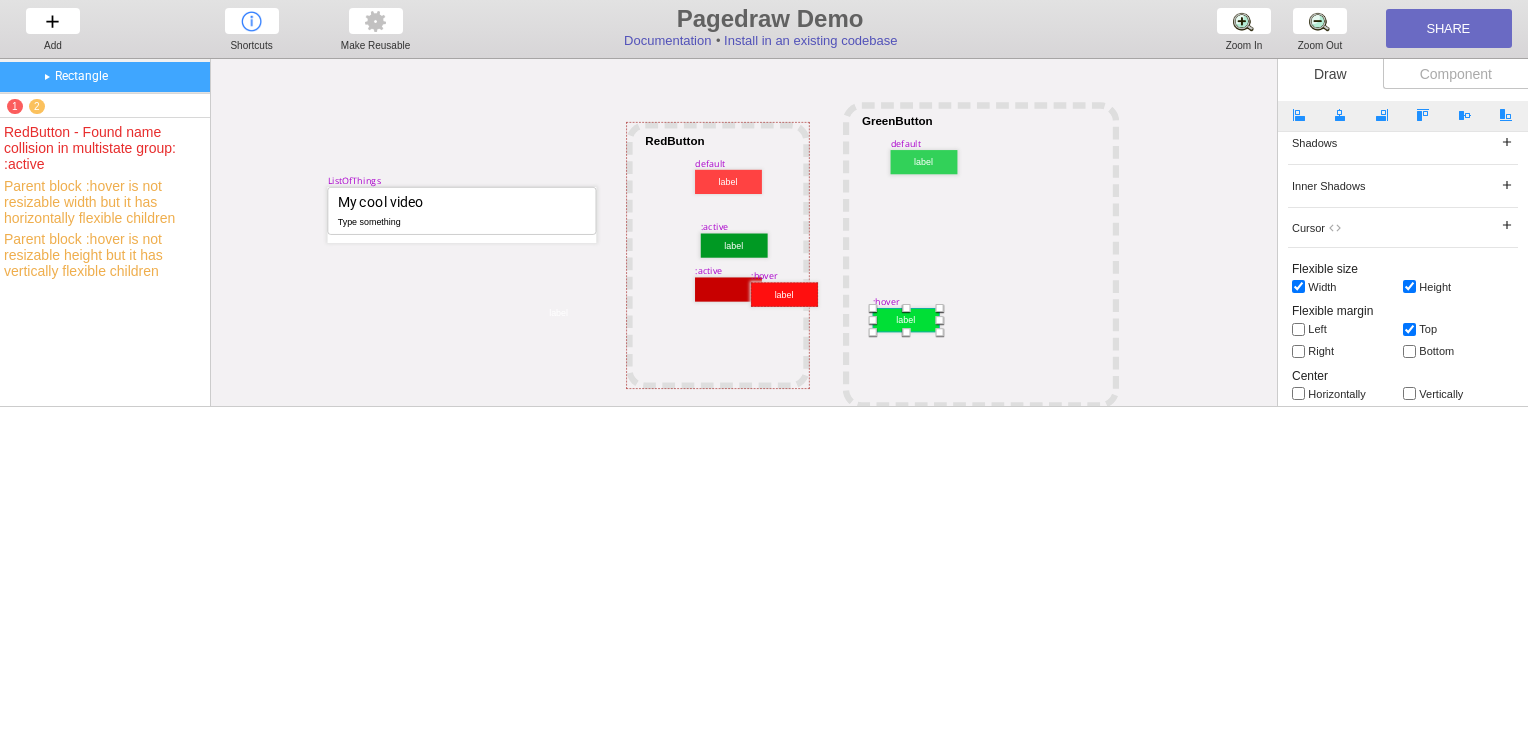 click on "bottom" at bounding box center (1454, 351) 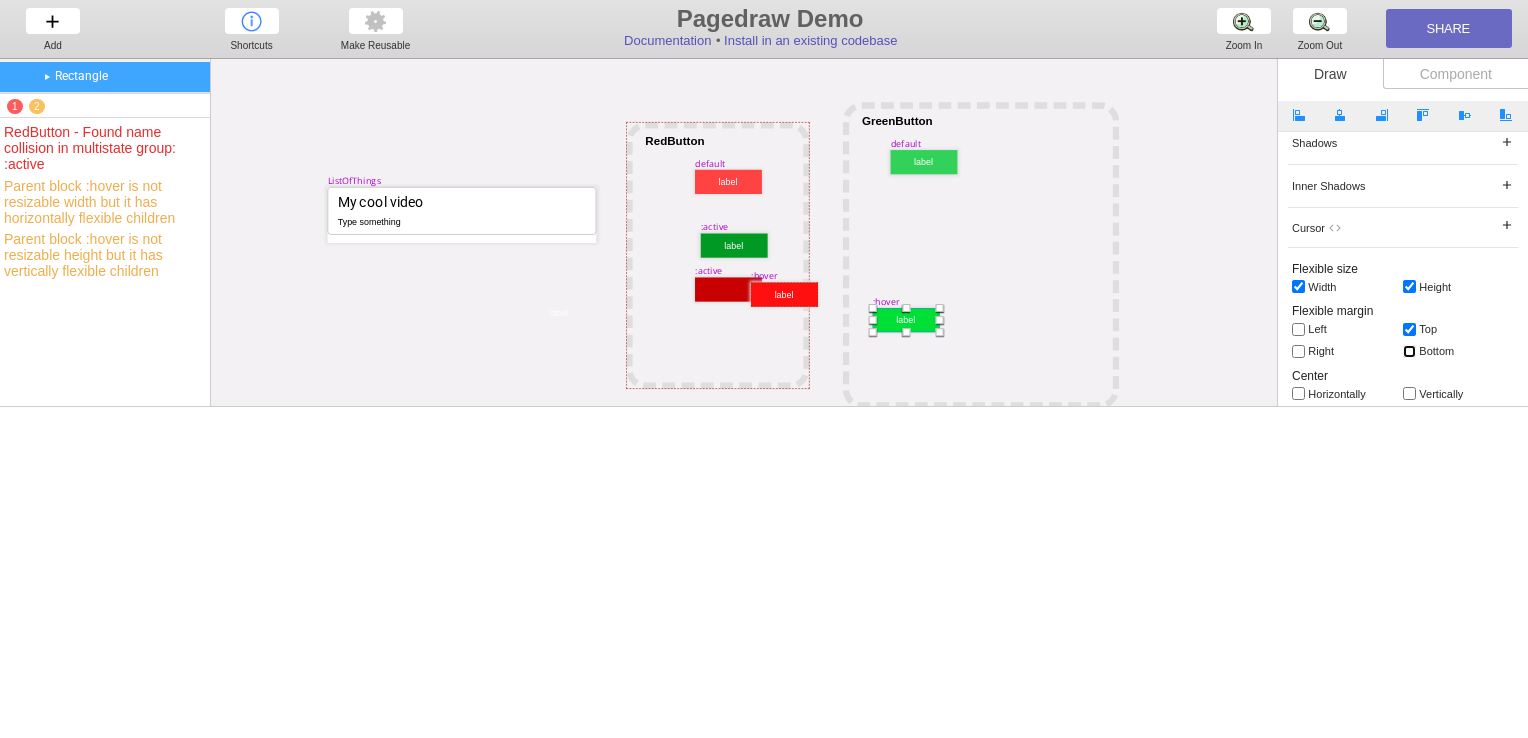 click on "bottom" at bounding box center (1409, 351) 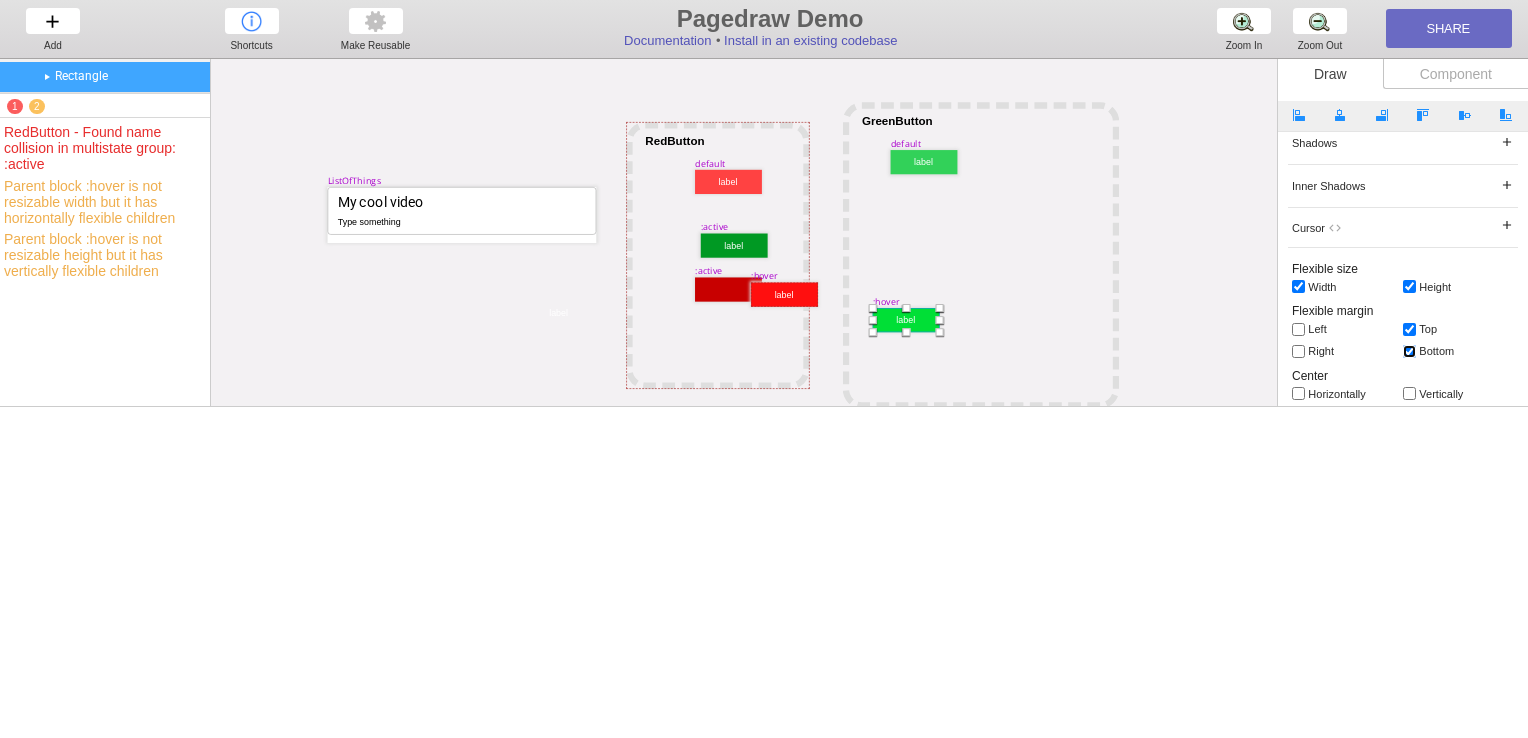 checkbox on "true" 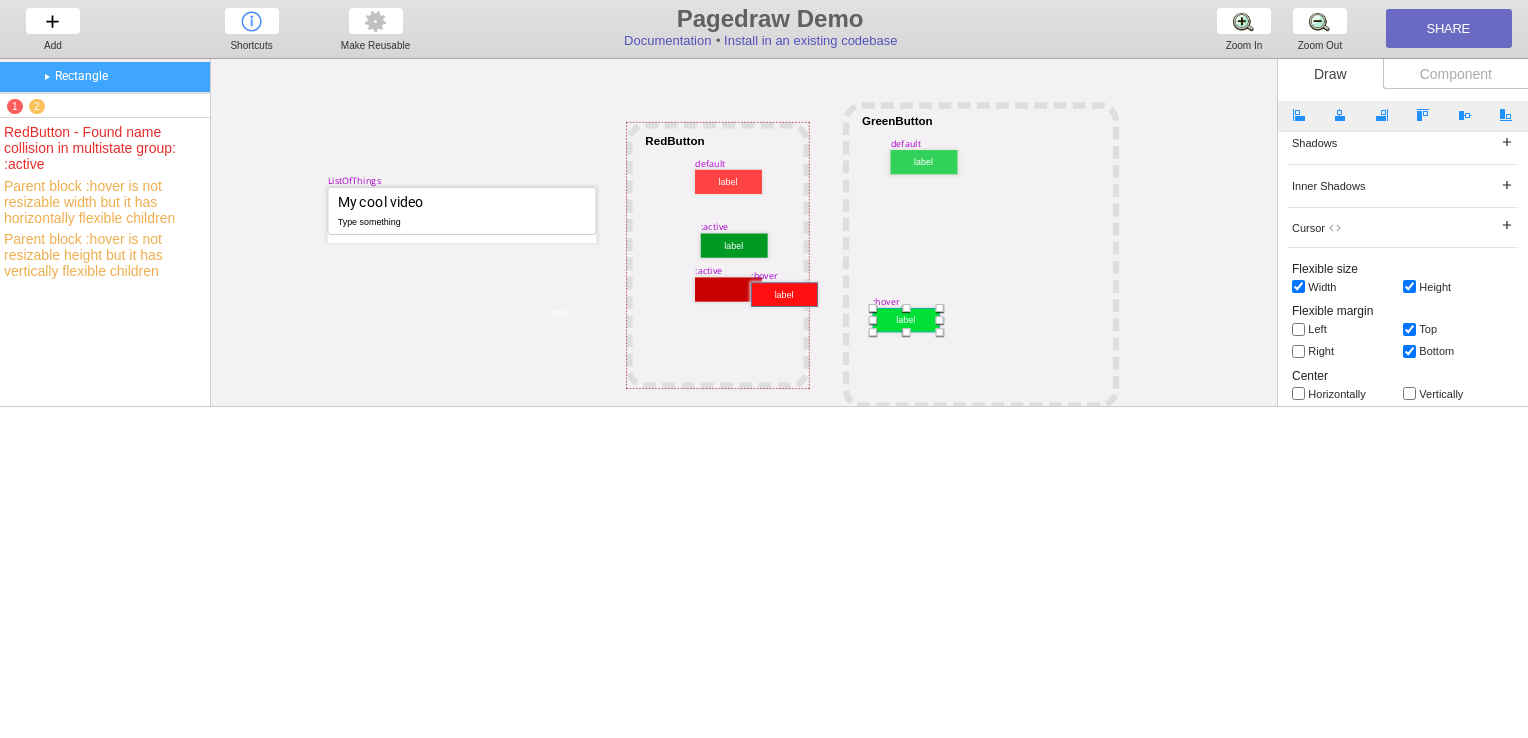 click at bounding box center [784, 295] 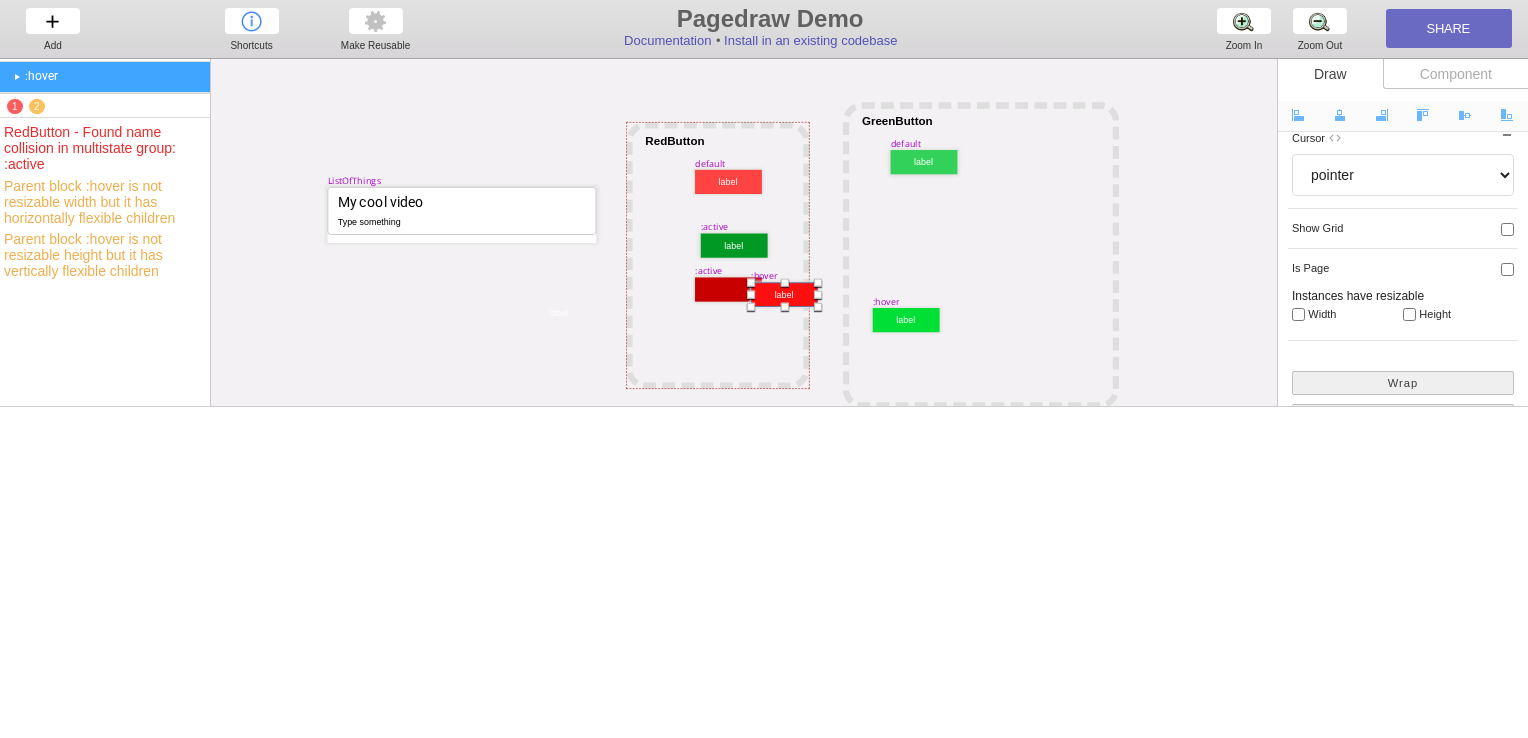scroll, scrollTop: 241, scrollLeft: 0, axis: vertical 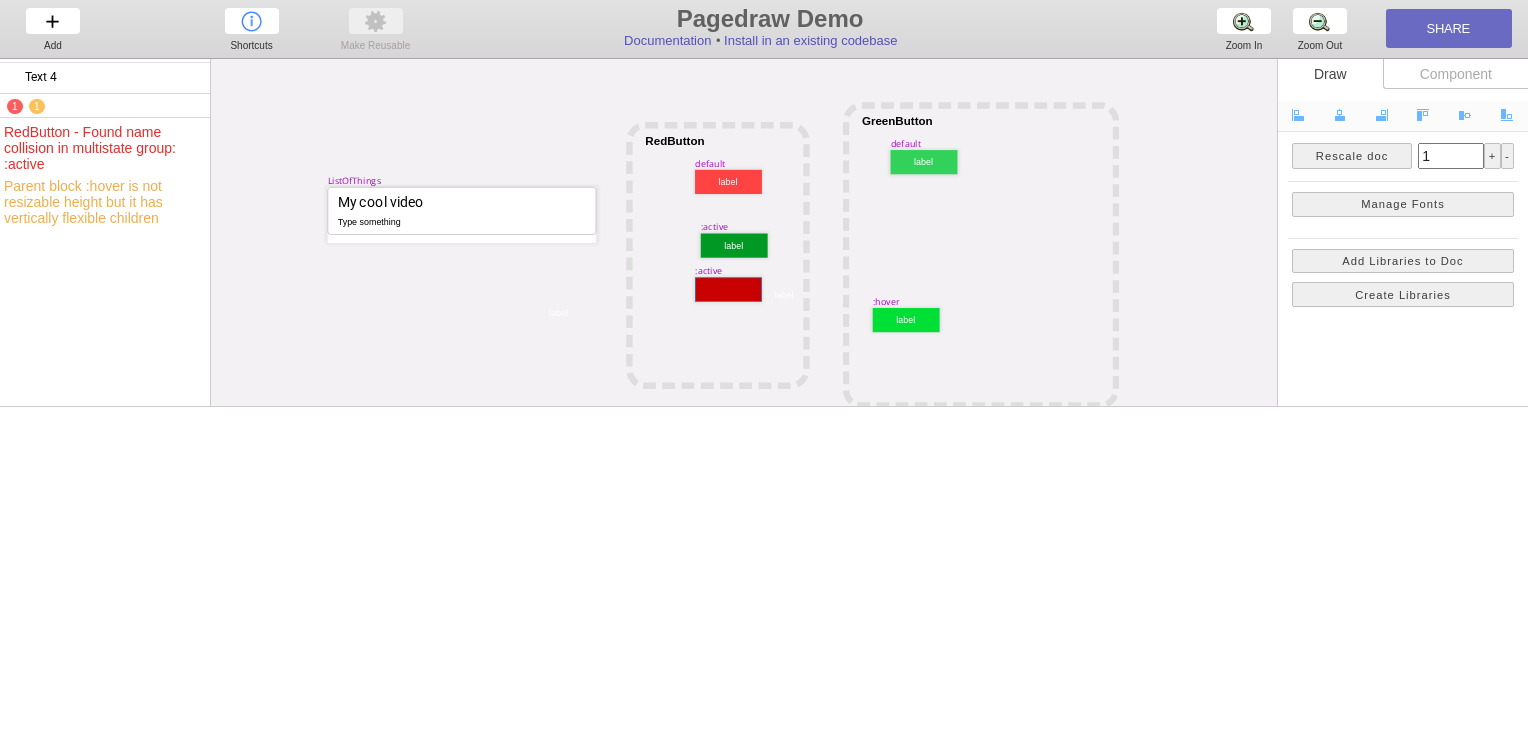 click at bounding box center [728, 289] 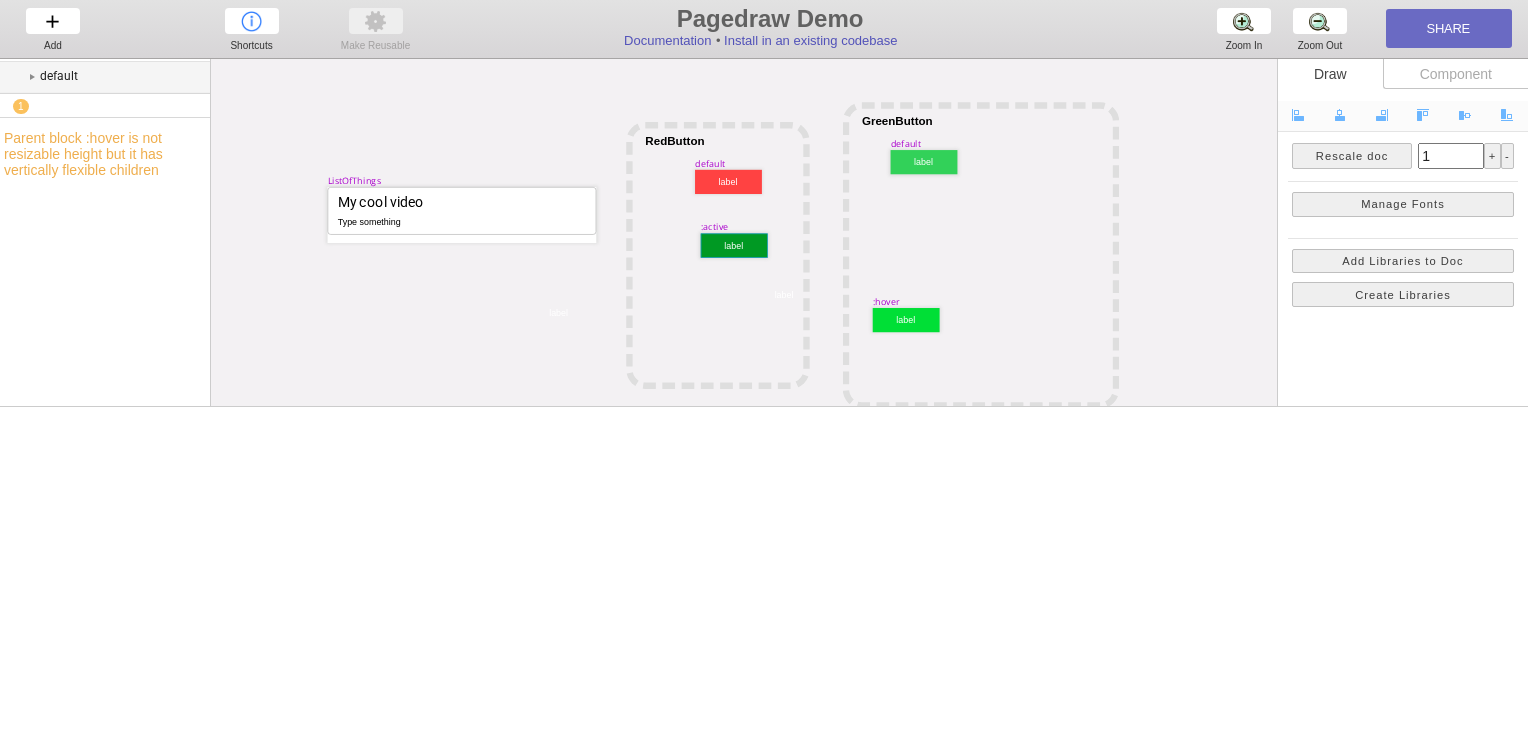 click at bounding box center (734, 246) 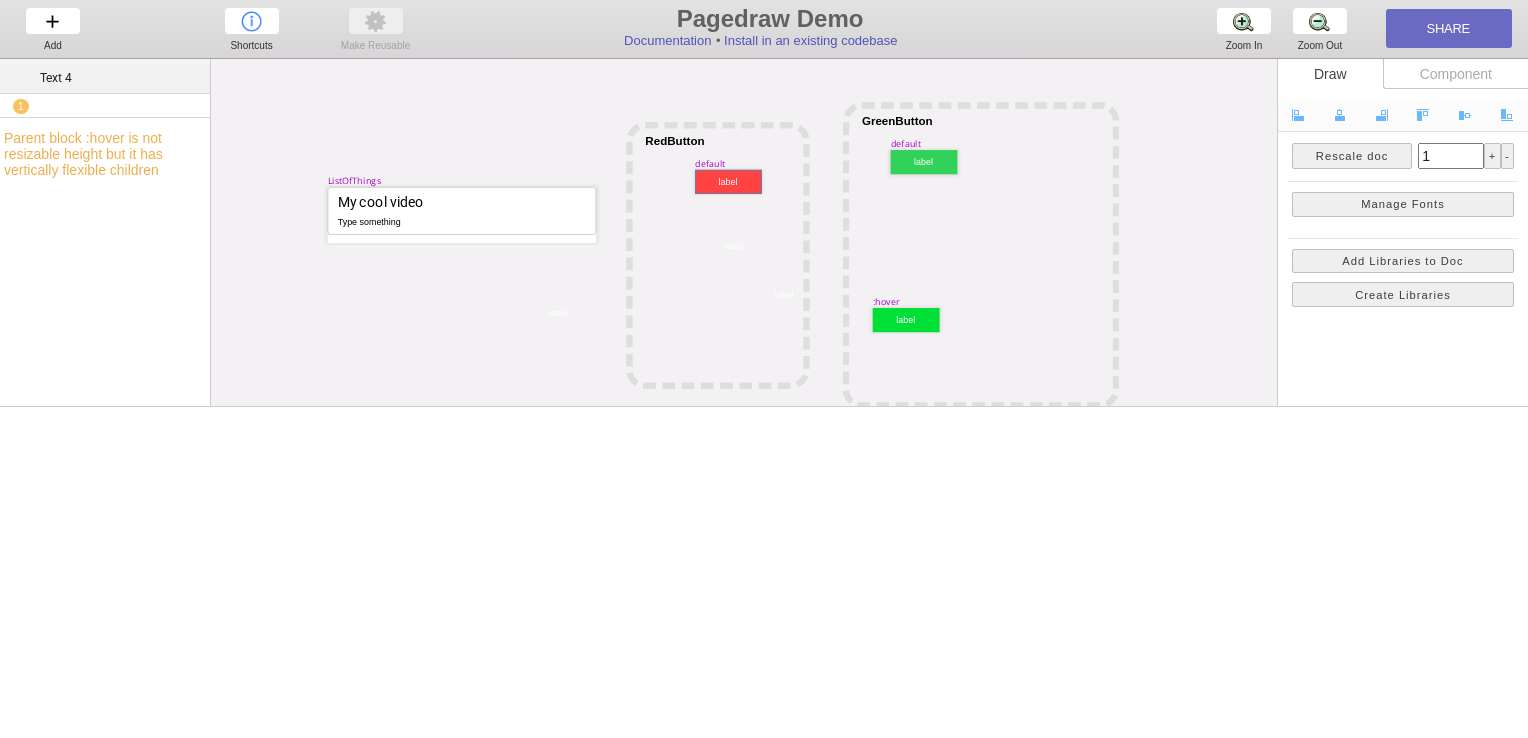 click at bounding box center [728, 182] 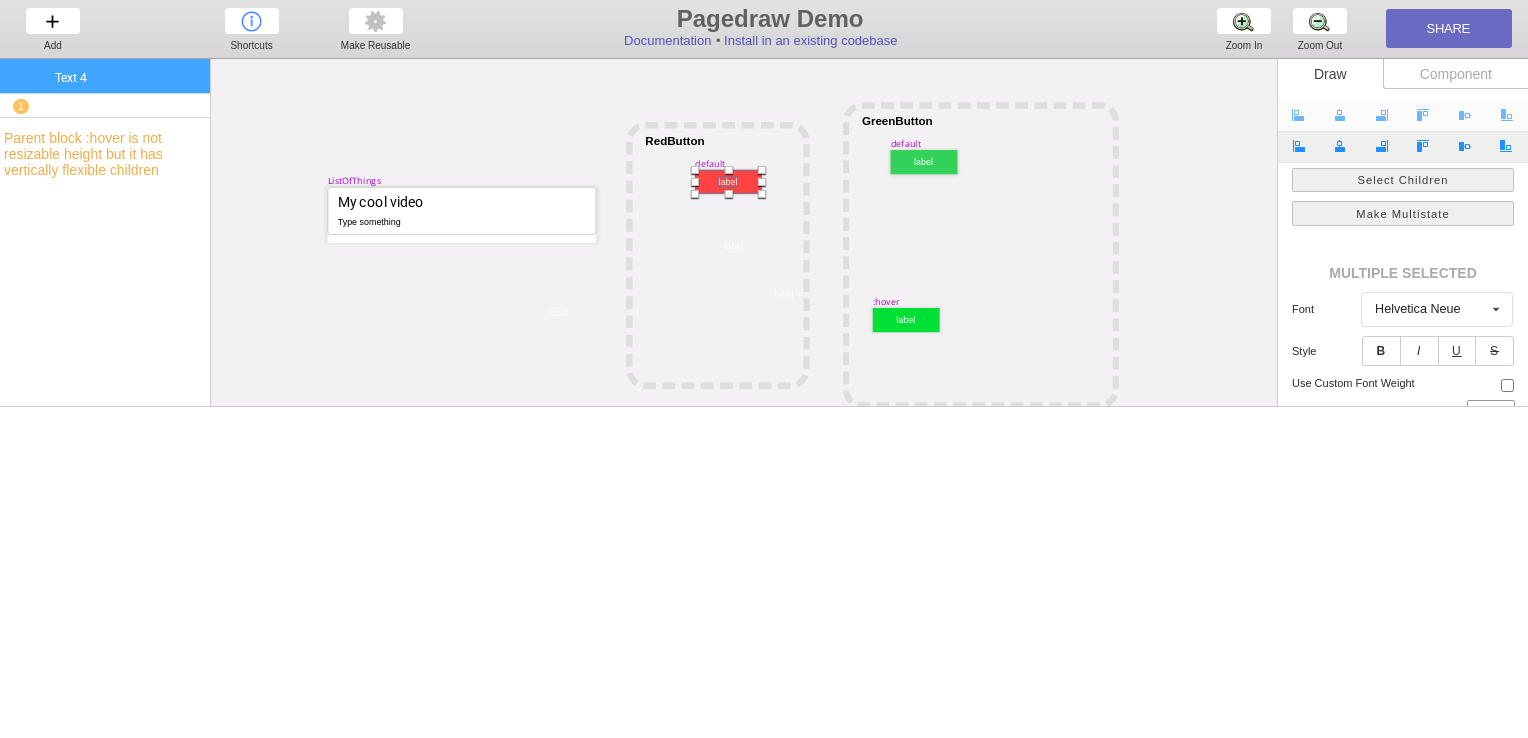 scroll, scrollTop: 239, scrollLeft: 0, axis: vertical 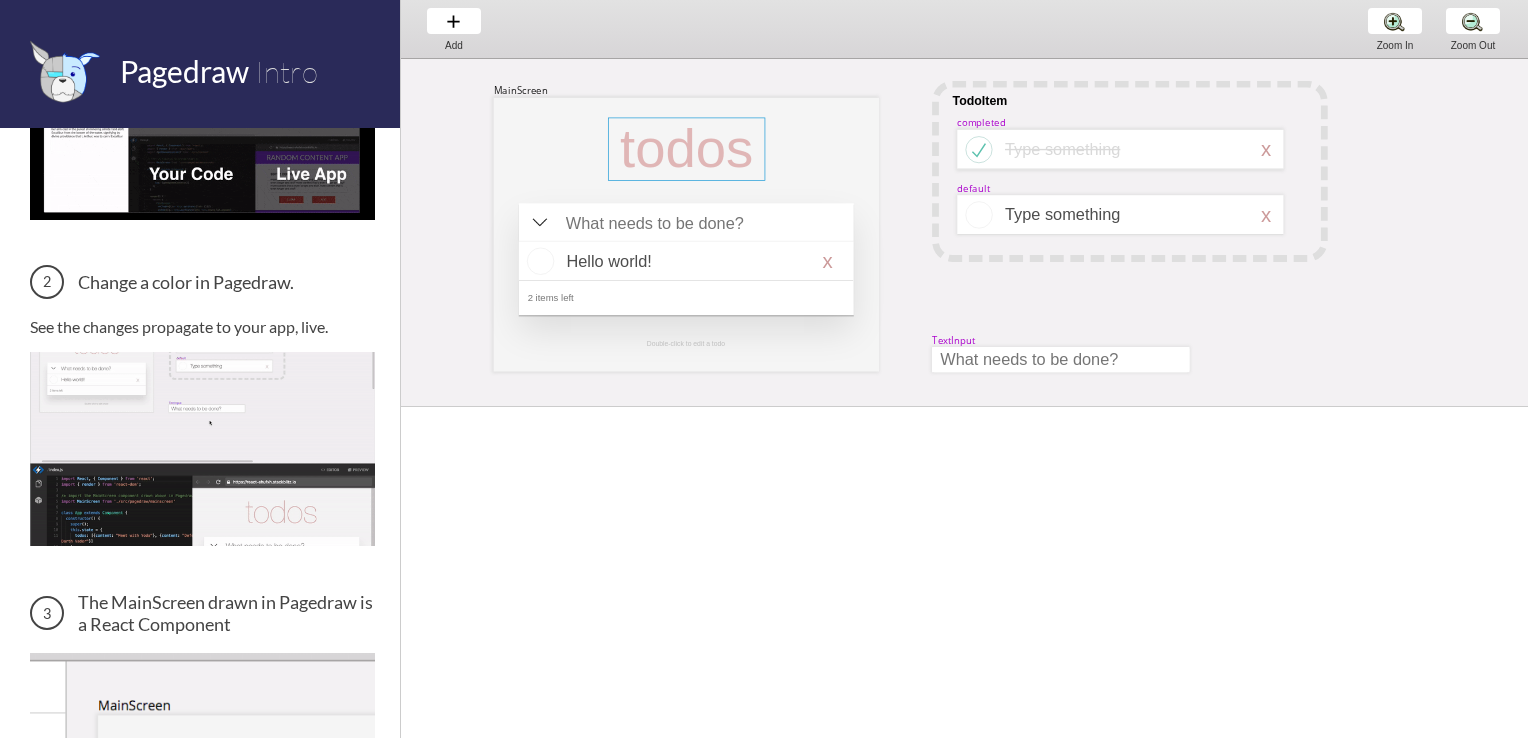 click at bounding box center (686, 149) 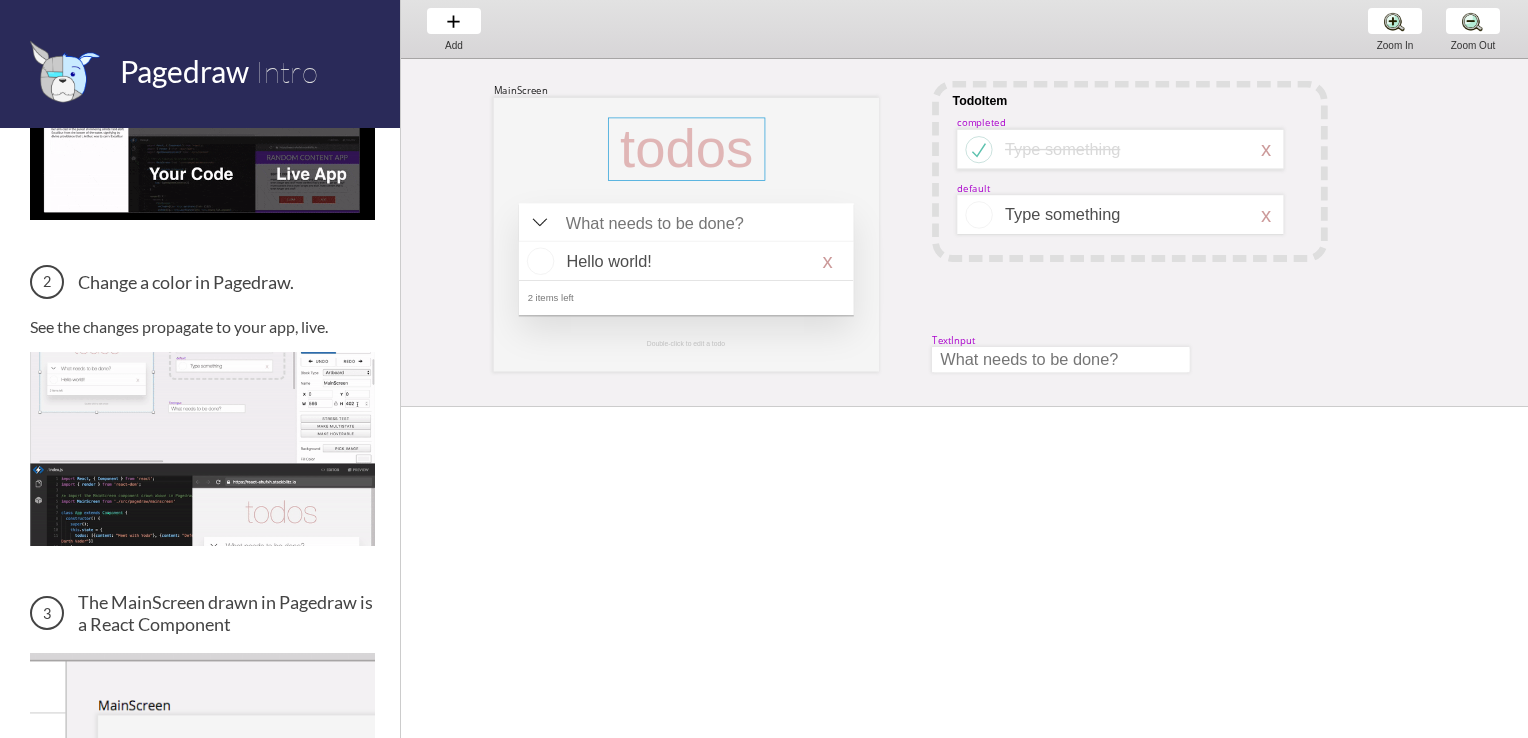 select on "3" 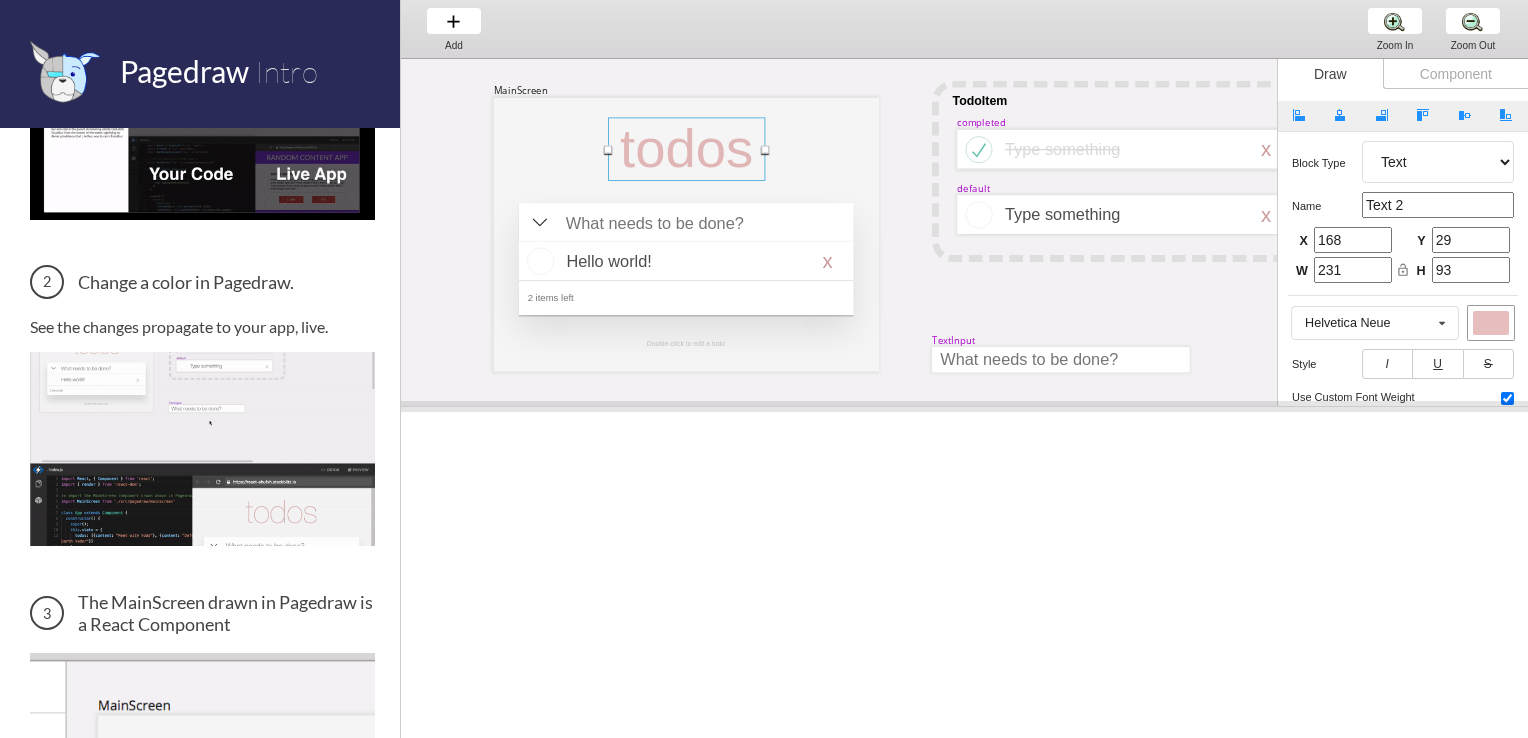 click at bounding box center [964, 406] 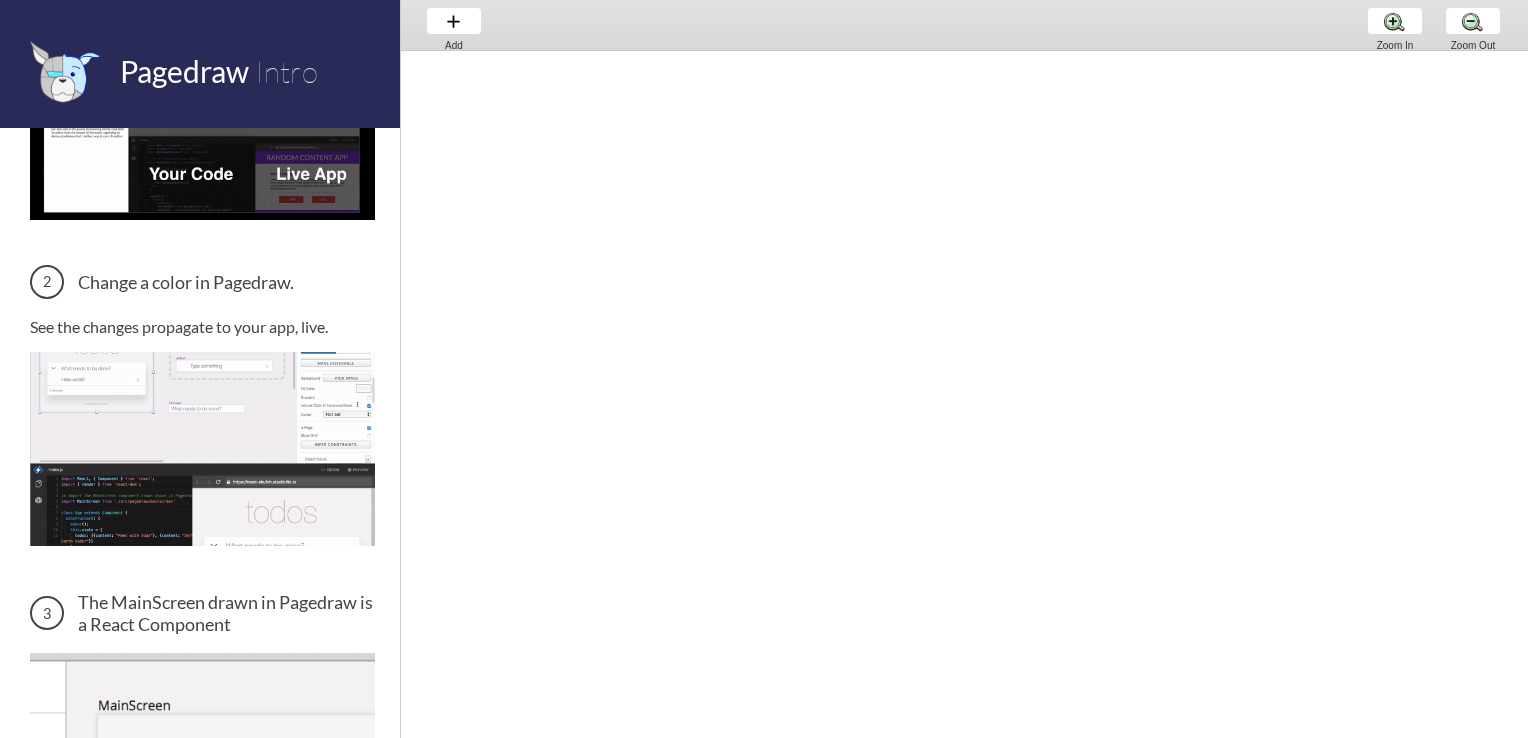 drag, startPoint x: 1312, startPoint y: 406, endPoint x: 1387, endPoint y: -19, distance: 431.56693 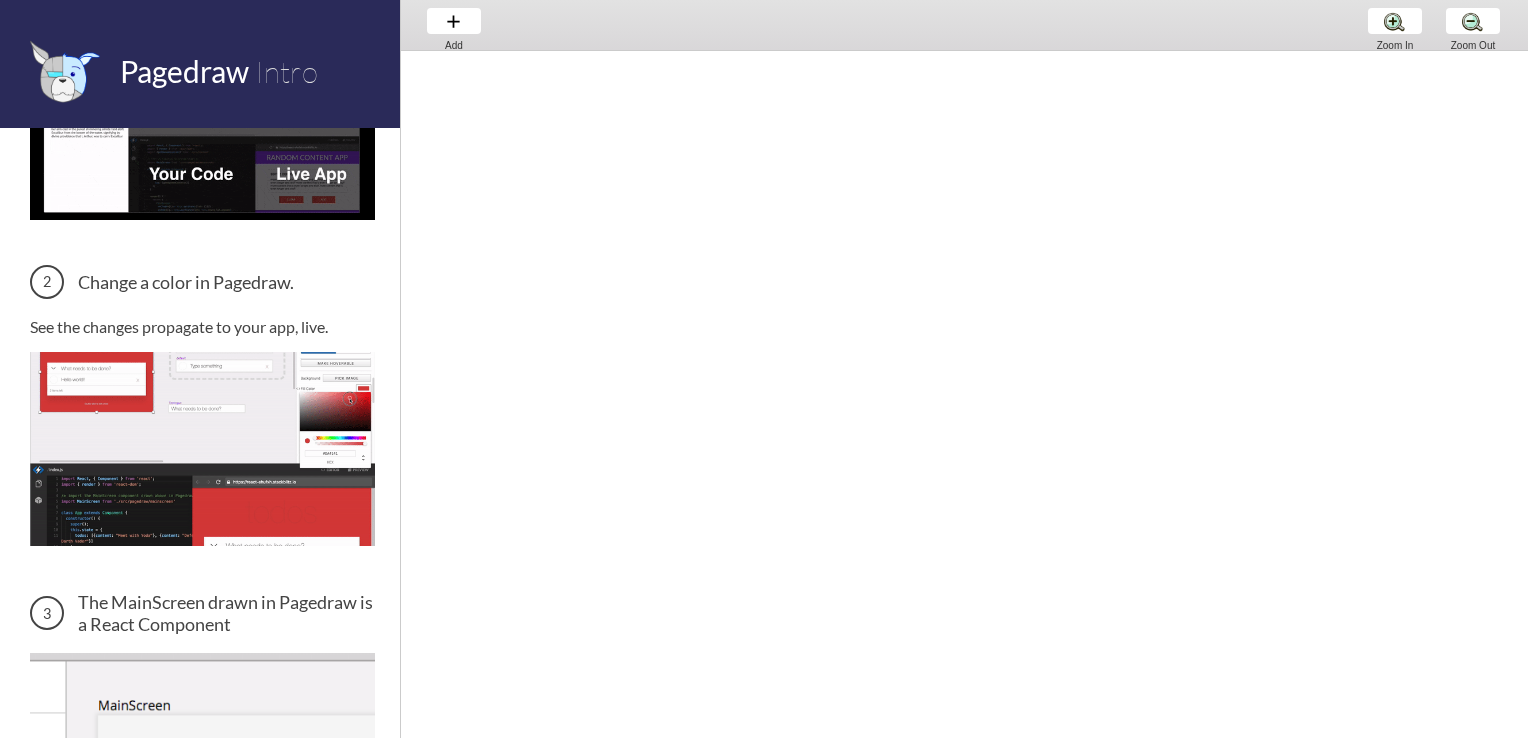 click on "Pagedraw   Intro There are 3 screens in this demo Change a color in Pagedraw. See the changes propagate to your app, live. The MainScreen drawn in Pagedraw is a React Component We use it like any other React Component in our code We import it on line 5 5    import  MainScreen  from   './src/pagedraw/mainscreen' and pass data and event handlers down to it through props like usual 20      return  (
21       <MainScreen
22         list={todos}
23         itemsLeft={ this .state.todos.filter( ( elem ) =>  !elem.completed).length}
24         addTodo={ this .addTodo}
25         toggleAll={ this .toggleAll} />
26     ); NEXT → NEXT → NEXT → Add Add Add Zoom In Zoom In Zoom In Zoom Out Zoom Out Zoom Out MainScreen todos Hello world! x 2 items left TodoItem completed Type something TextInput x Double-click to edit a todo default Type something x Draw Component Align Left Align Horizontally Align Right Align Top Align Vertically Align Bottom Block type Artboard Multistate Group Screen Size Group Text" at bounding box center [764, 0] 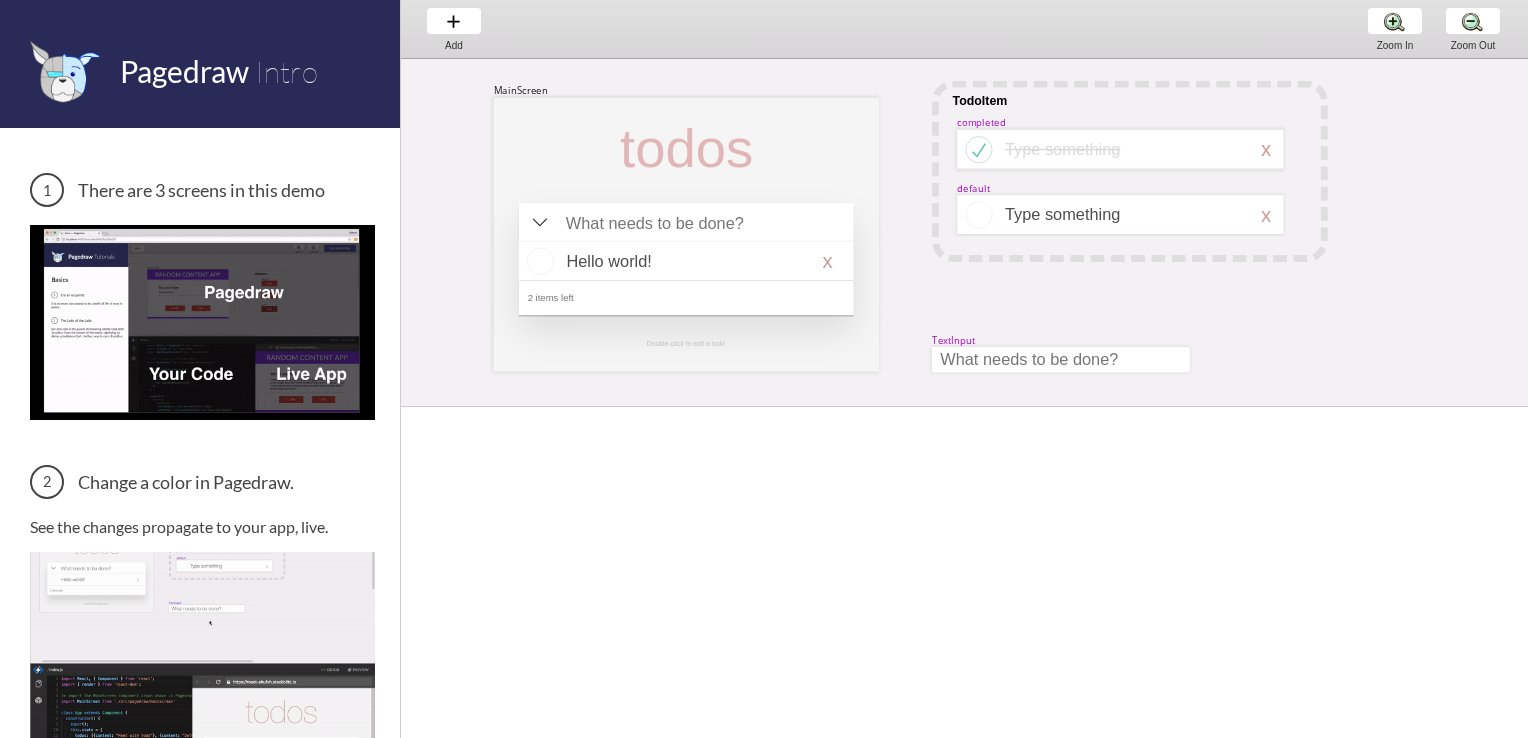 scroll, scrollTop: 0, scrollLeft: 0, axis: both 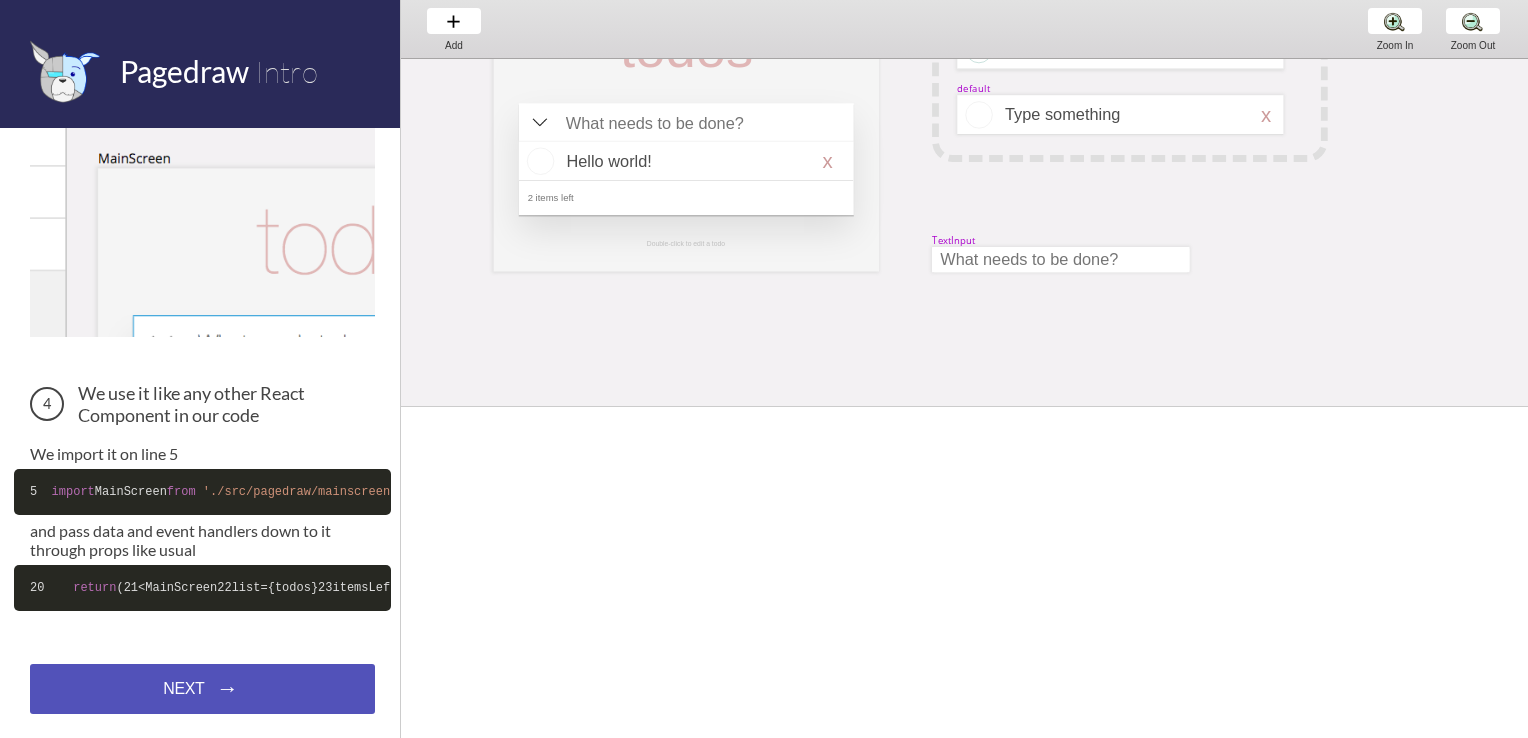 click on "NEXT → NEXT → NEXT →" at bounding box center [202, 689] 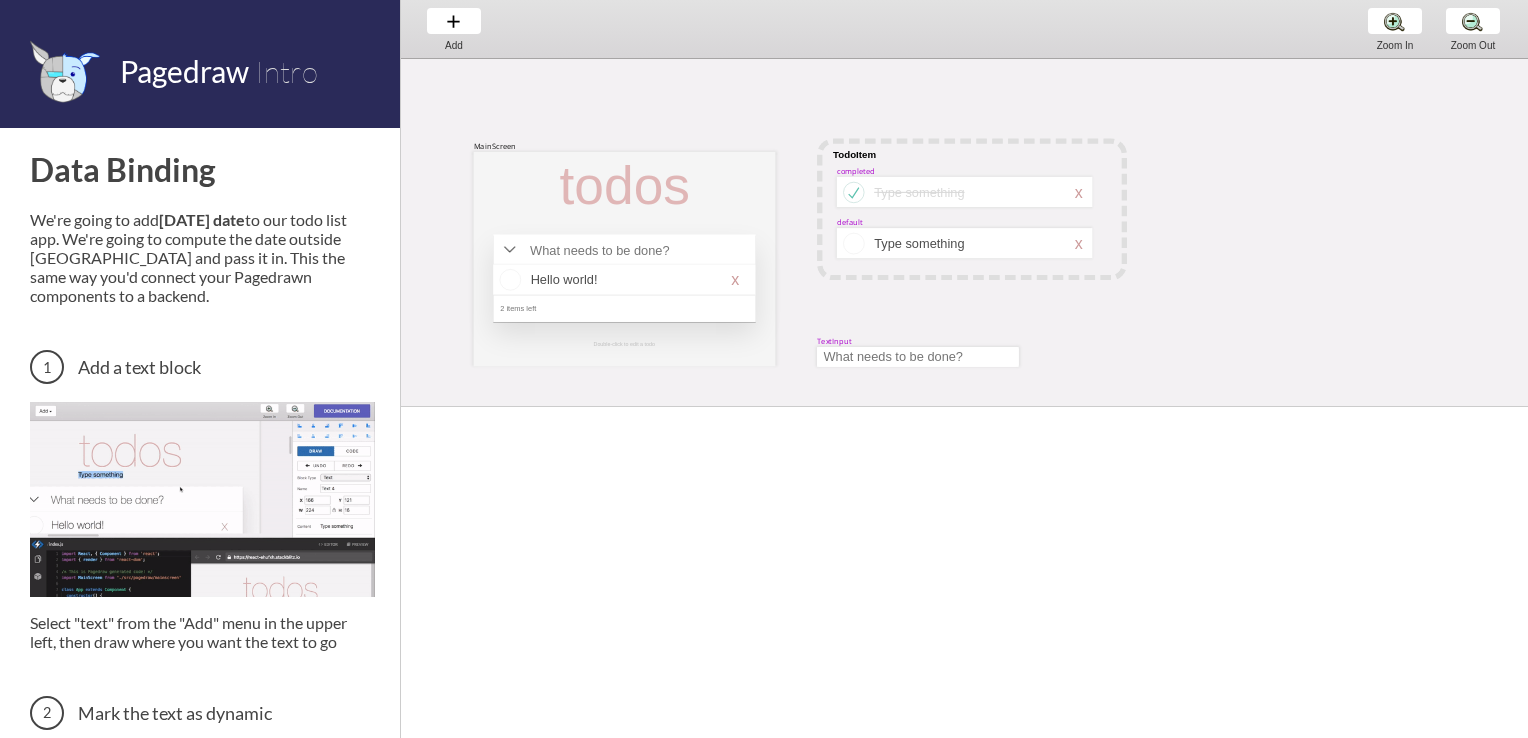 scroll, scrollTop: 0, scrollLeft: 0, axis: both 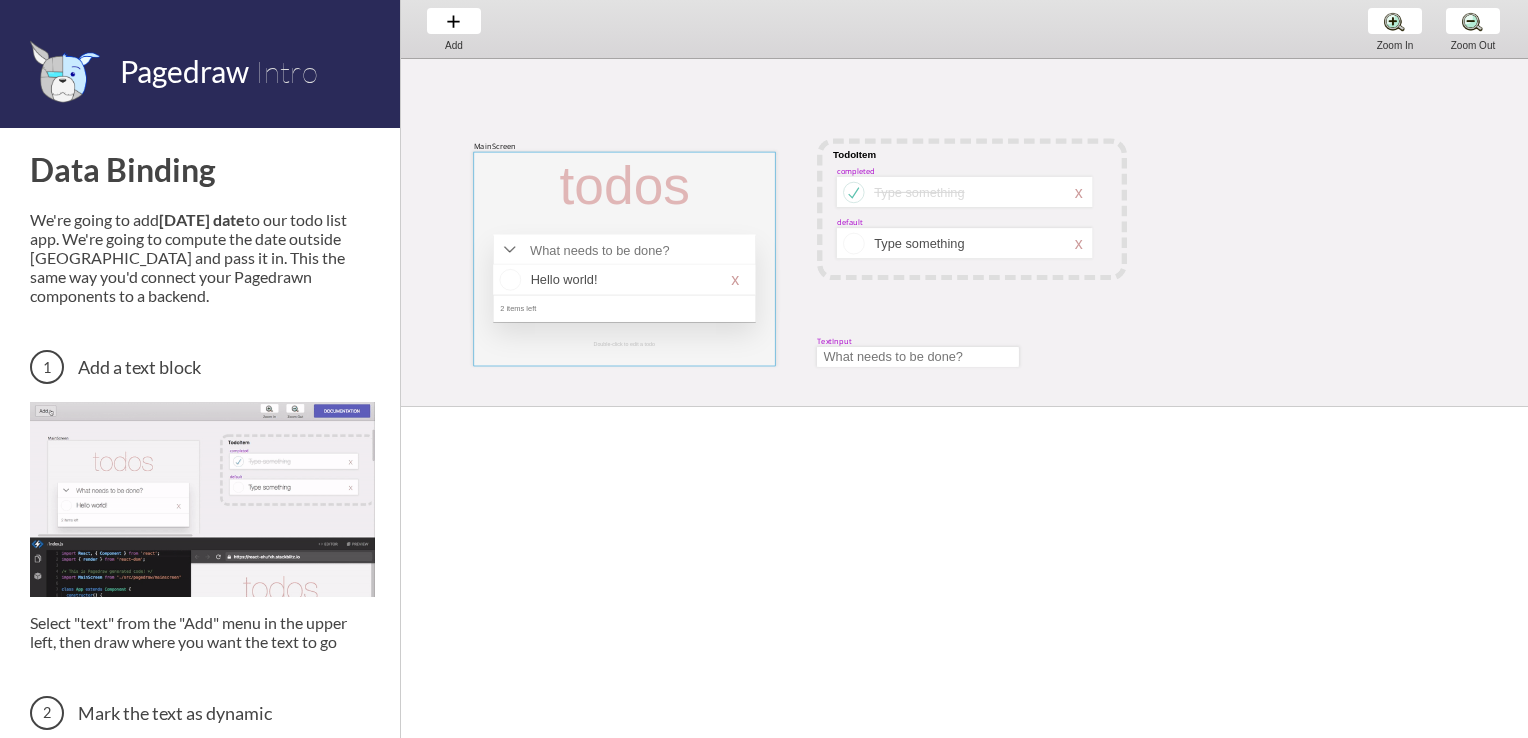 click at bounding box center (625, 259) 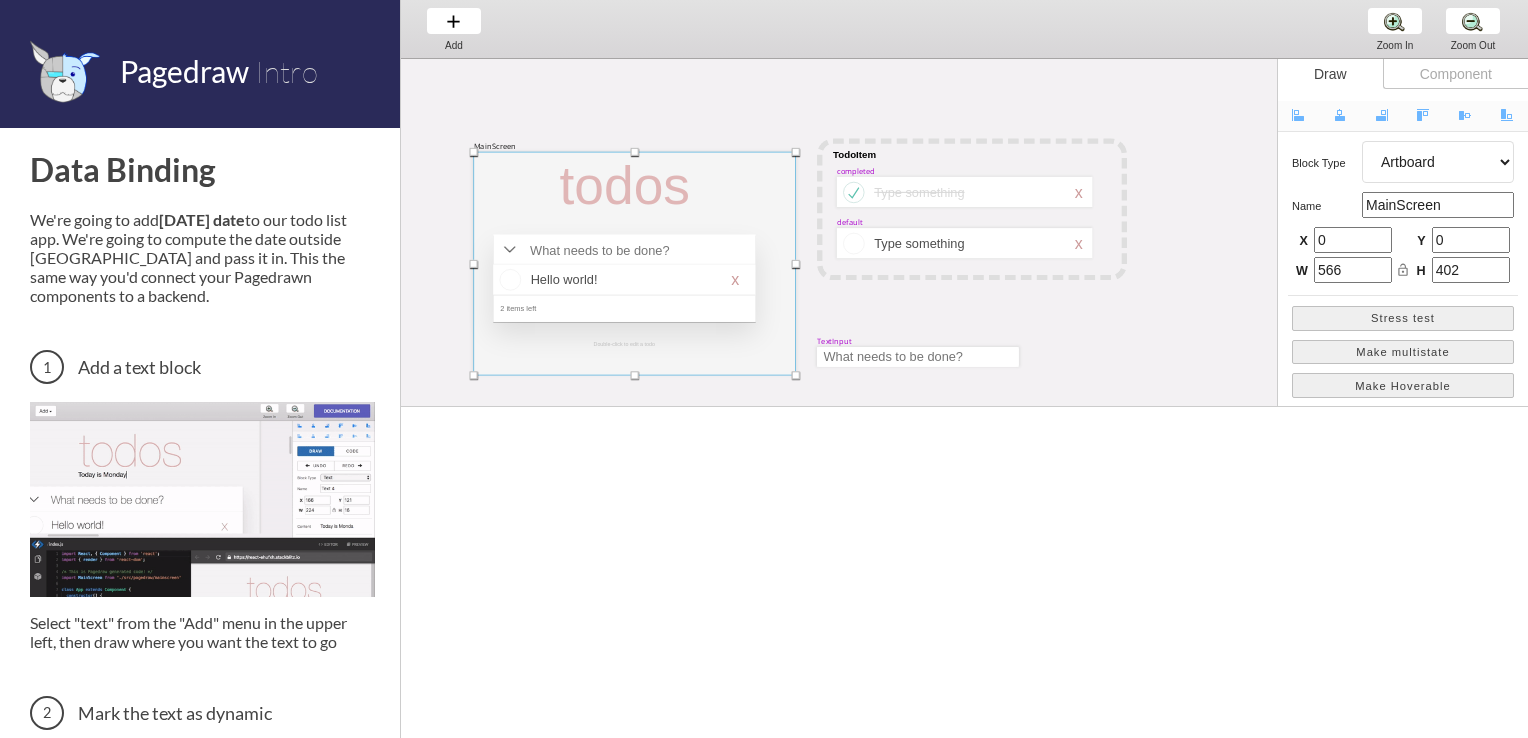 drag, startPoint x: 772, startPoint y: 370, endPoint x: 792, endPoint y: 379, distance: 21.931713 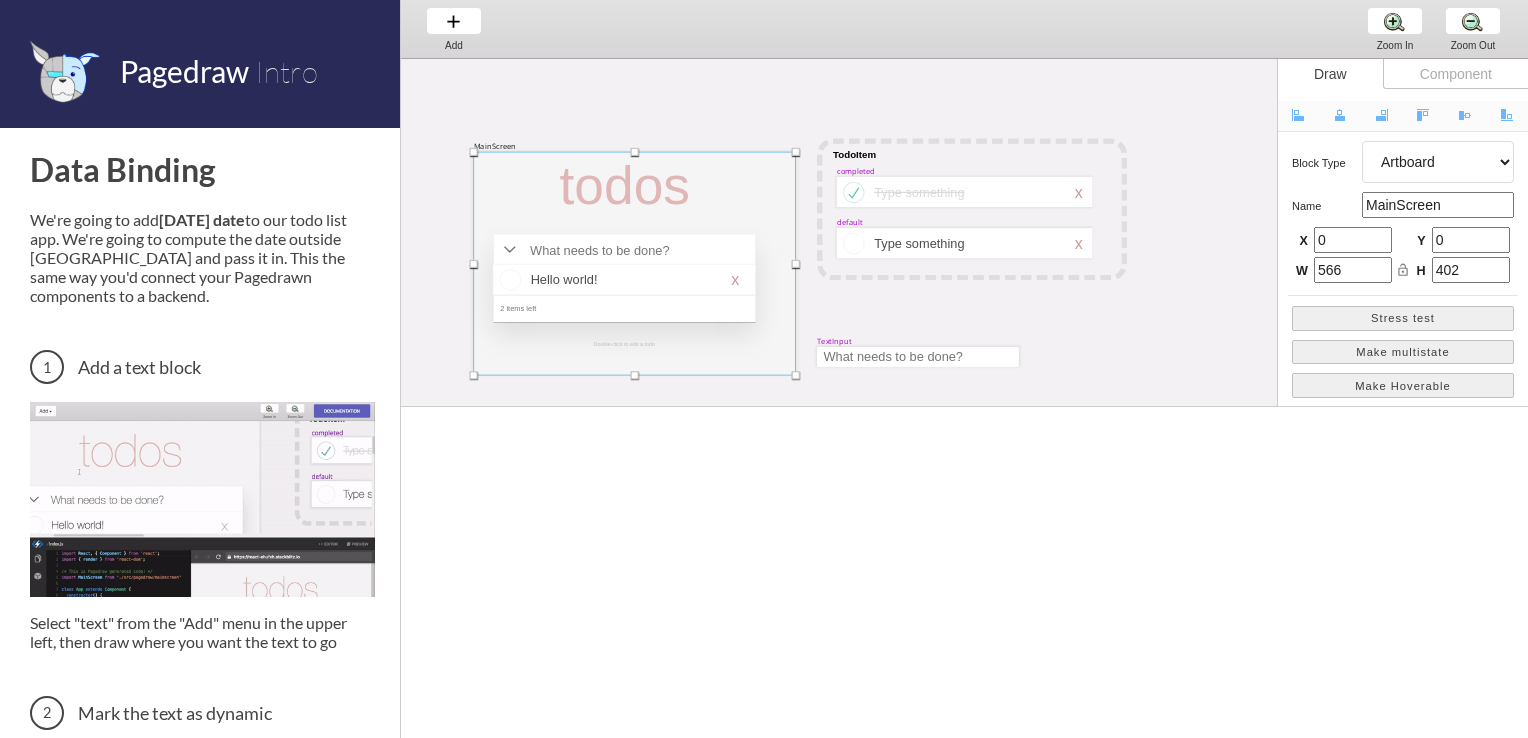 click on "MainScreen todos Hello world! x 2 items left Double-click to edit a todo TodoItem completed Type something x default Type something x TextInput" at bounding box center (1171, 414) 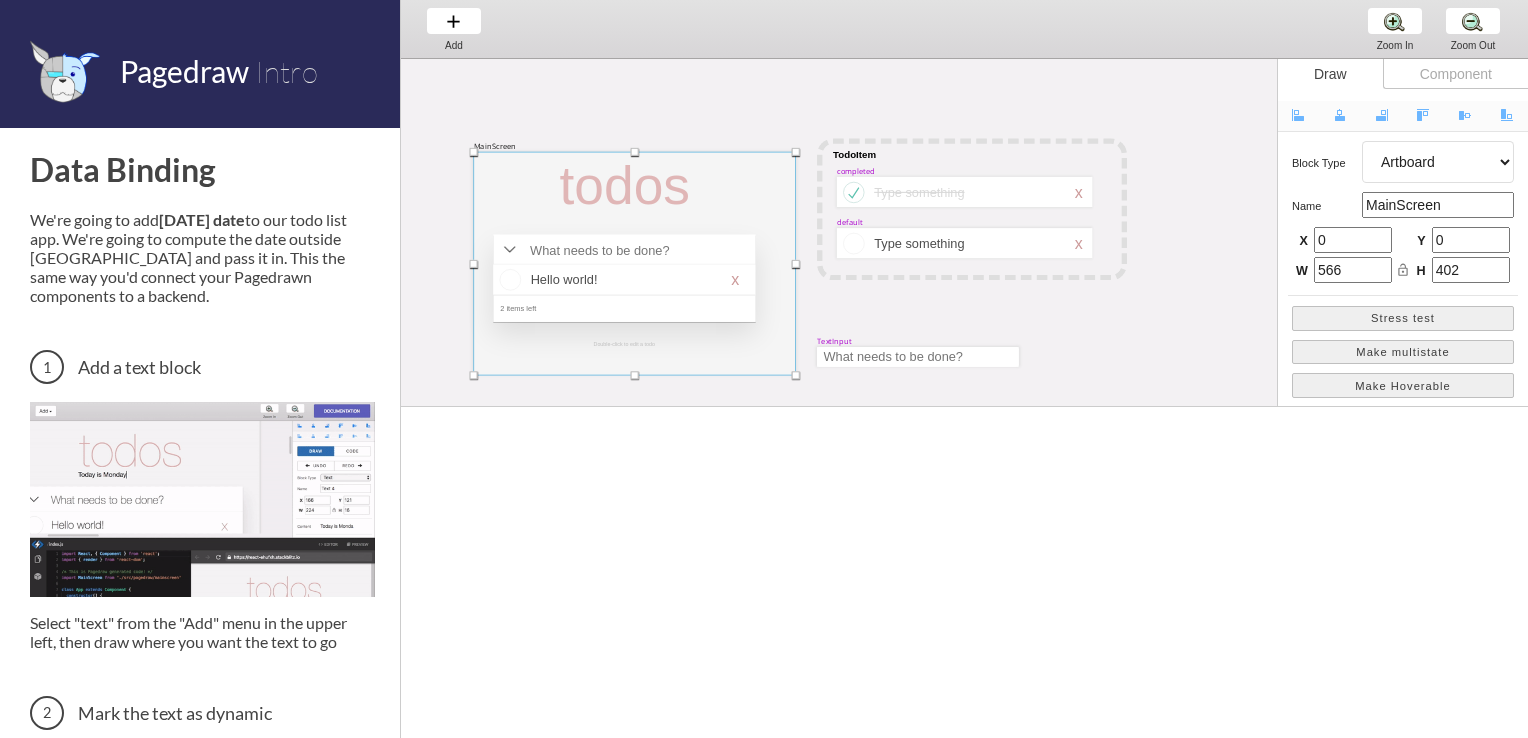 type on "604" 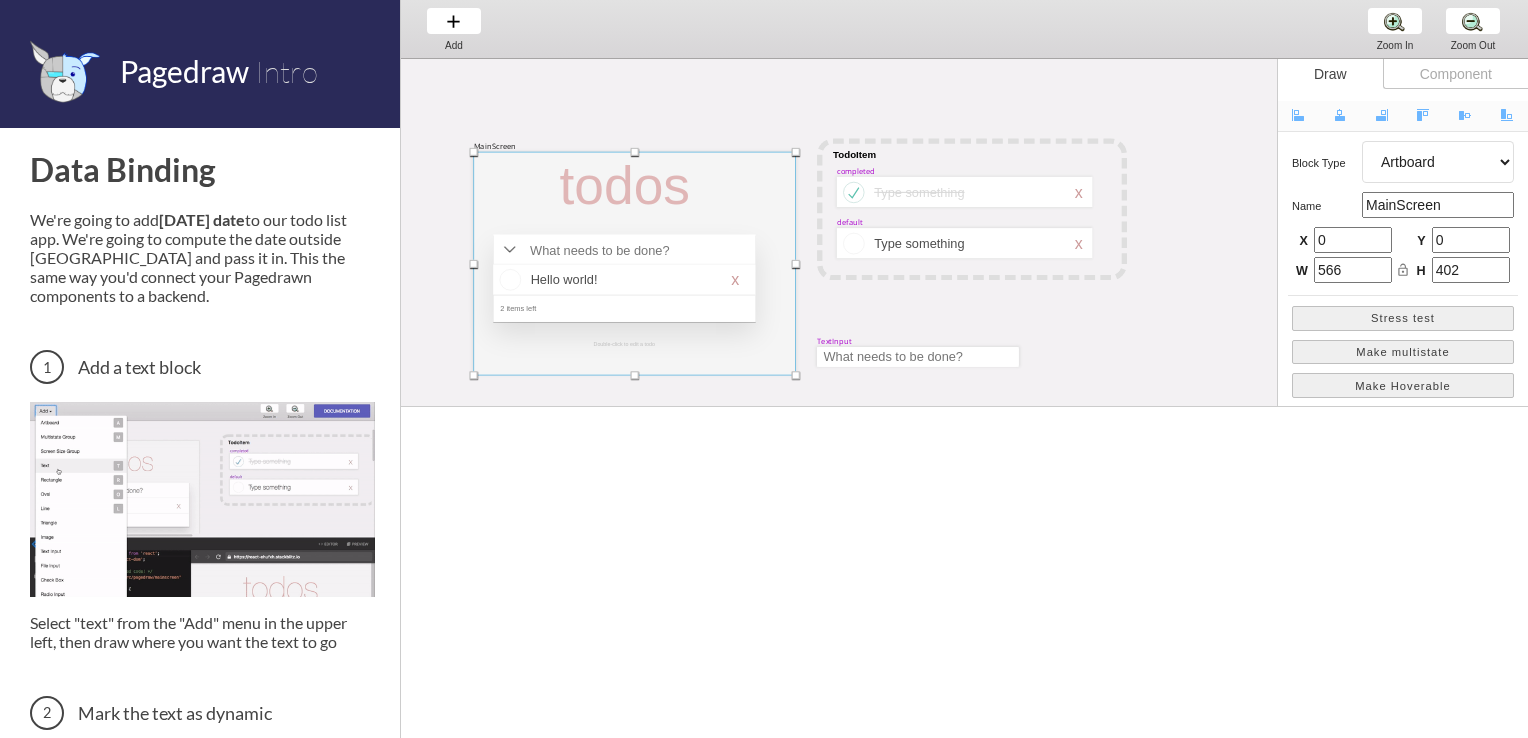 type on "419" 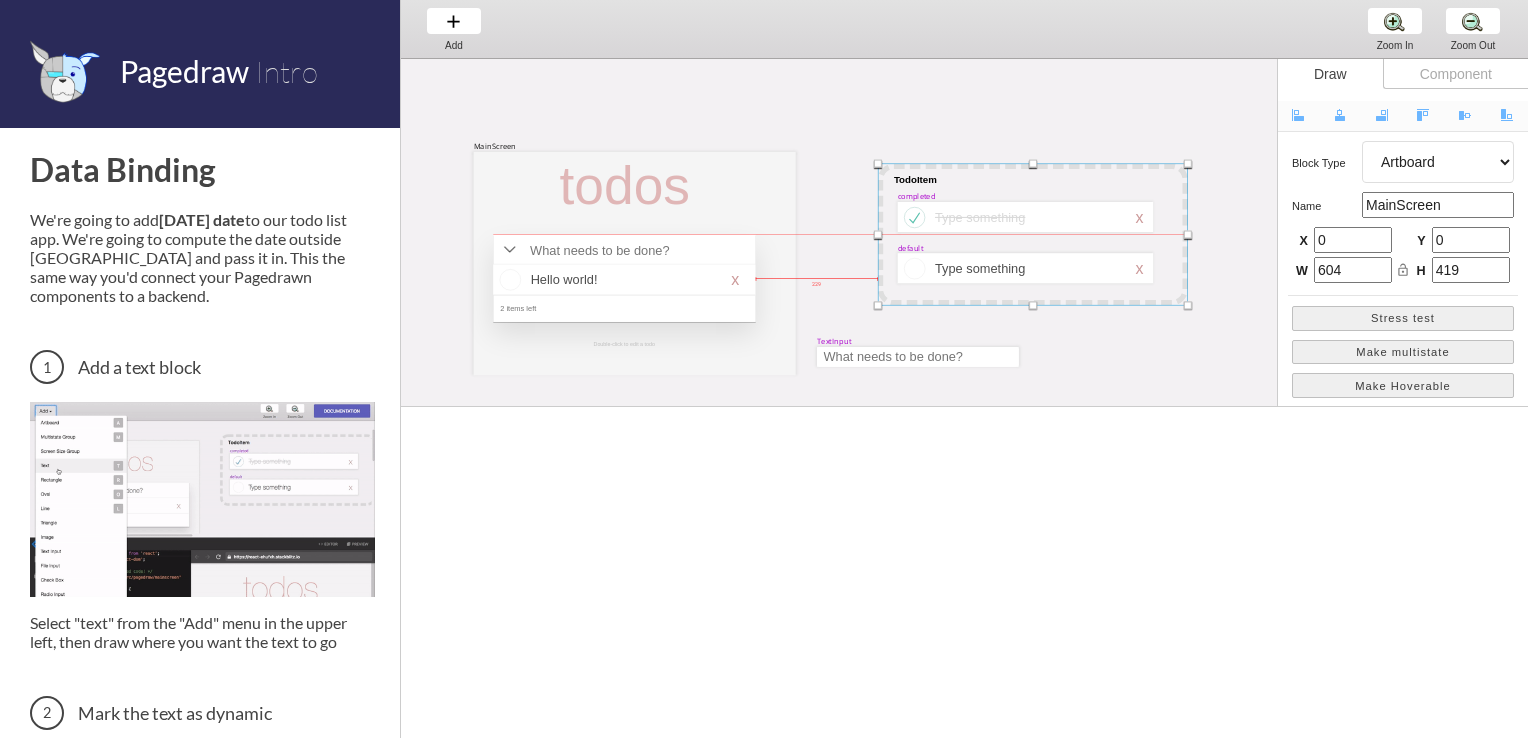 drag, startPoint x: 1120, startPoint y: 270, endPoint x: 1181, endPoint y: 295, distance: 65.9242 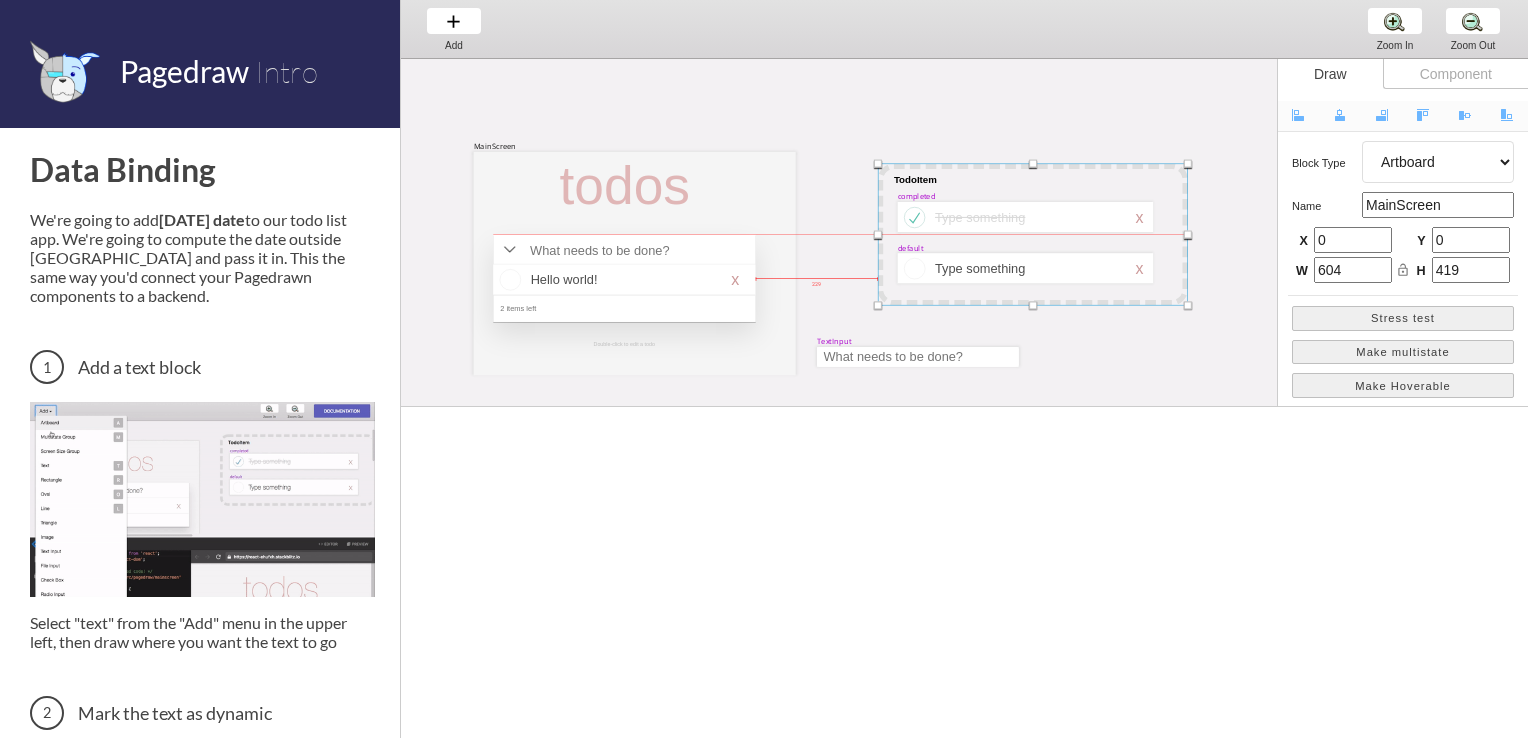 click at bounding box center (1033, 235) 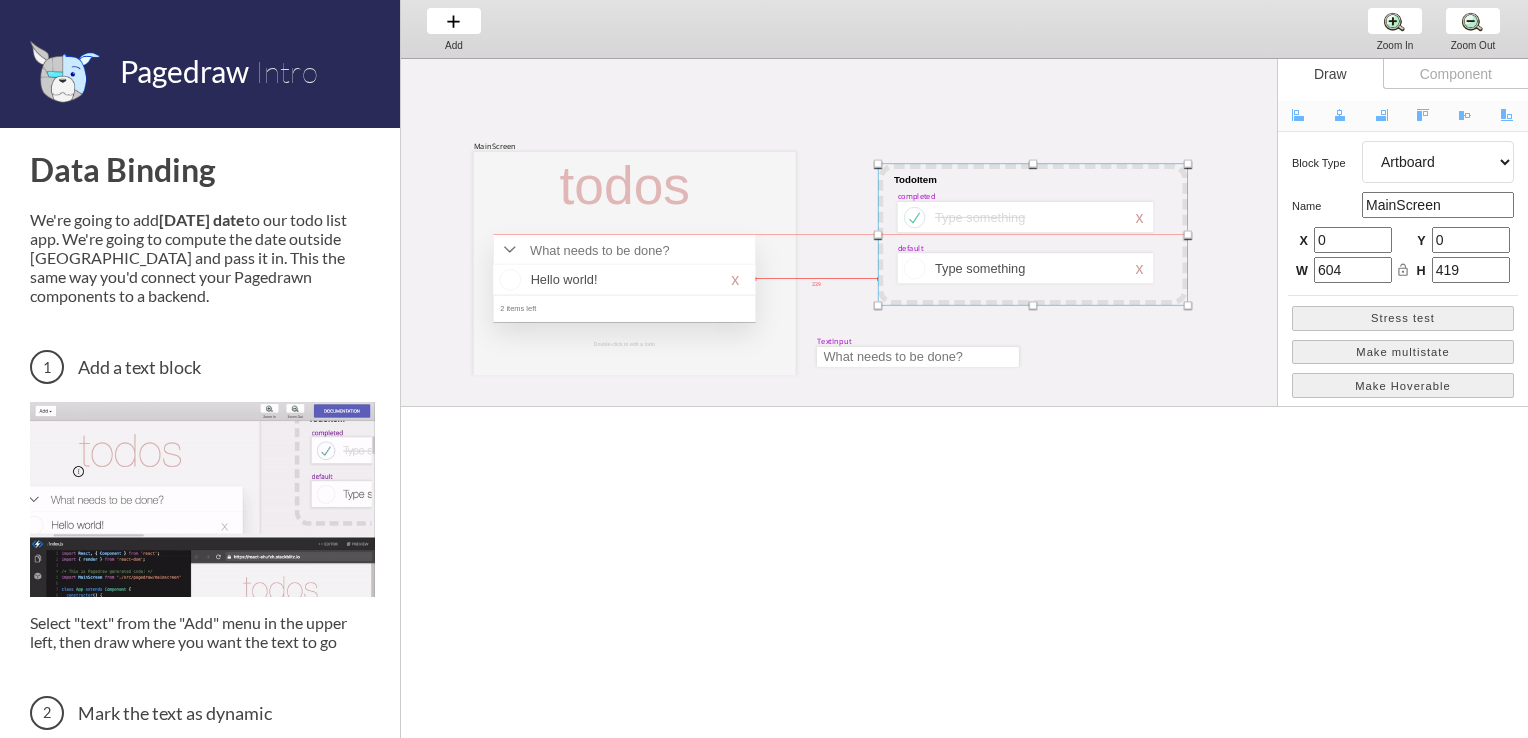 select on "1" 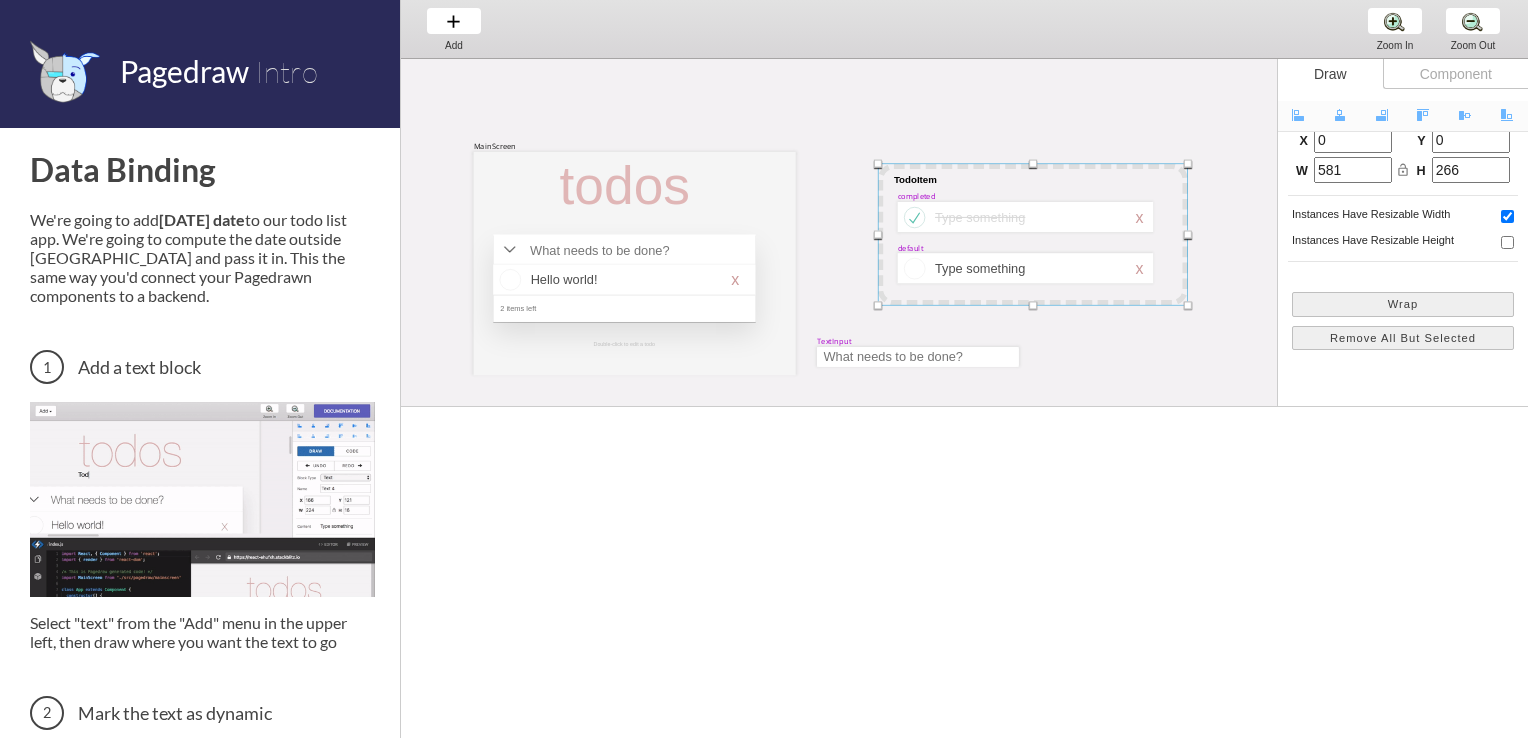 scroll, scrollTop: 142, scrollLeft: 0, axis: vertical 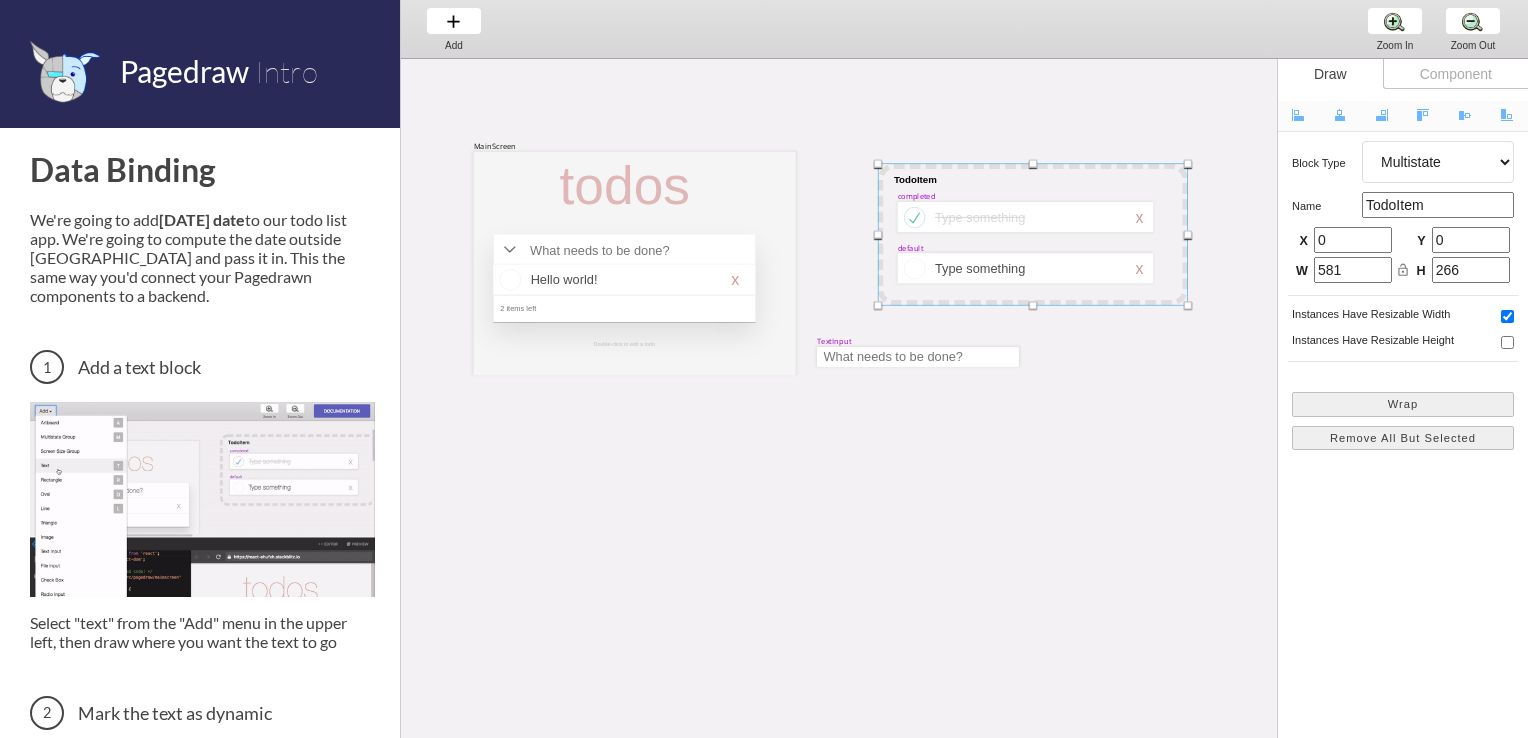drag, startPoint x: 1025, startPoint y: 403, endPoint x: 900, endPoint y: 789, distance: 405.73514 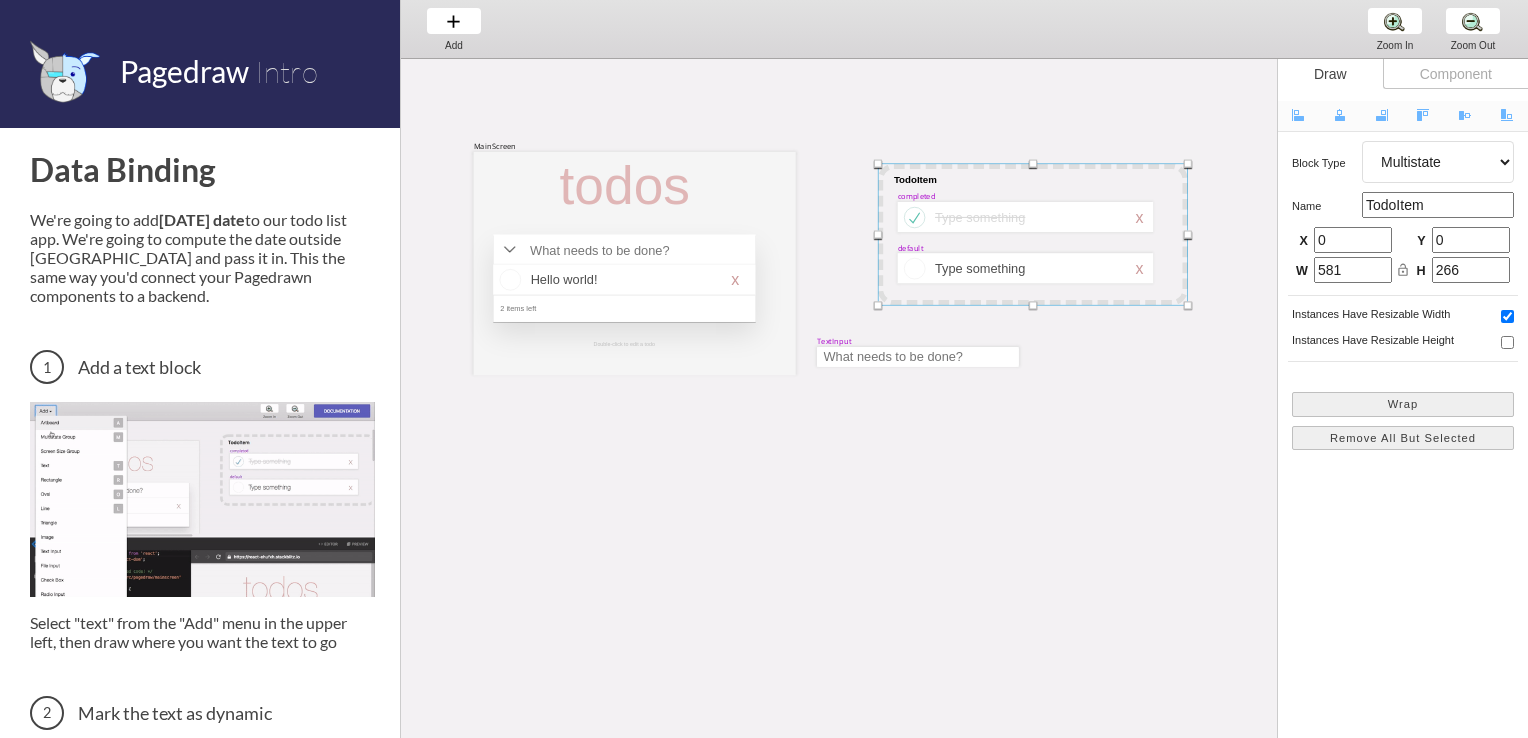 click on "Pagedraw   Intro Data Binding We're going to add  today's date  to our todo list app.  We're going to compute the date outside Pagedraw and pass it in.  This the same way you'd connect your Pagedrawn components to a backend. Add a text block Select "text" from the "Add" menu in the upper left, then draw
where you want the text to go Mark the text as dynamic Click on the arrows next to "Content" in the text block's sidebar Pass in the data you fetched Fetch the current date with  new Date().toDateString()  and pass it in a prop named  text3  to  MainScreen 20    return (
21      <MainScreen
+         text3={`Today is ${new Date().toDateString()}`}
22        itemsLeft={this.state.todos.filter((elem) => !elem.completed).length}
23        list={todos}
24        addTodo={this.addTodo}
25        toggleAll={this.toggleAll} />
26    ); We'll tell you how to figure out what the prop names are (and how to change them) in the next section. The Live Preview should show the current date NEXT → NEXT → NEXT →" at bounding box center (764, 0) 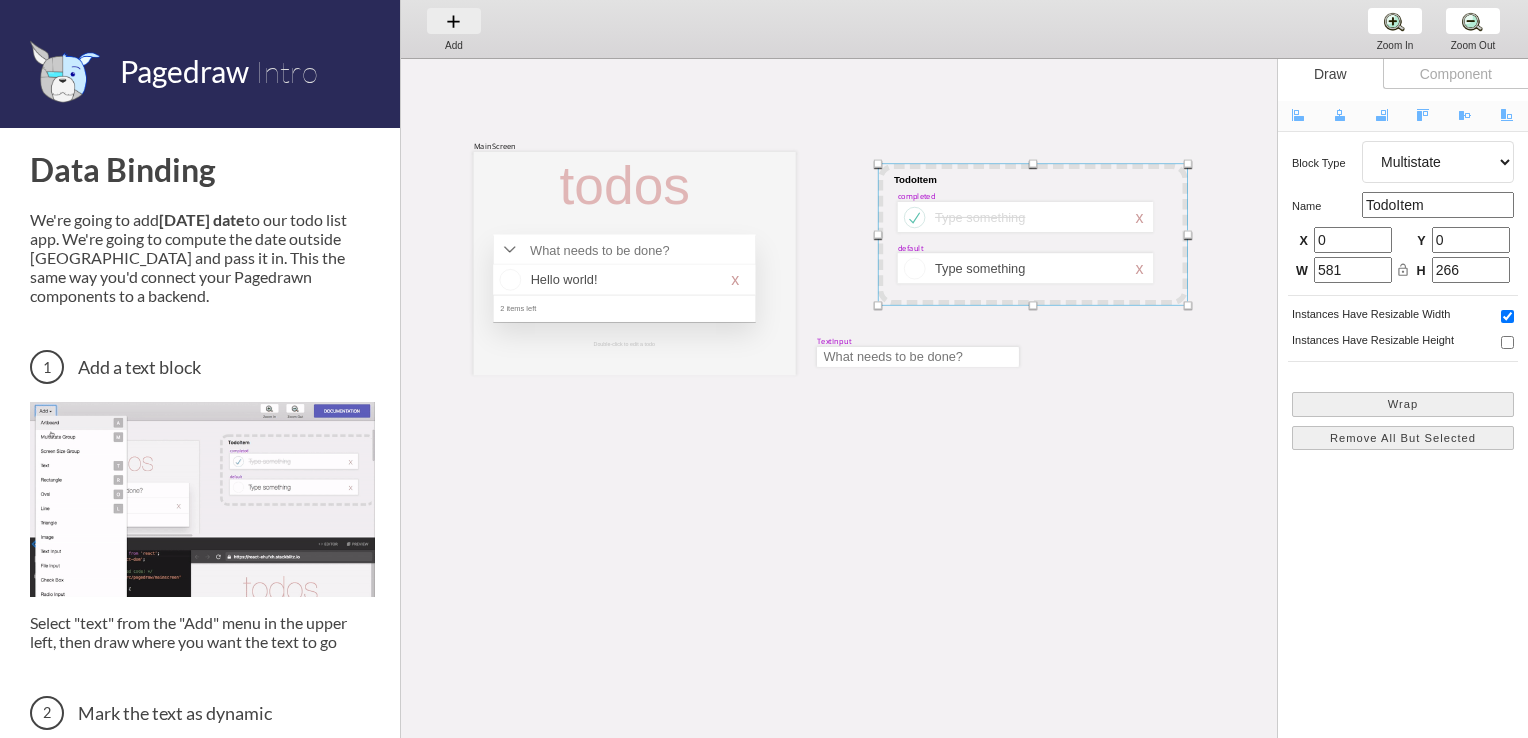 click on "Add Add Add" at bounding box center (454, 28) 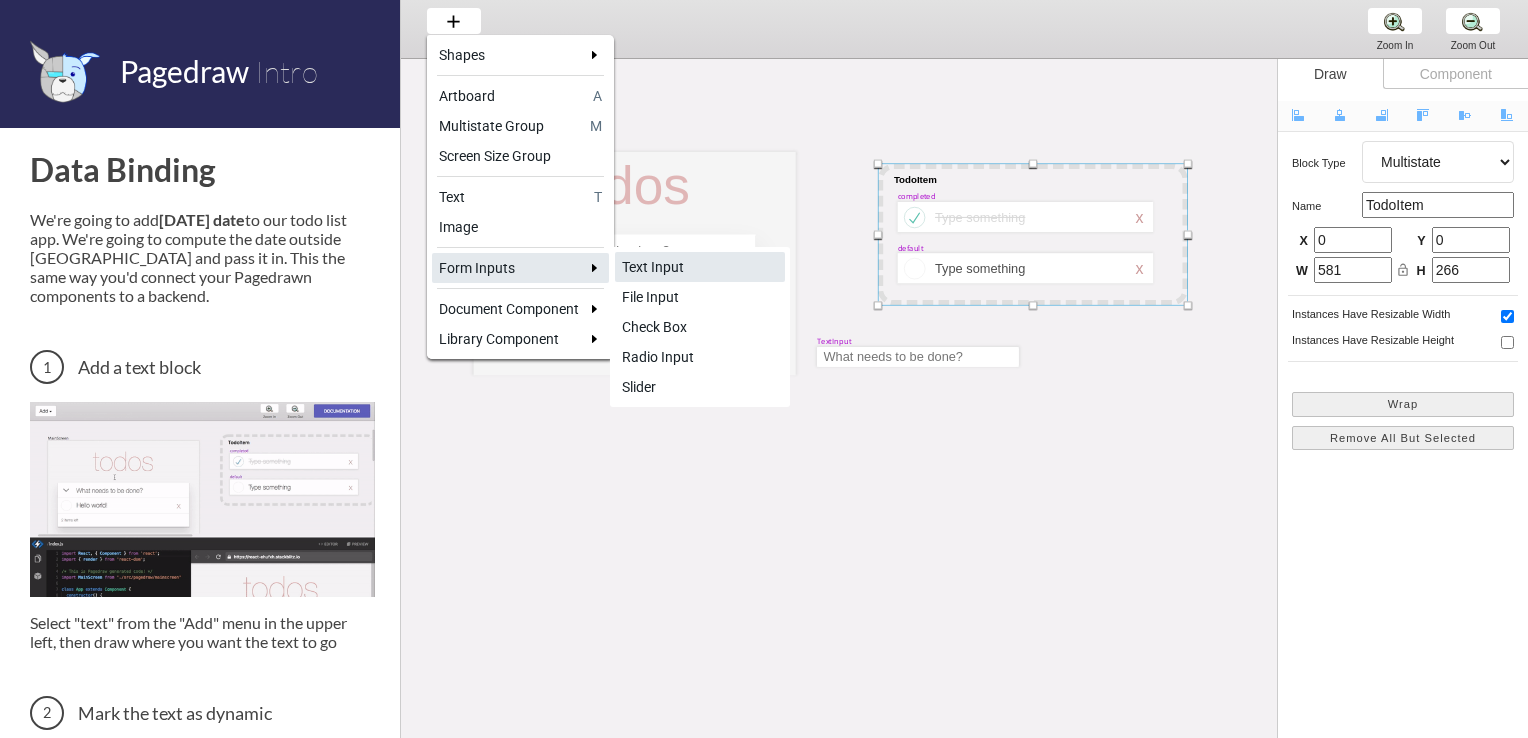 click on "Text Input" at bounding box center [700, 267] 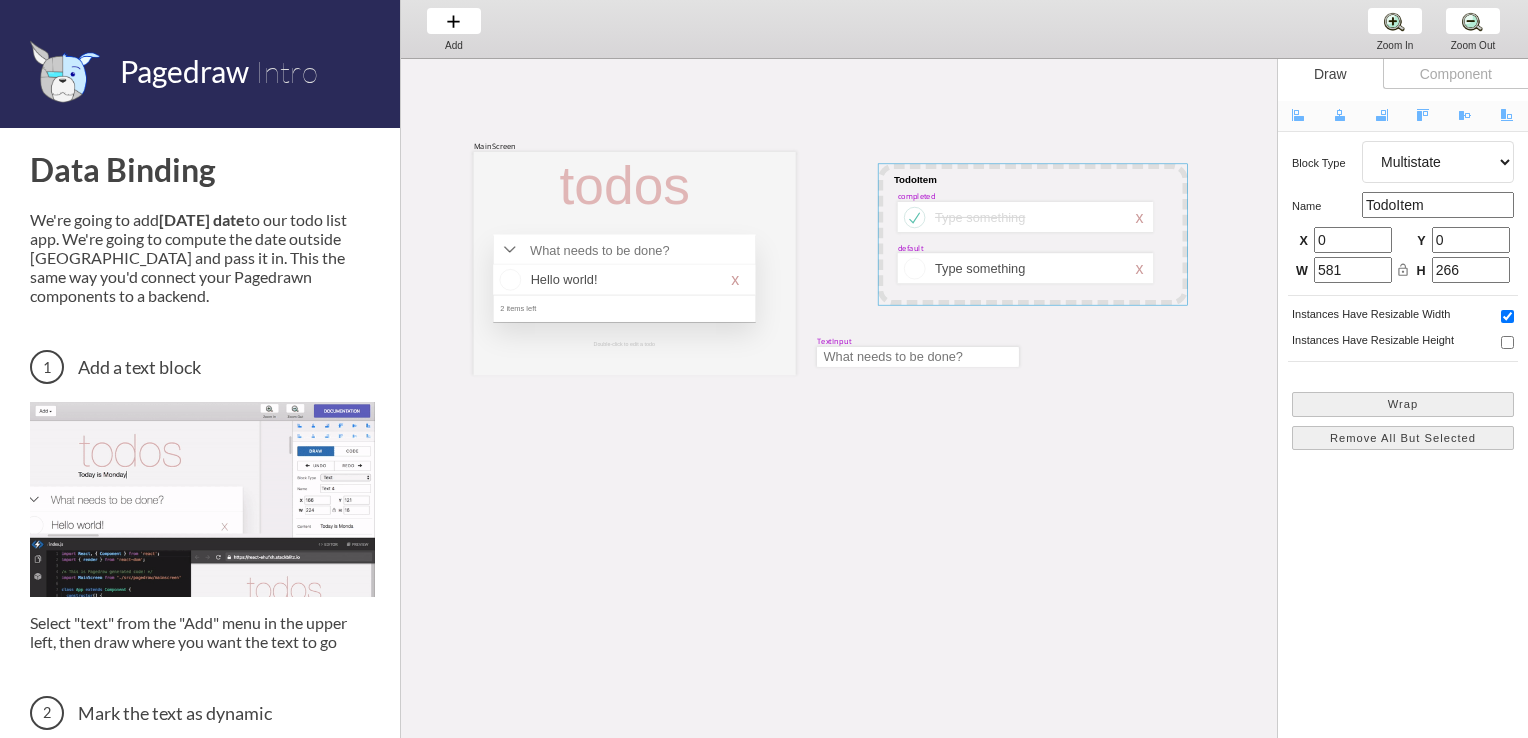 scroll, scrollTop: 30, scrollLeft: 0, axis: vertical 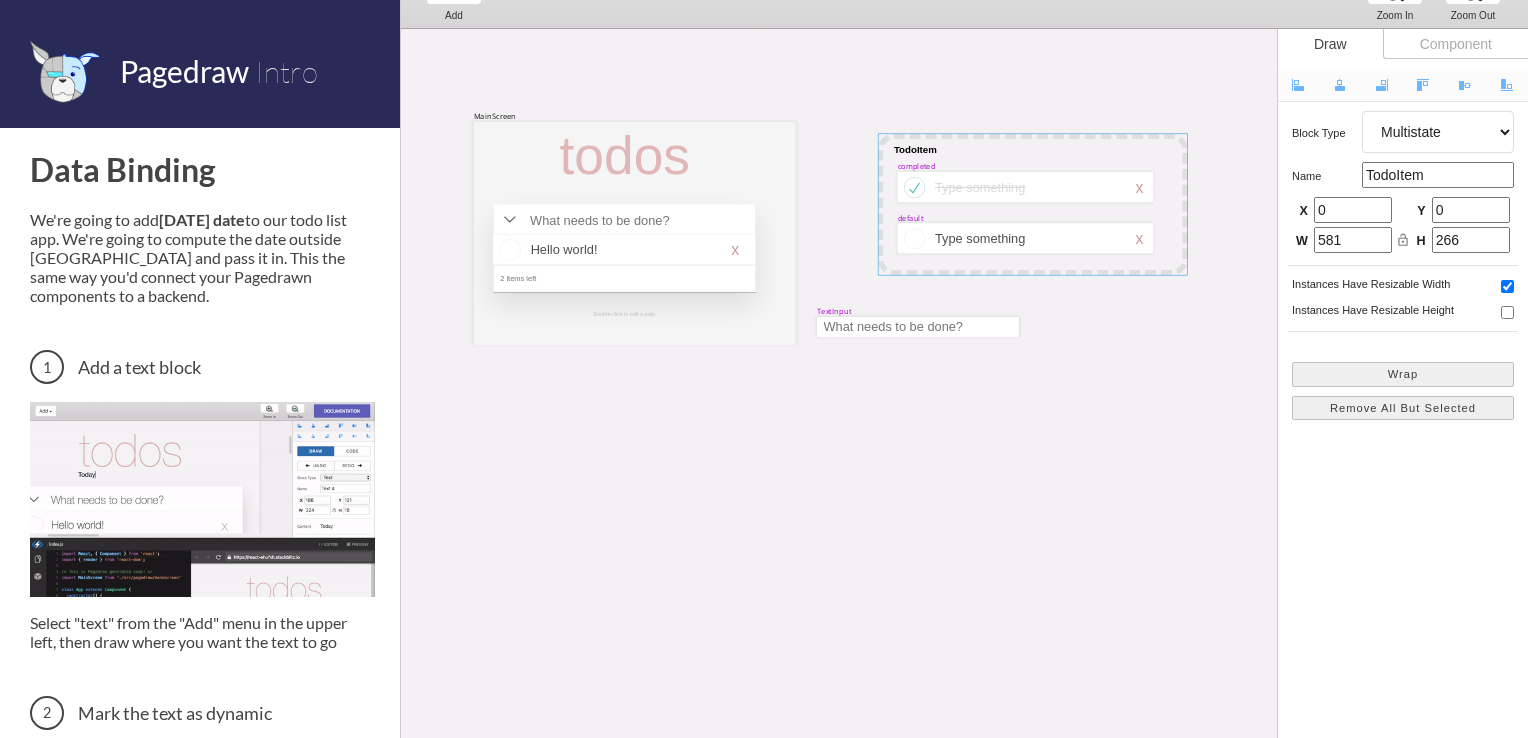 click on "MainScreen todos Hello world! x 2 items left Double-click to edit a todo TodoItem completed Type something x default Type something x TextInput" at bounding box center (1202, 29) 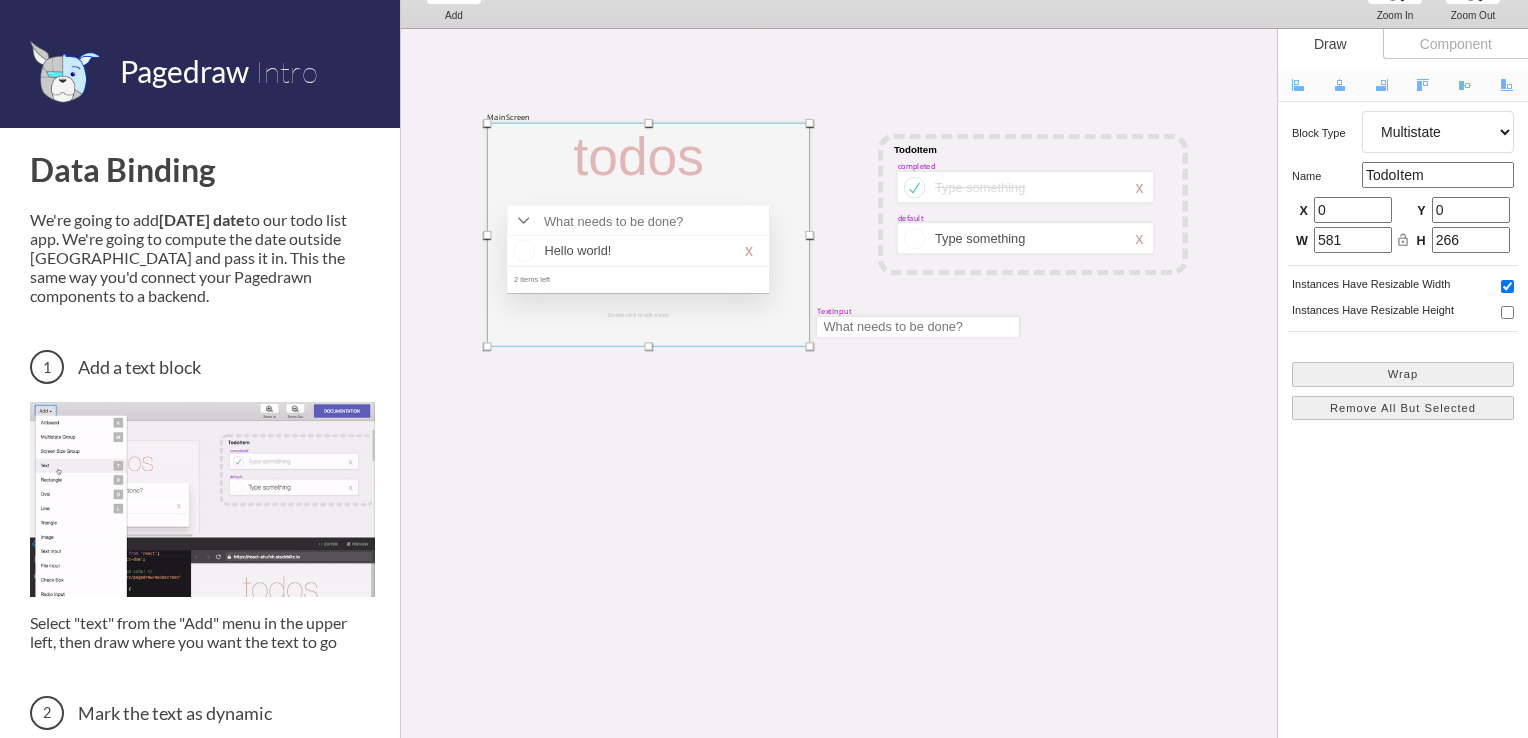 drag, startPoint x: 599, startPoint y: 189, endPoint x: 616, endPoint y: 190, distance: 17.029387 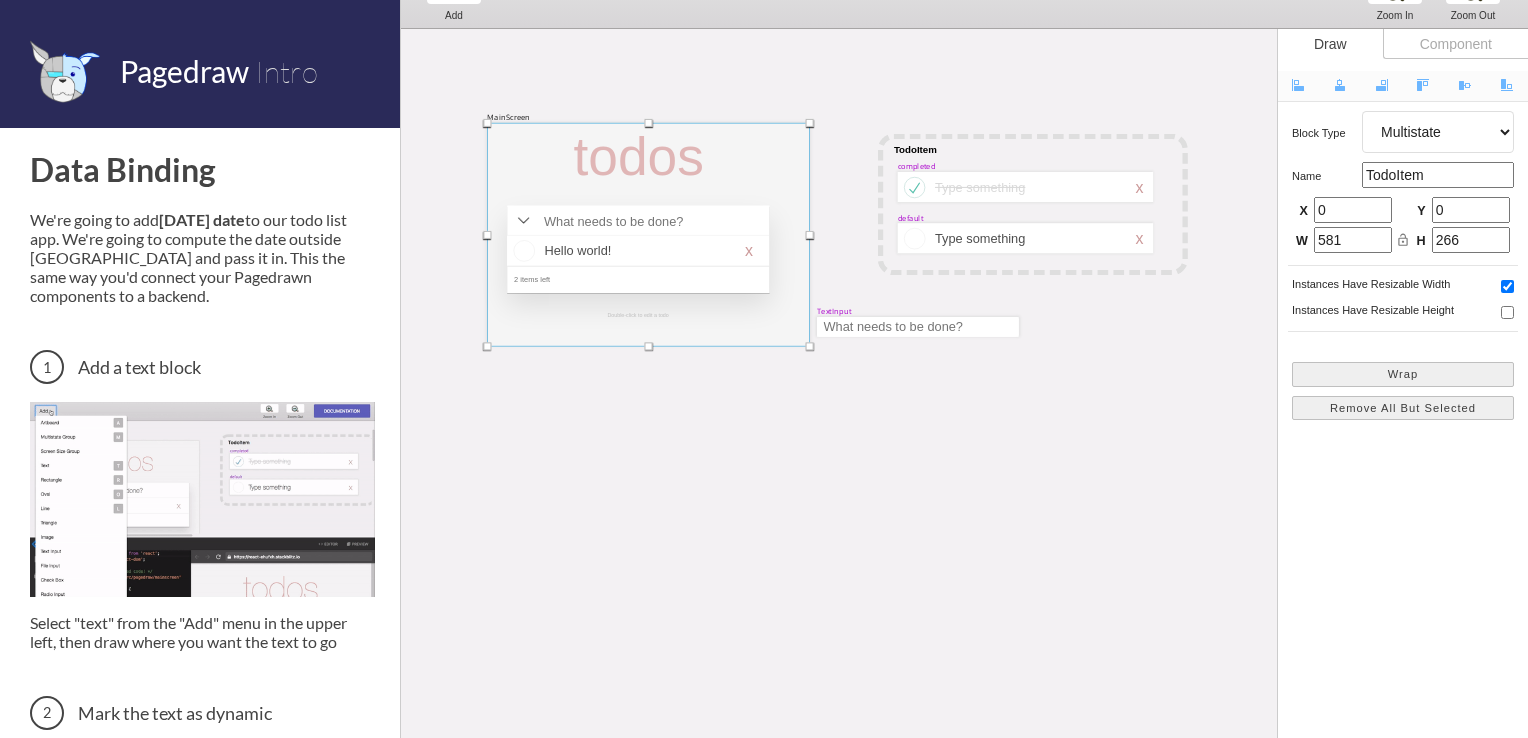 click at bounding box center [648, 235] 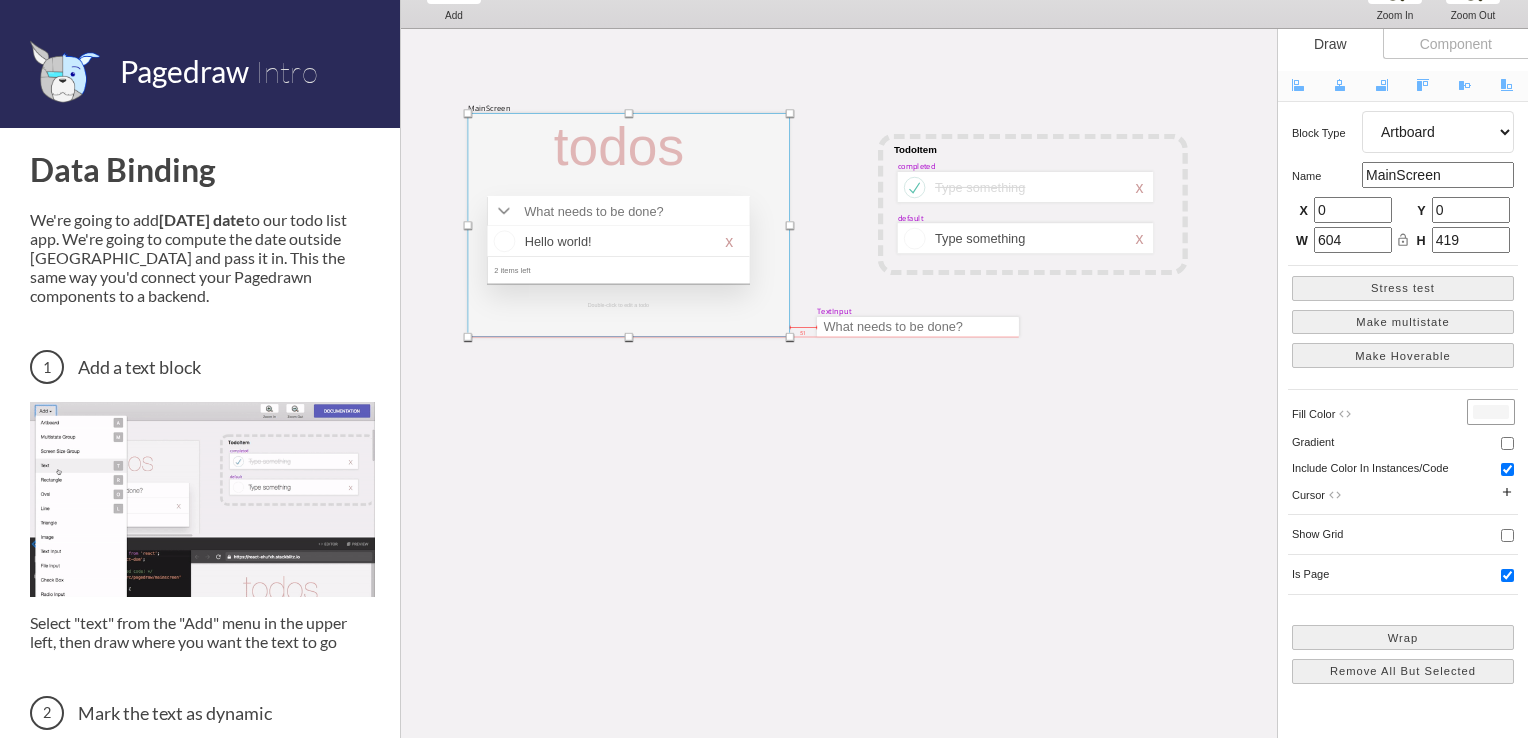drag, startPoint x: 616, startPoint y: 190, endPoint x: 593, endPoint y: 181, distance: 24.698177 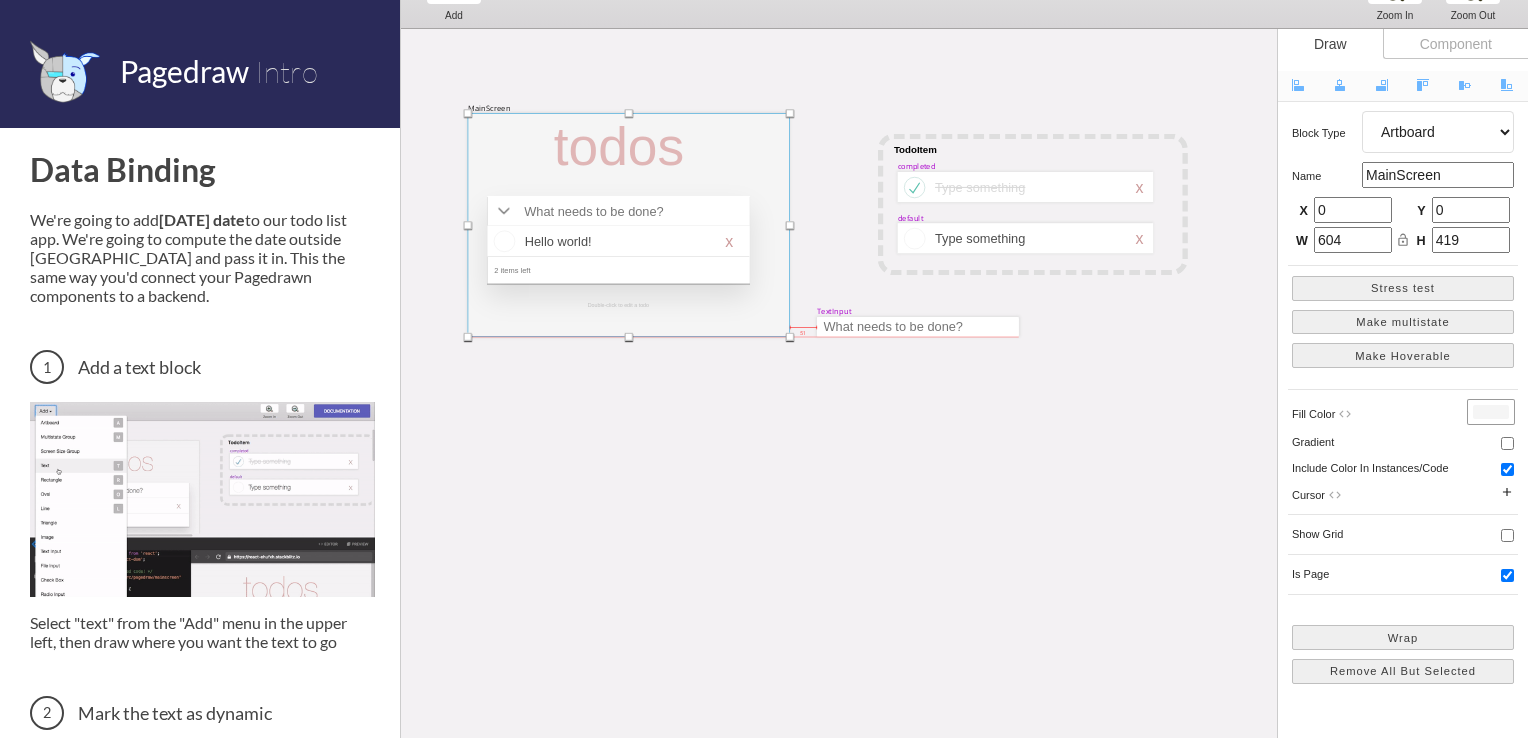 click at bounding box center [629, 225] 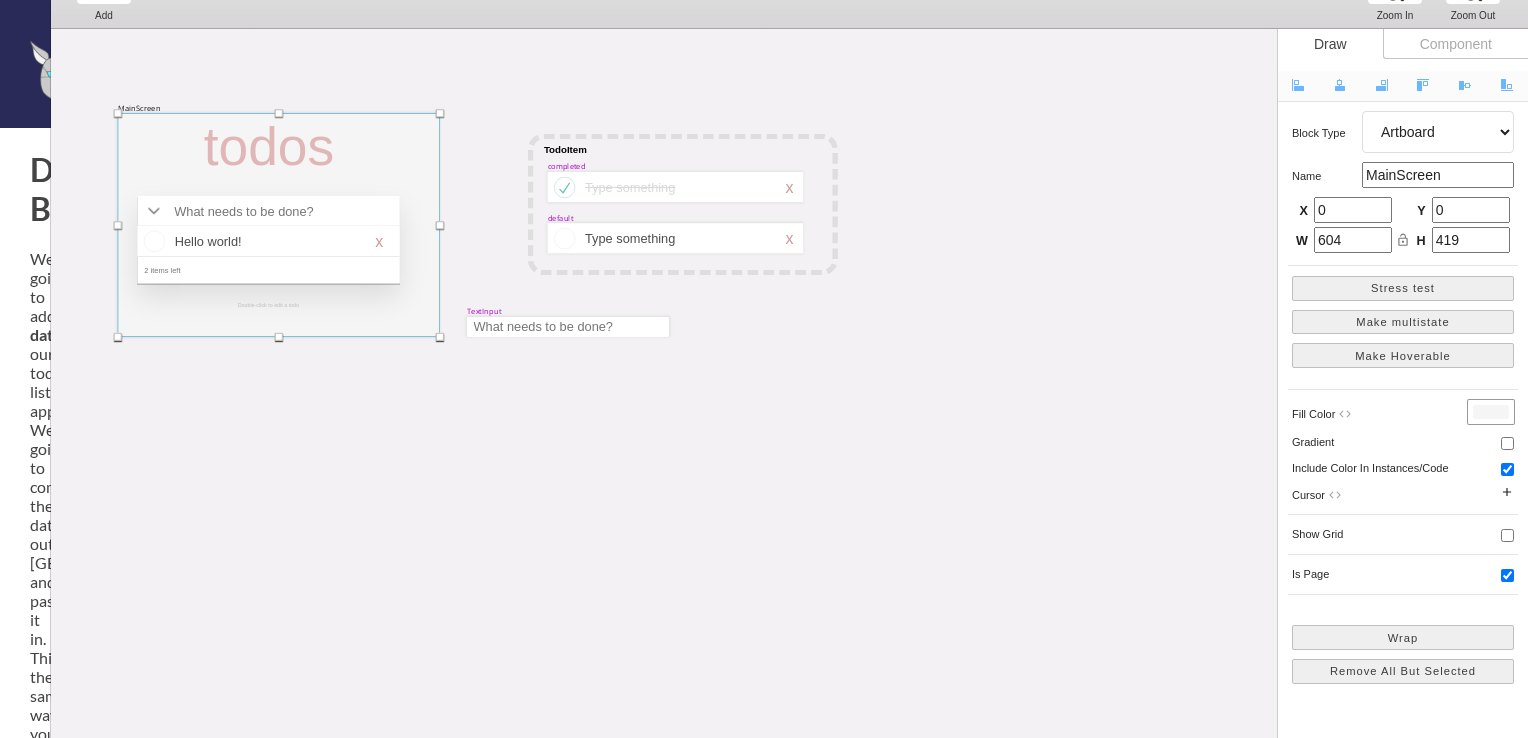 drag, startPoint x: 399, startPoint y: 258, endPoint x: -54, endPoint y: 255, distance: 453.00995 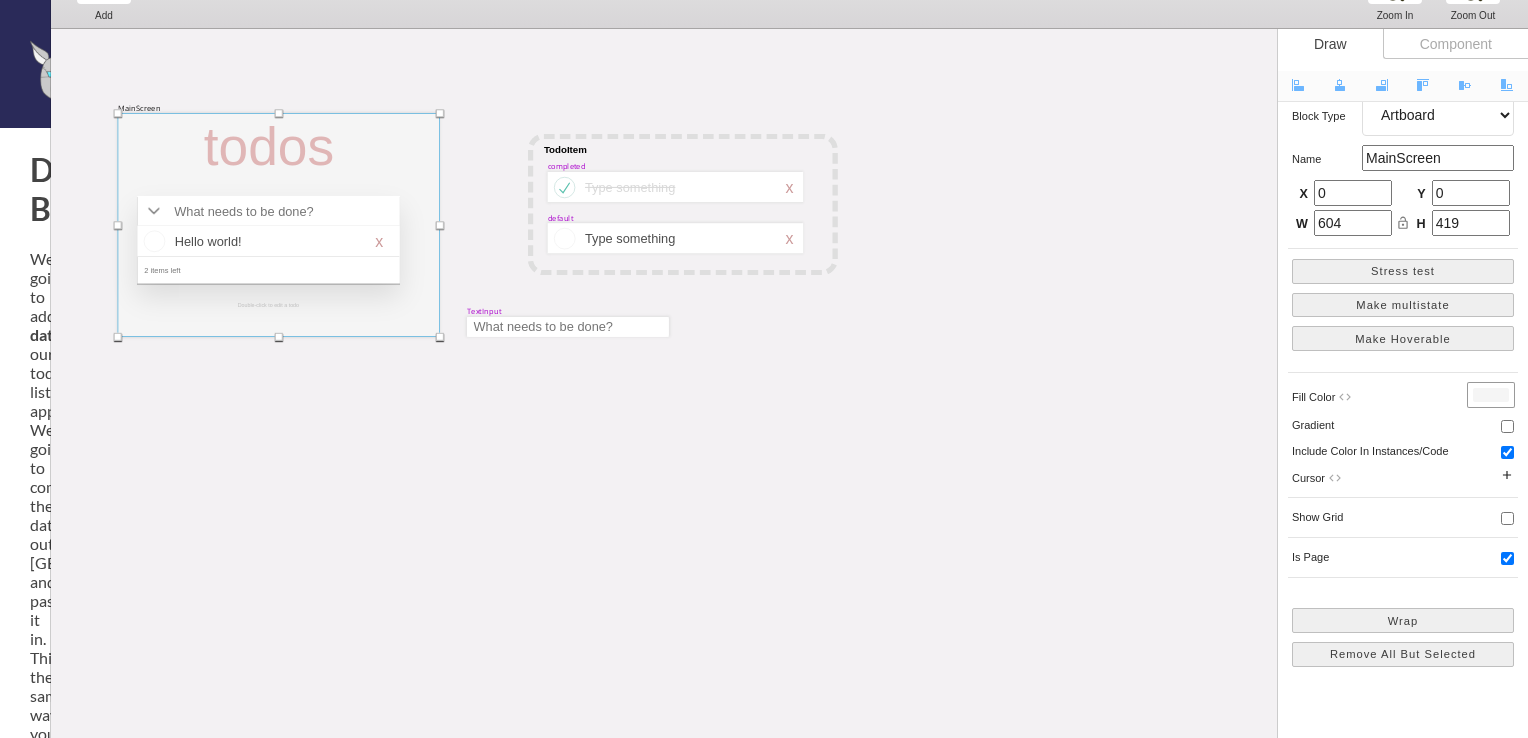 scroll, scrollTop: 0, scrollLeft: 0, axis: both 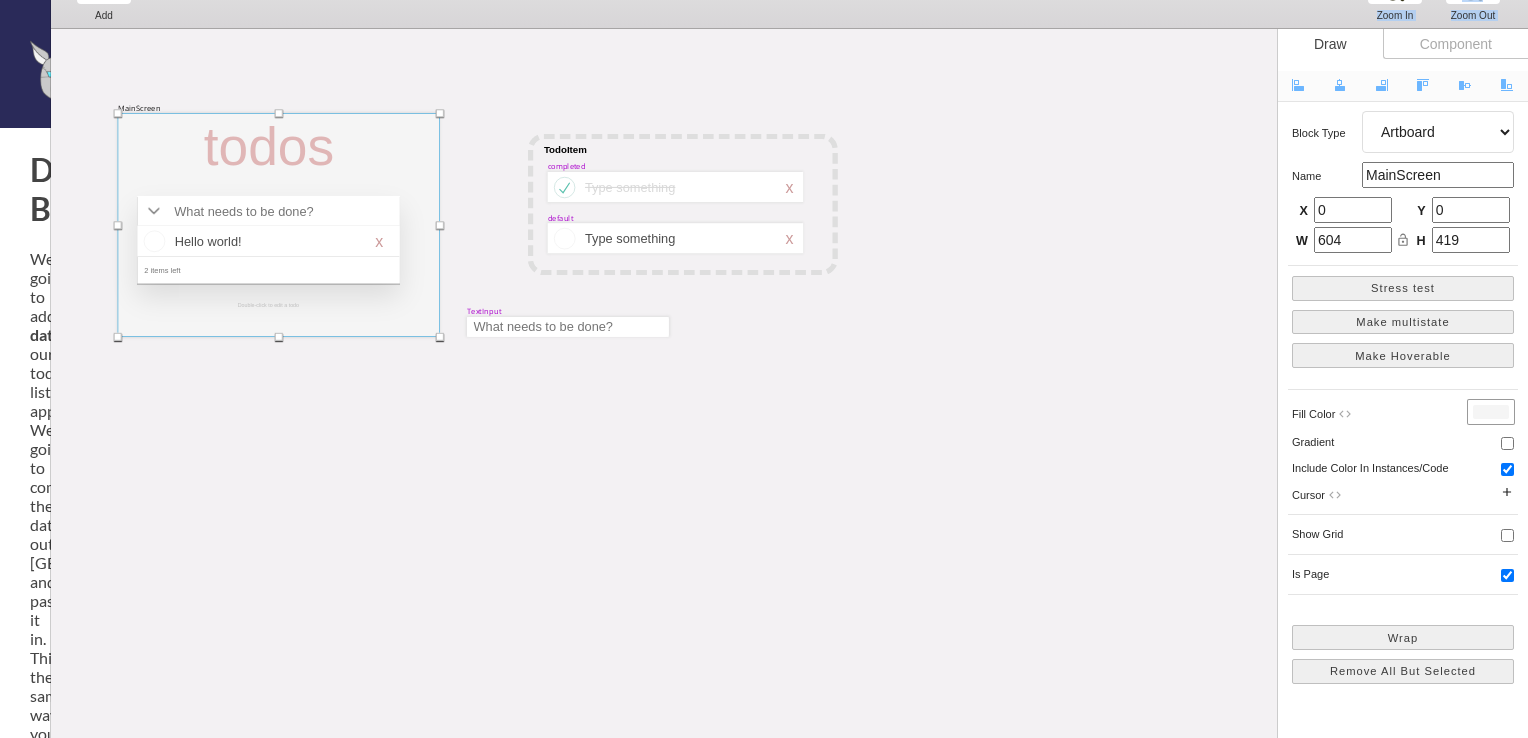 drag, startPoint x: 1064, startPoint y: 17, endPoint x: 1060, endPoint y: 55, distance: 38.209946 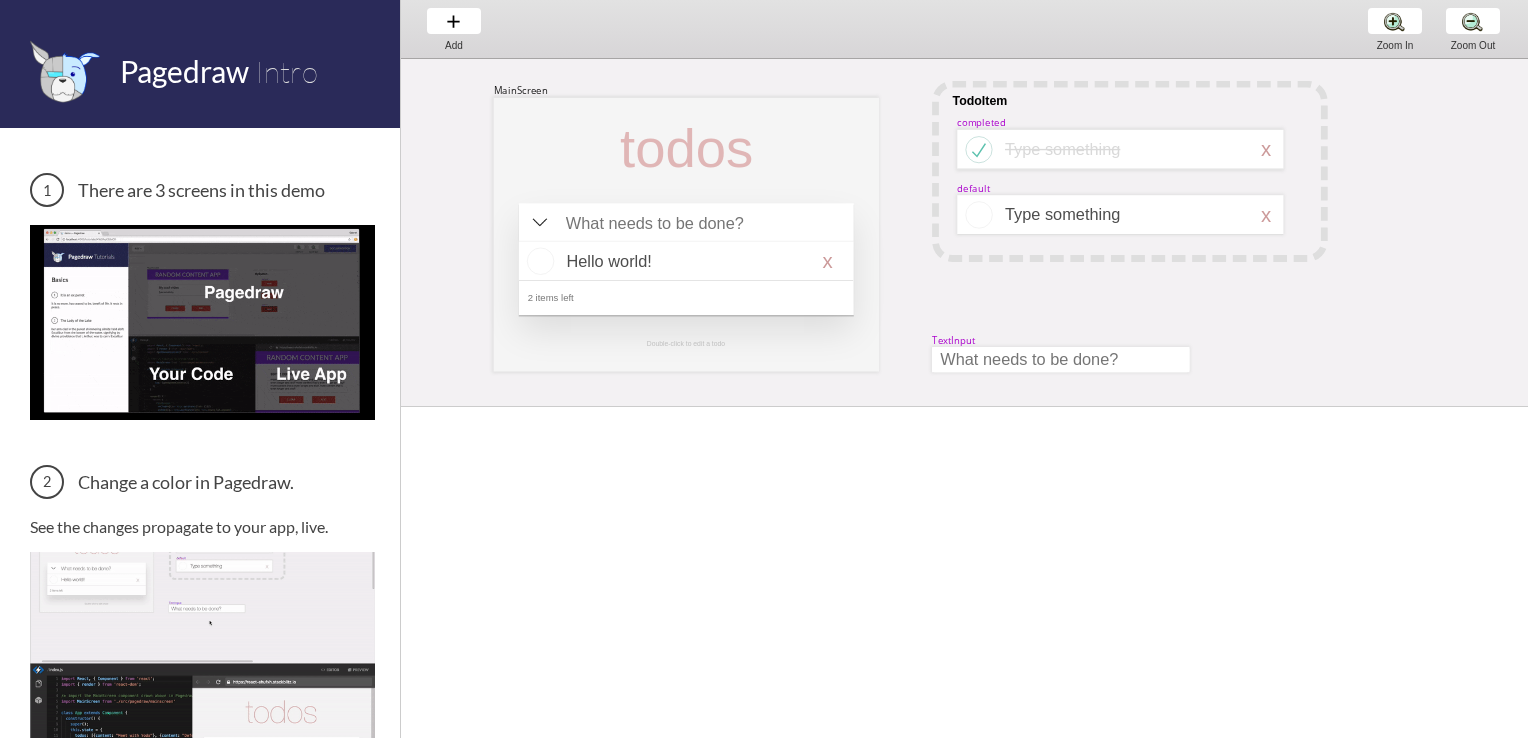 scroll, scrollTop: 0, scrollLeft: 0, axis: both 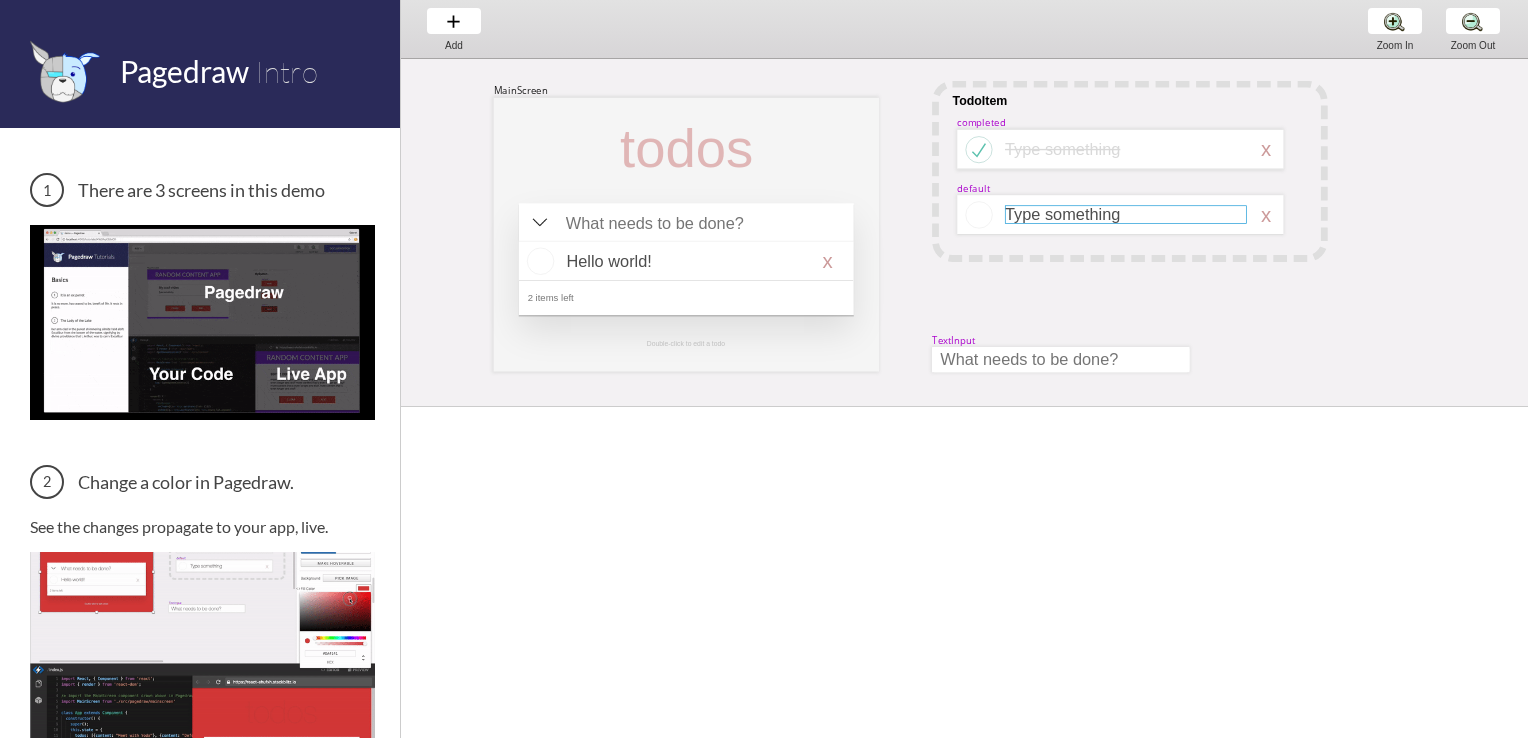 click at bounding box center [1126, 214] 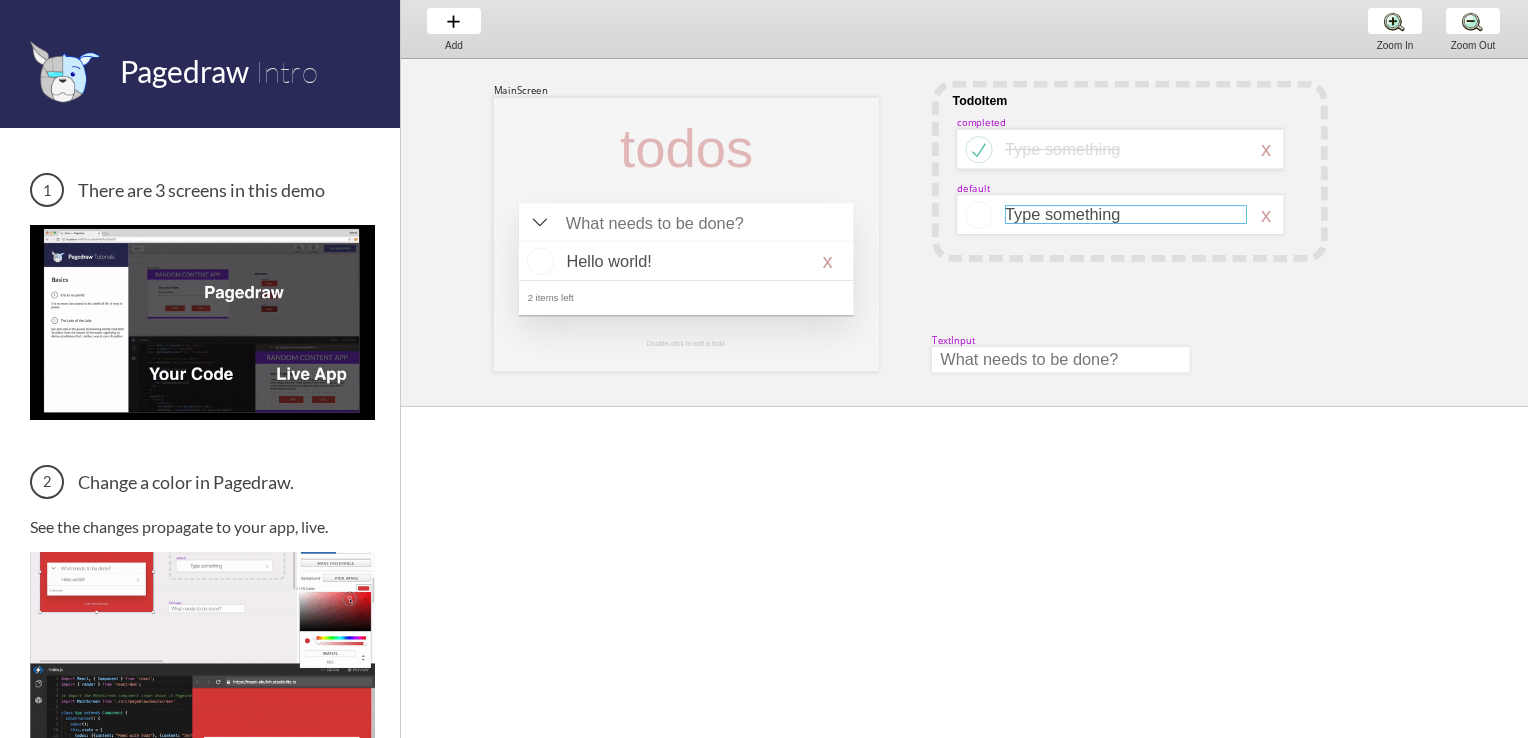 select on "3" 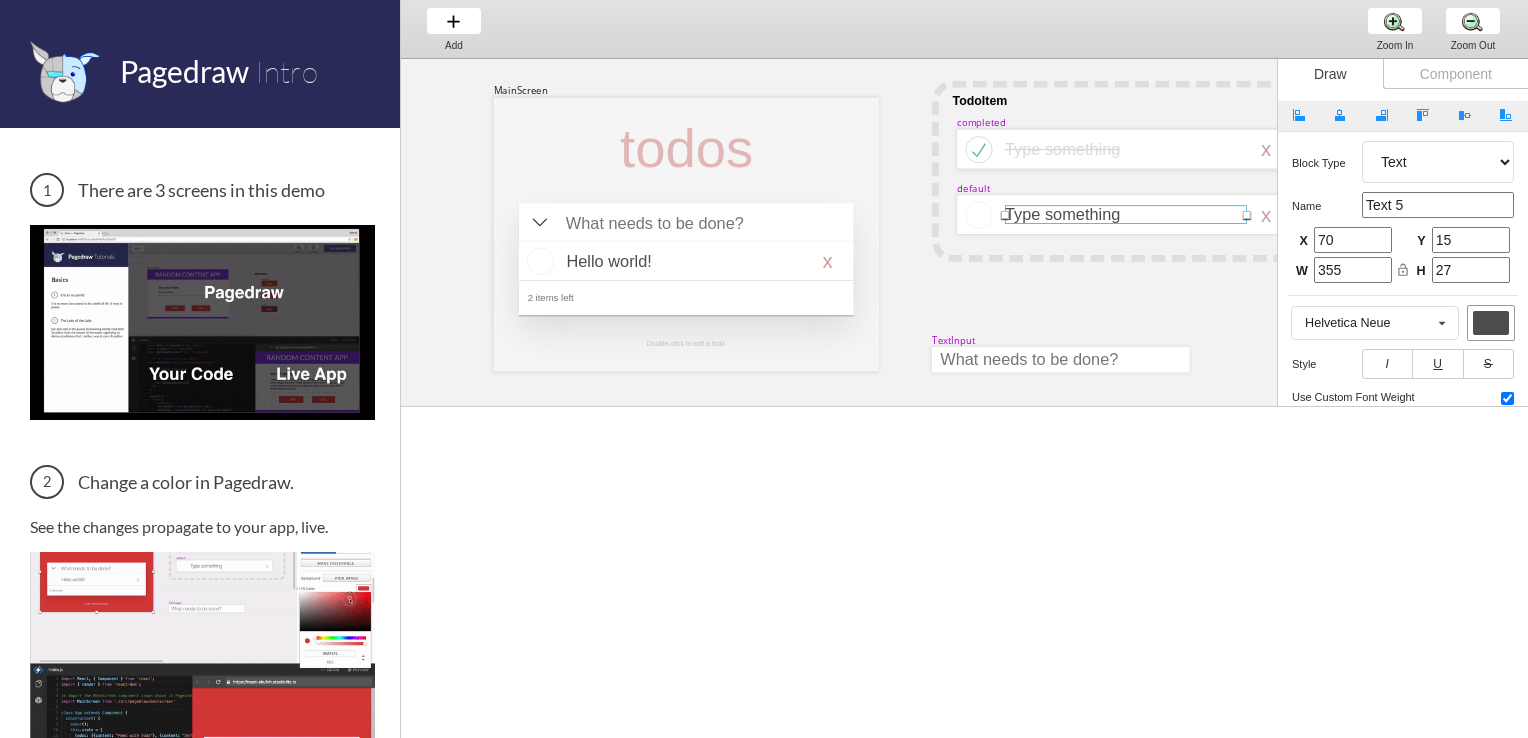 select on "1" 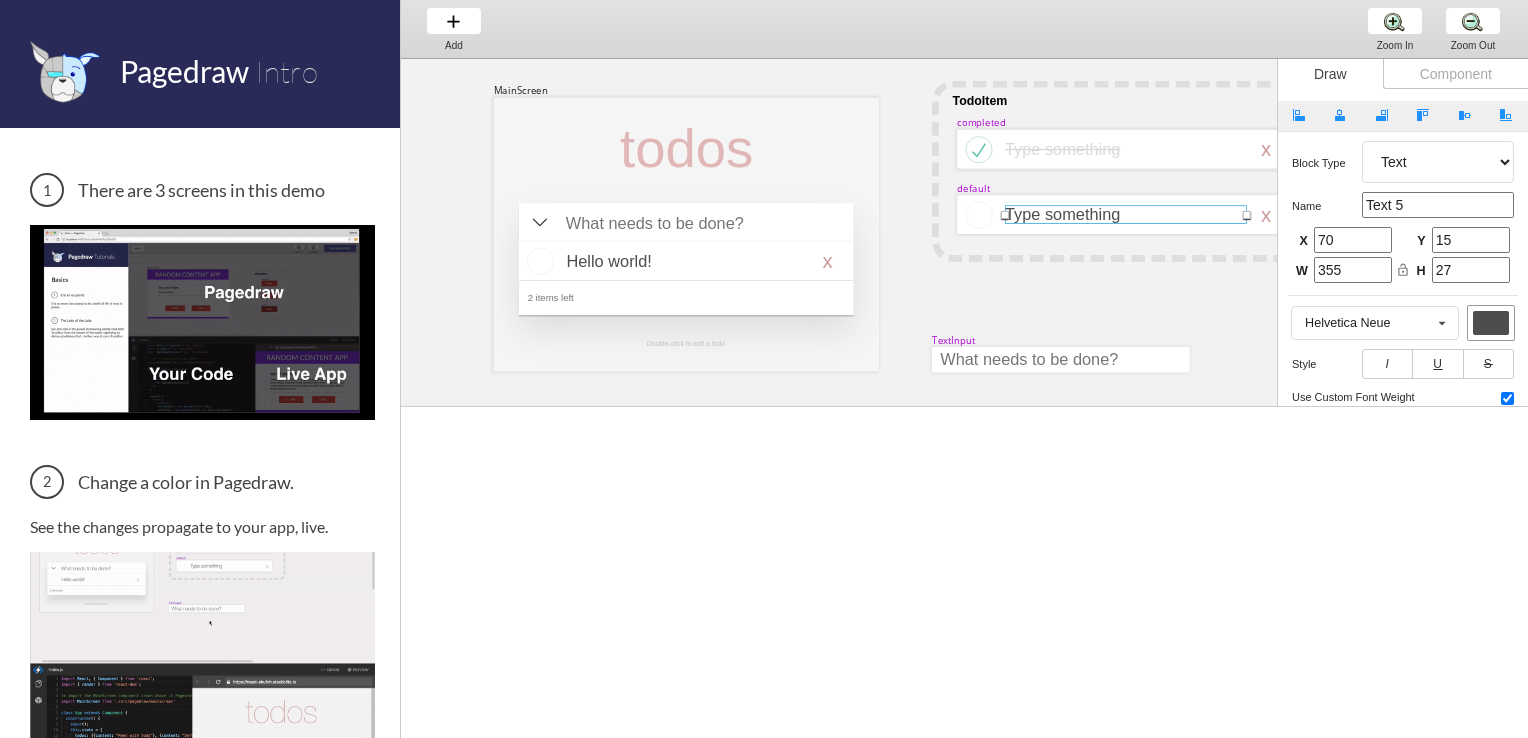 select on "8" 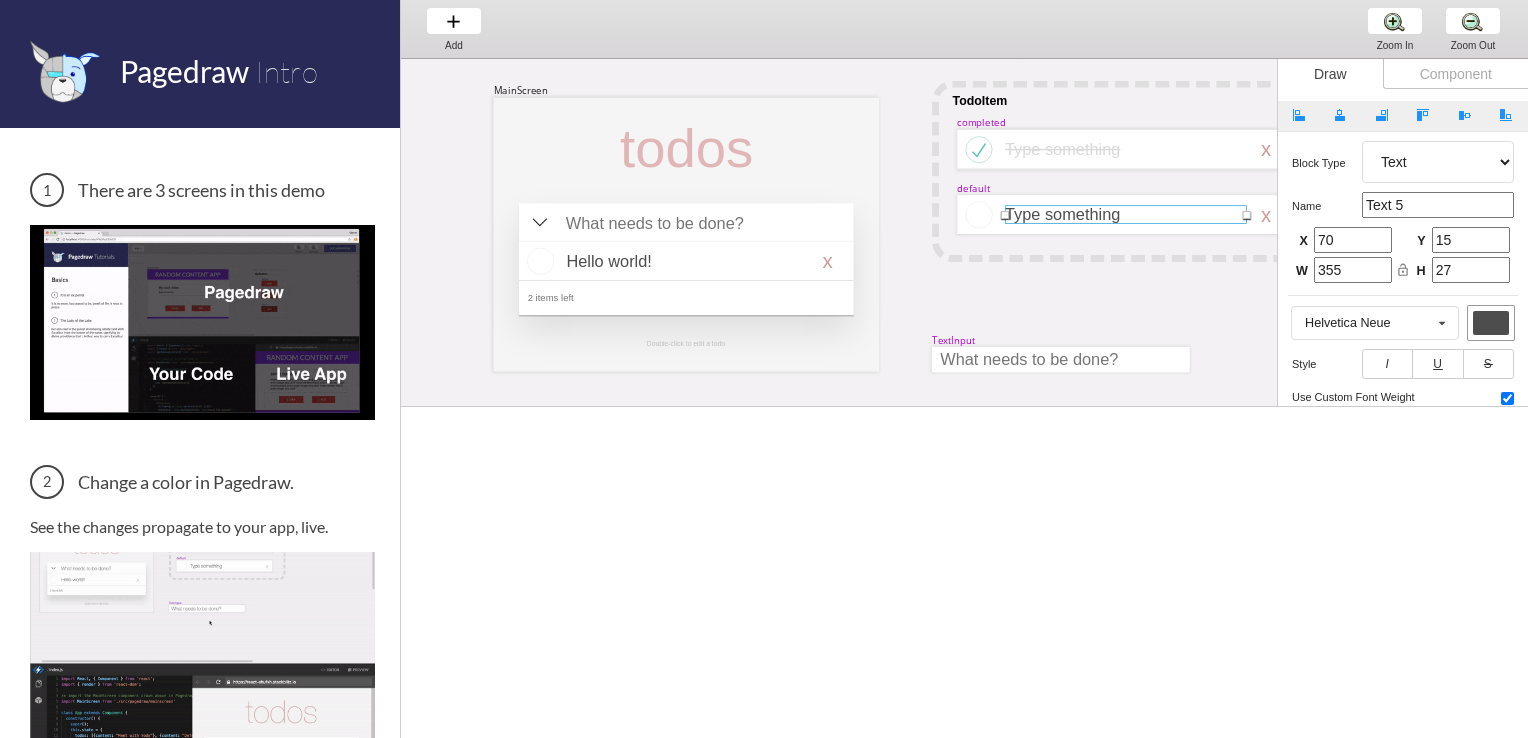 select on "8" 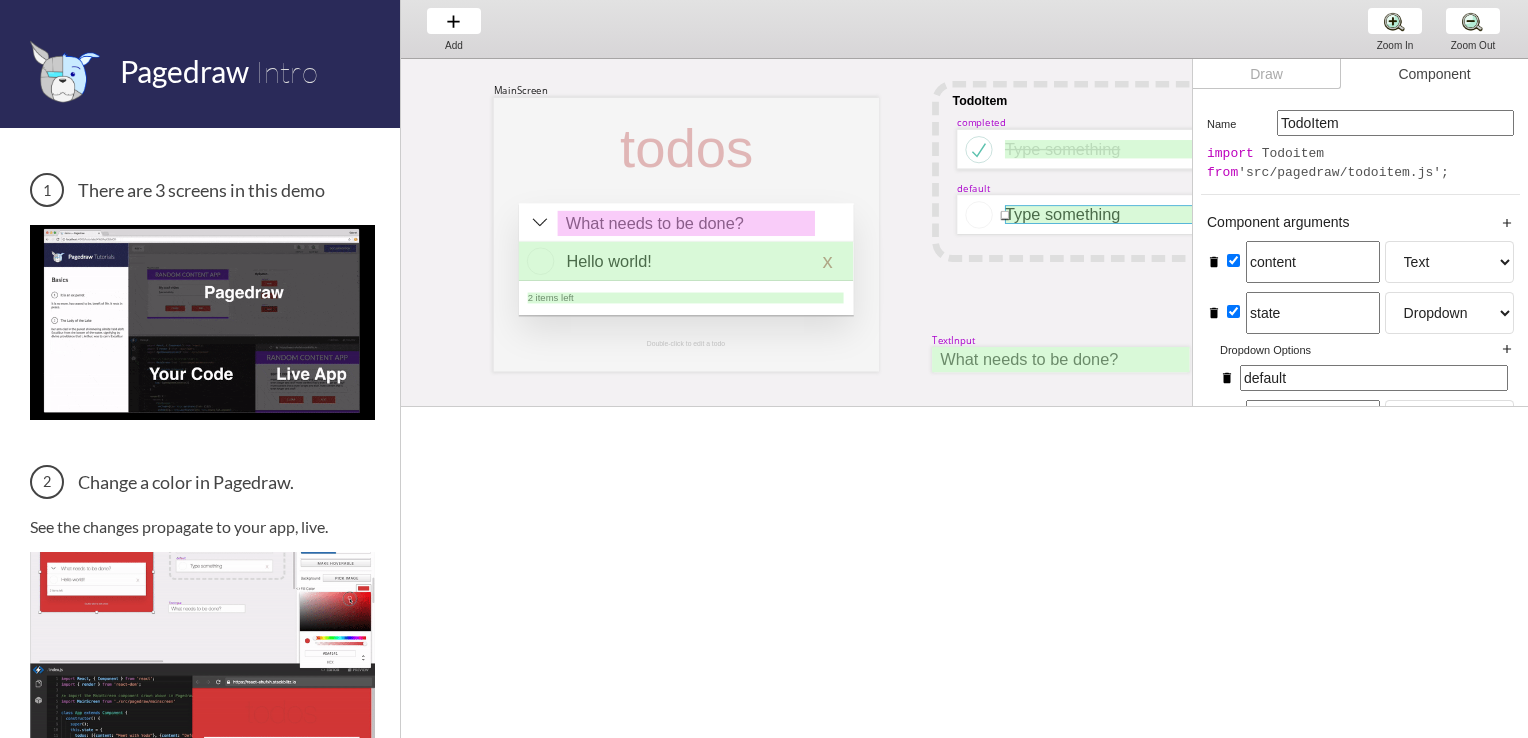 click on "TodoItem" at bounding box center (1395, 123) 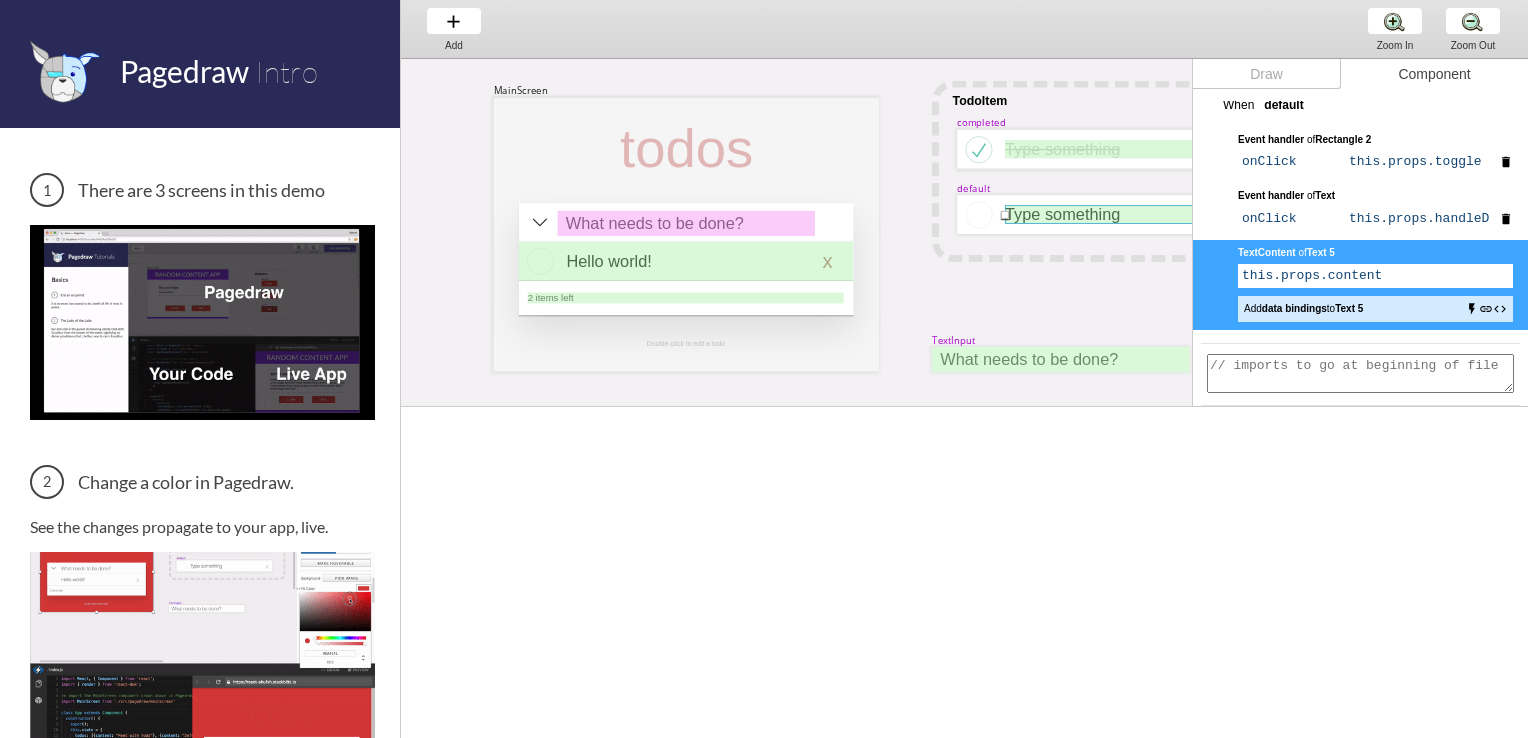 scroll, scrollTop: 738, scrollLeft: 0, axis: vertical 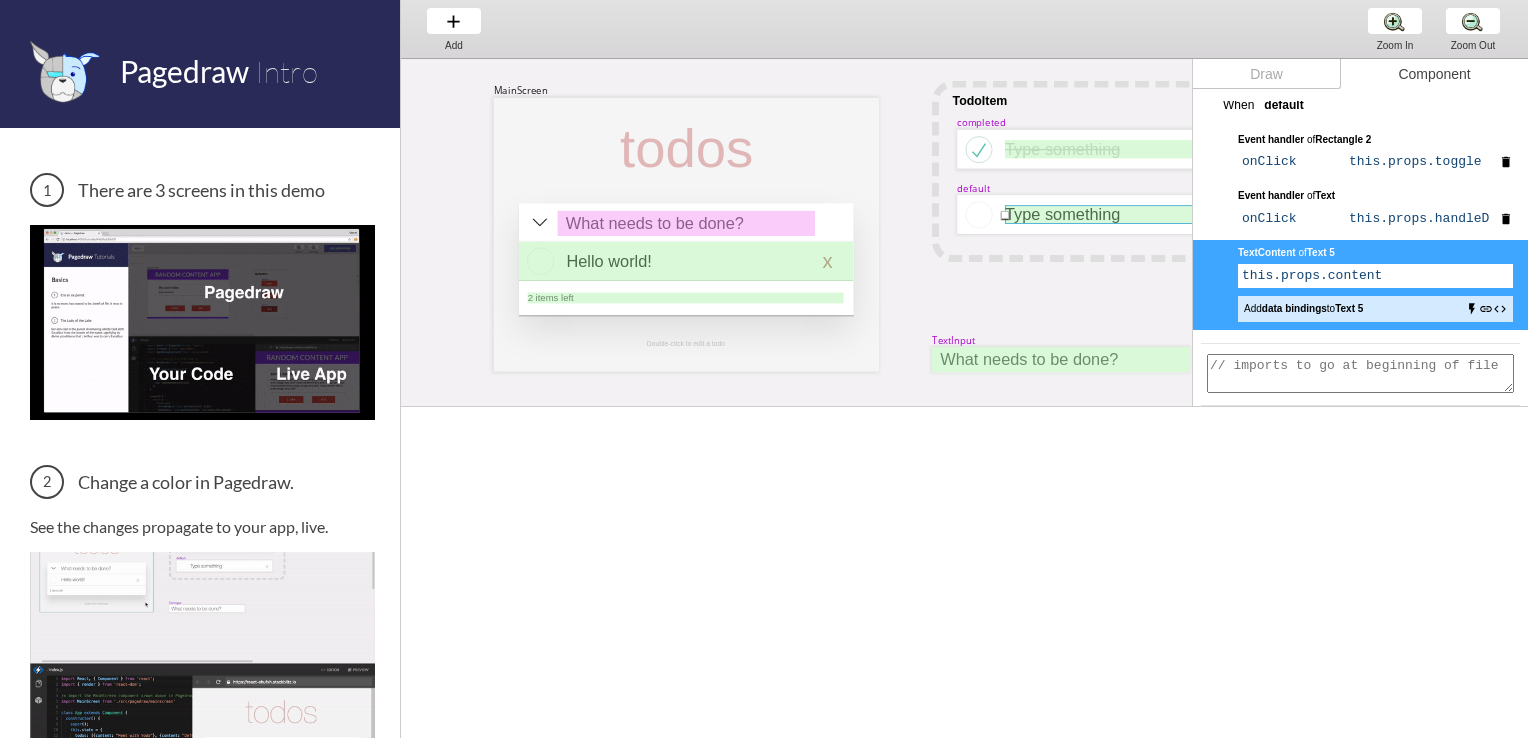 type on "TodoItemvb" 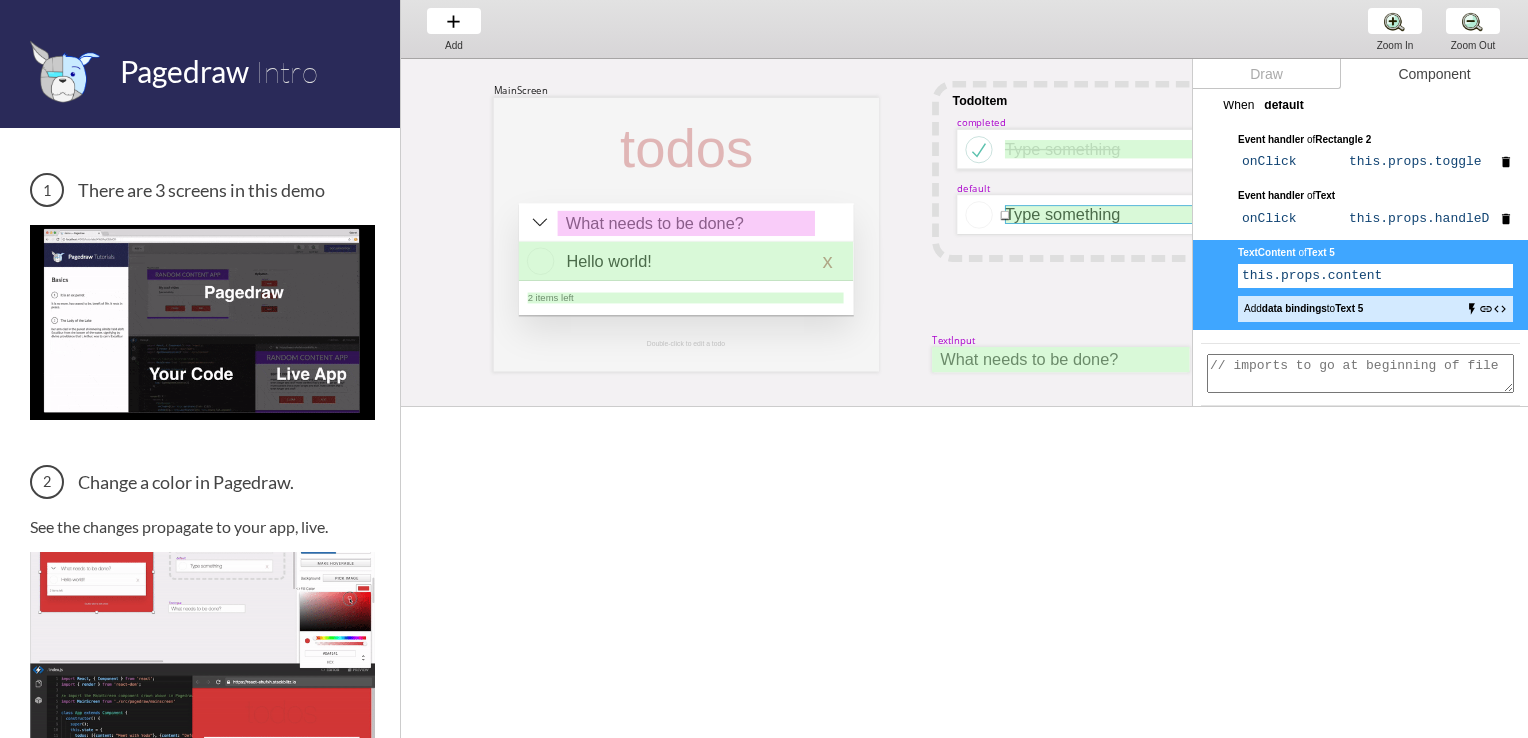 click on "MainScreen todos Hello world! x 2 items left TodoItem completed Type something TextInput x Double-click to edit a todo default Type something x" at bounding box center (1384, 467) 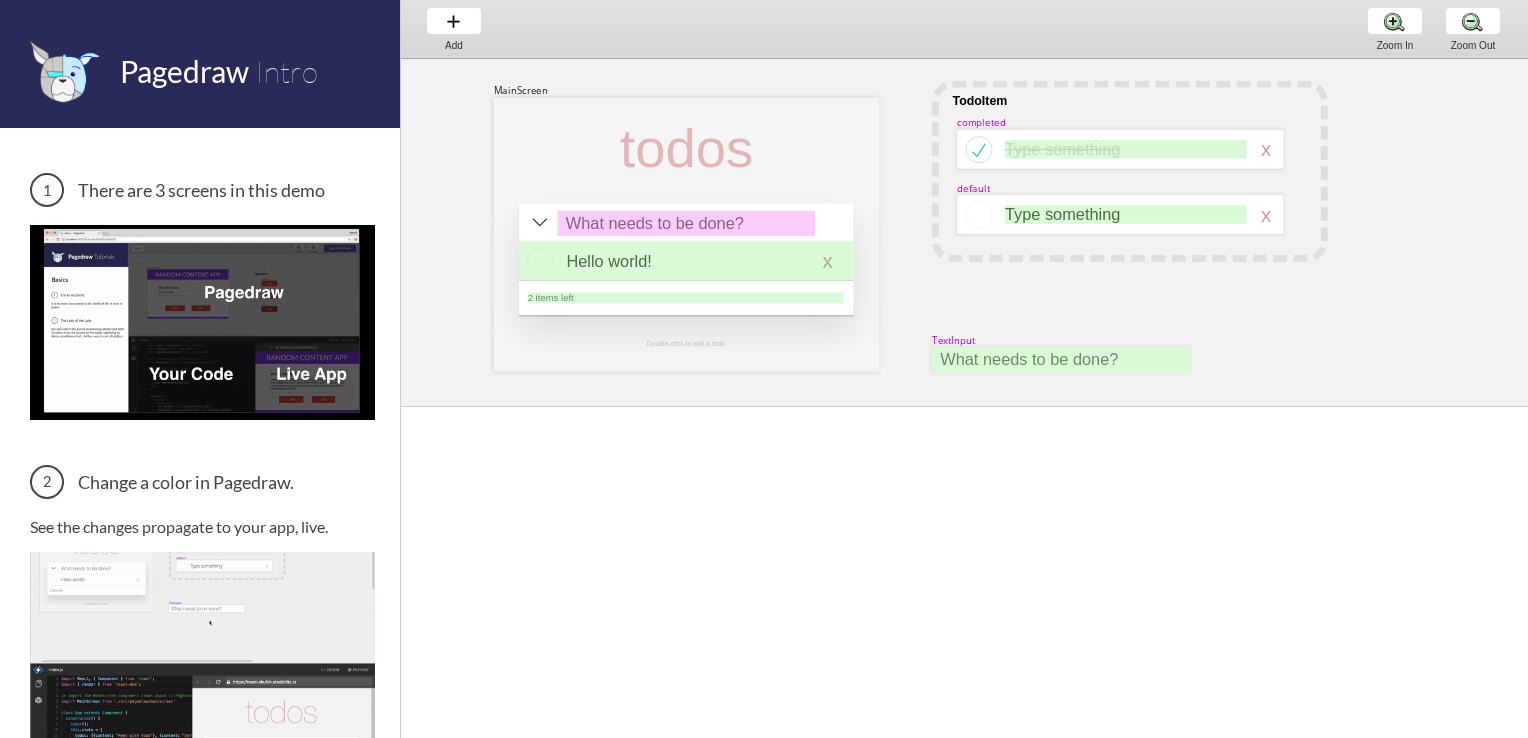 scroll, scrollTop: 532, scrollLeft: 0, axis: vertical 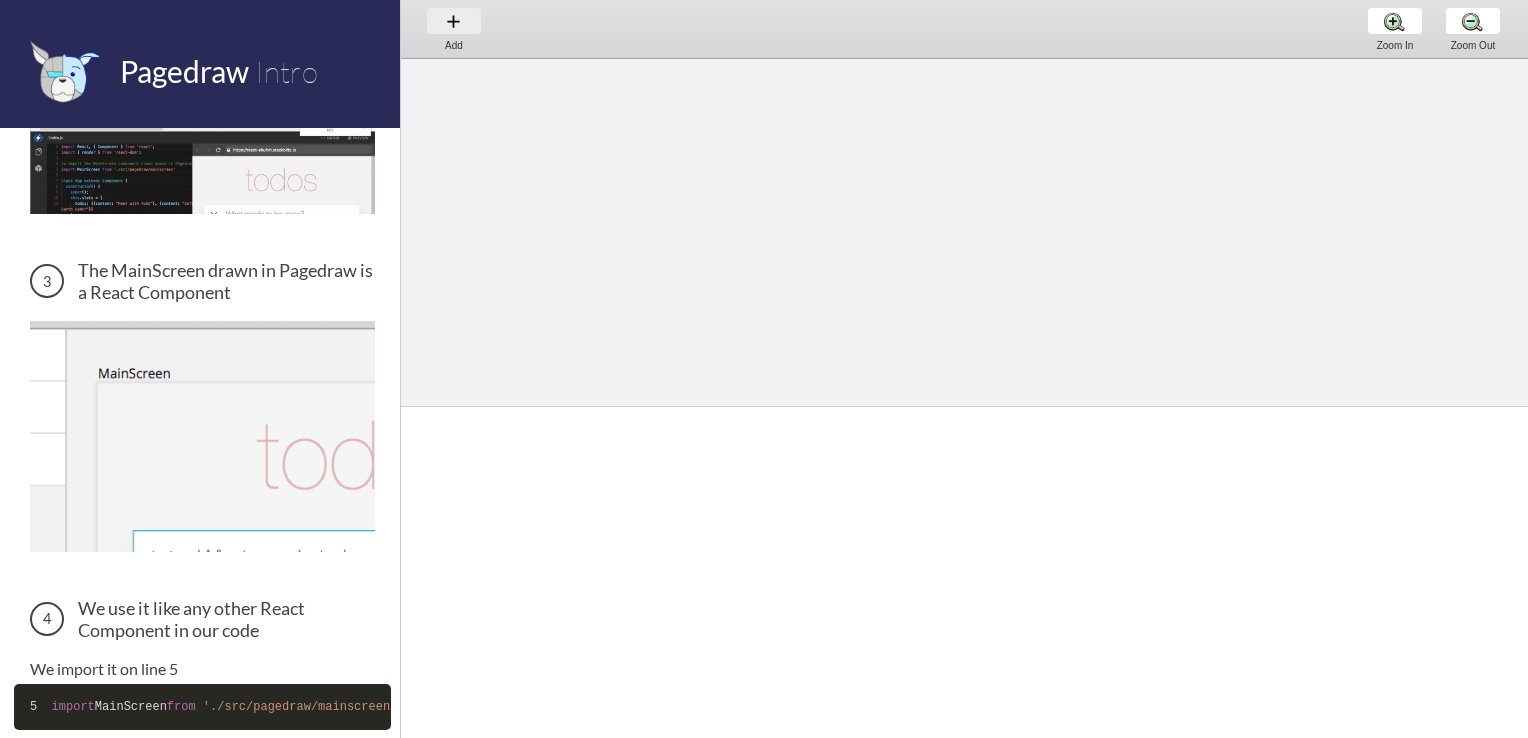 click on "Add Add Add" at bounding box center [454, 28] 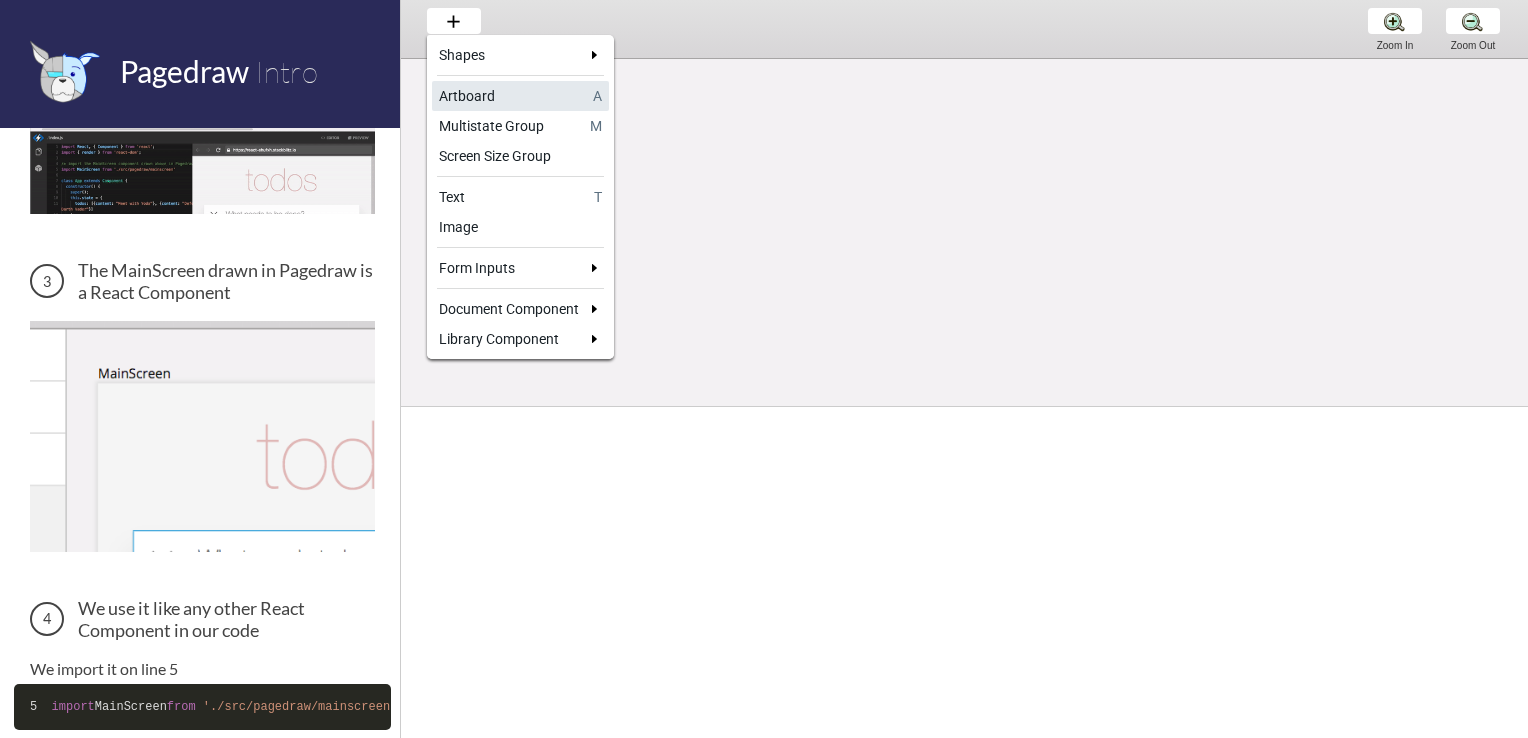 click on "Artboard" at bounding box center (512, 96) 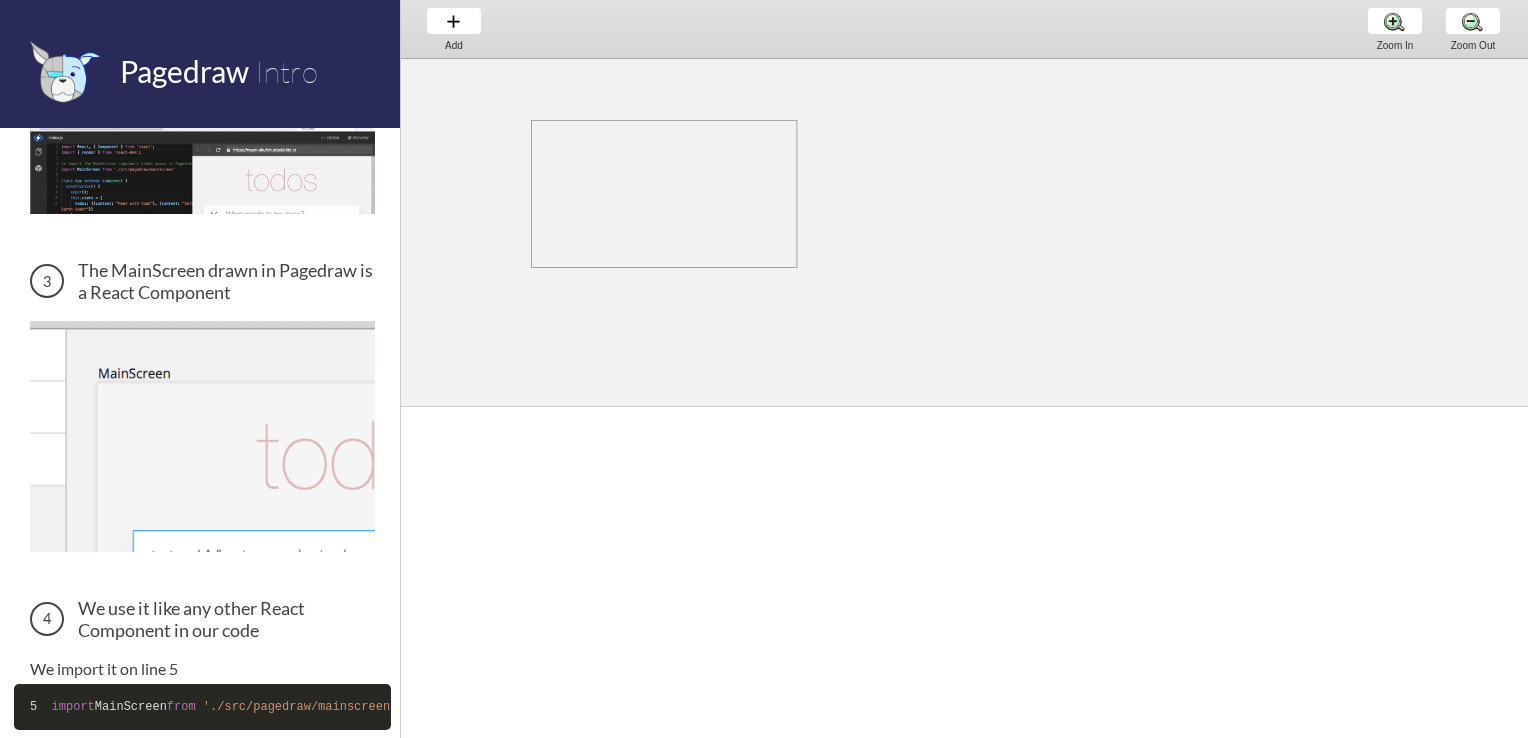 drag, startPoint x: 546, startPoint y: 133, endPoint x: 797, endPoint y: 268, distance: 285.00174 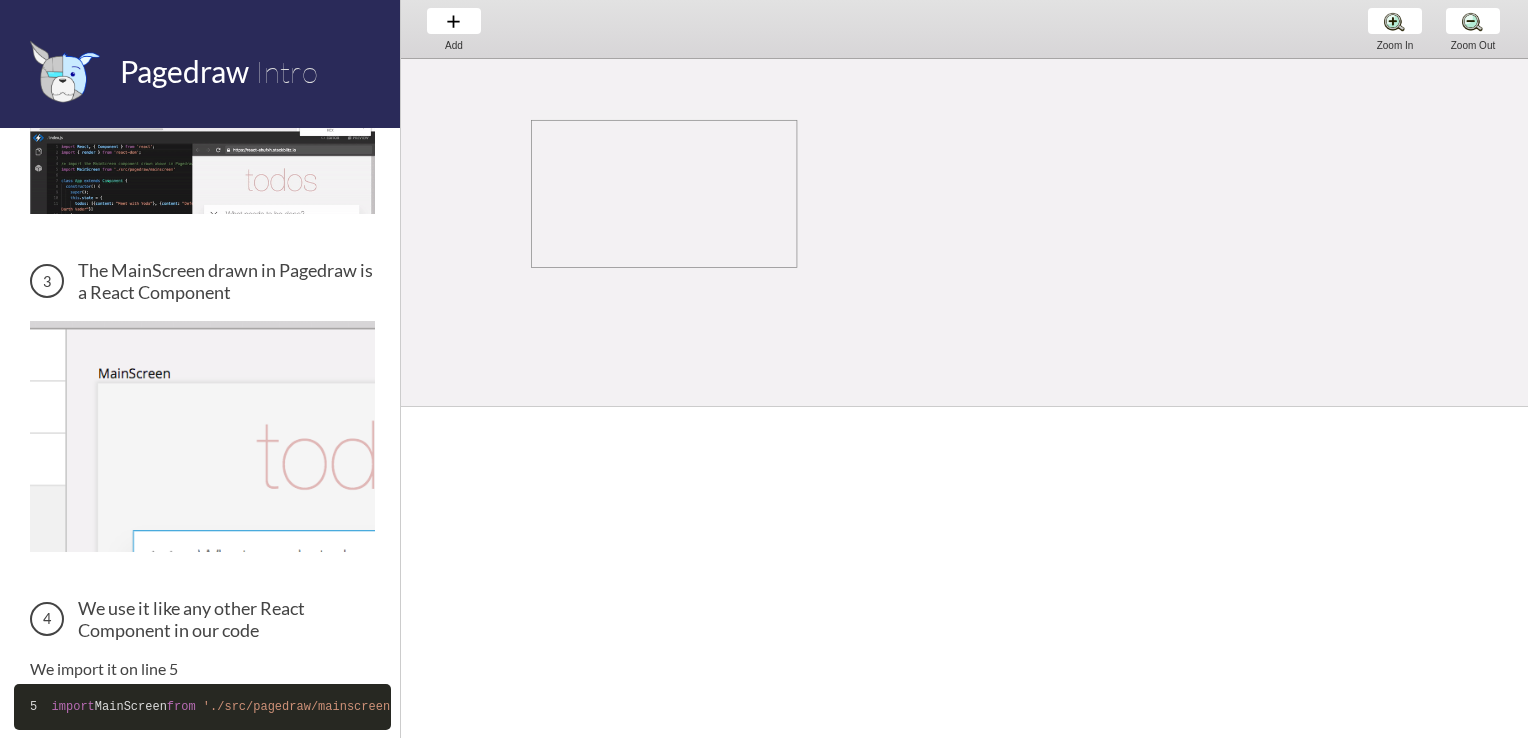 click on "MainScreen todos Hello world! x 2 items left TodoItem completed Type something TextInput x Double-click to edit a todo default Type something x" at bounding box center (1384, 67) 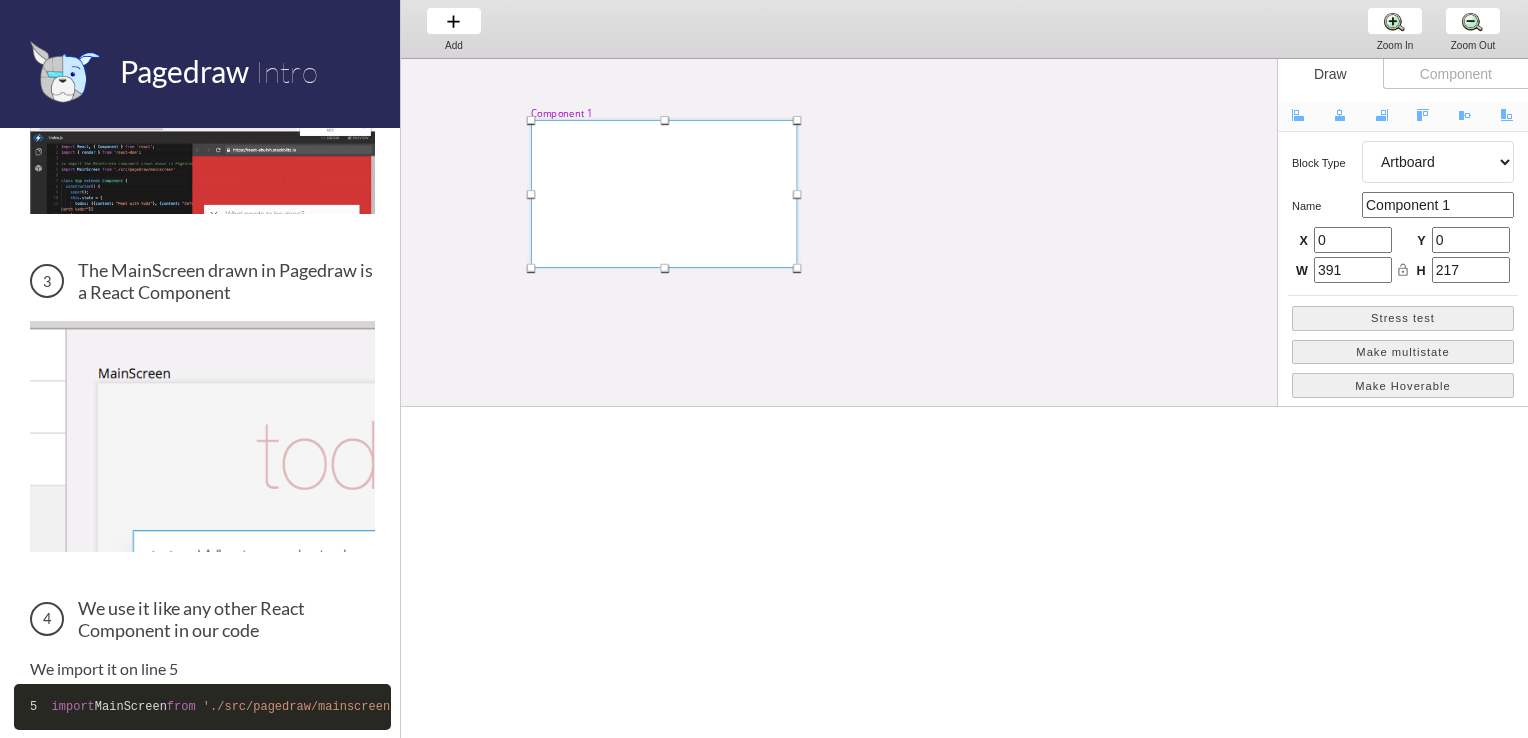 click at bounding box center [664, 194] 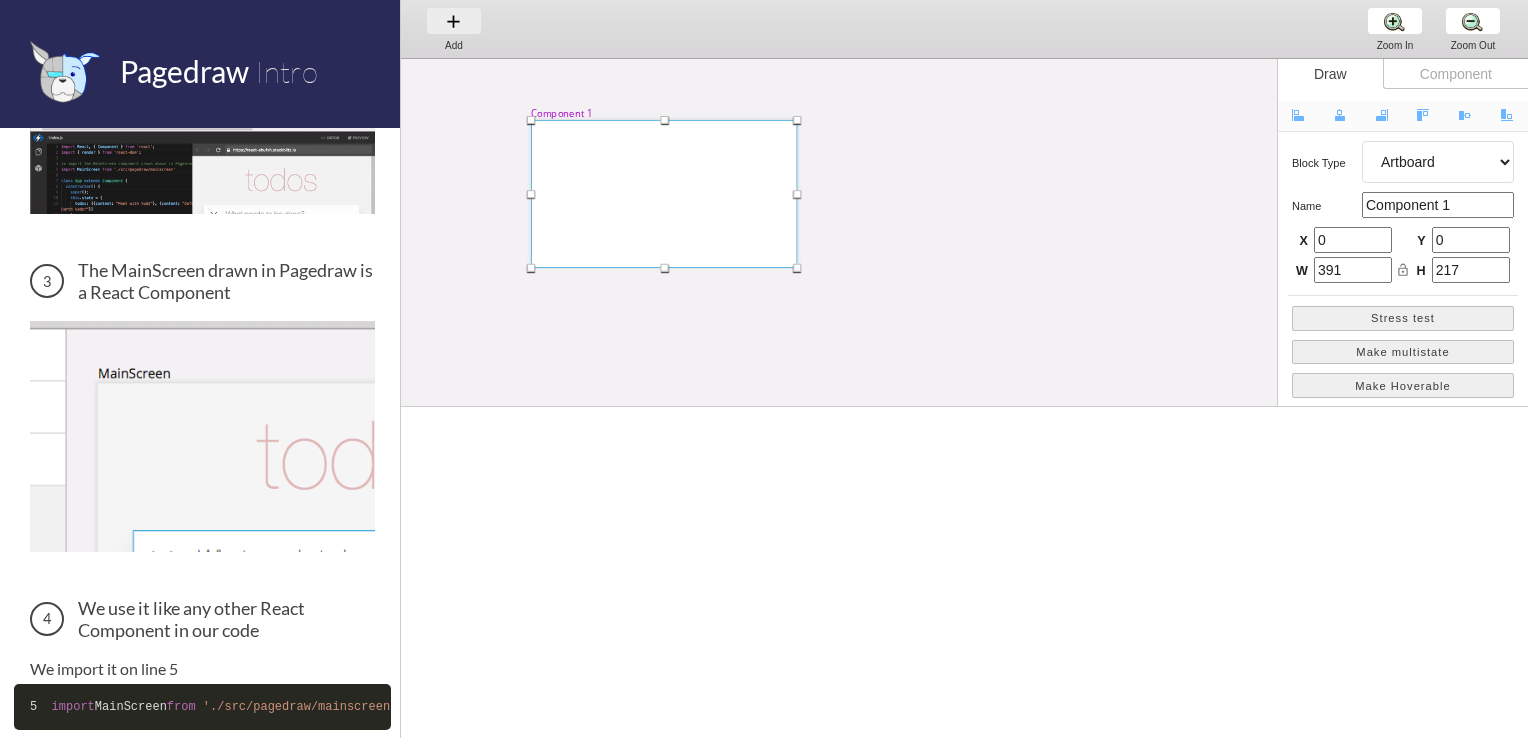click on "Add Add Add" at bounding box center (454, 28) 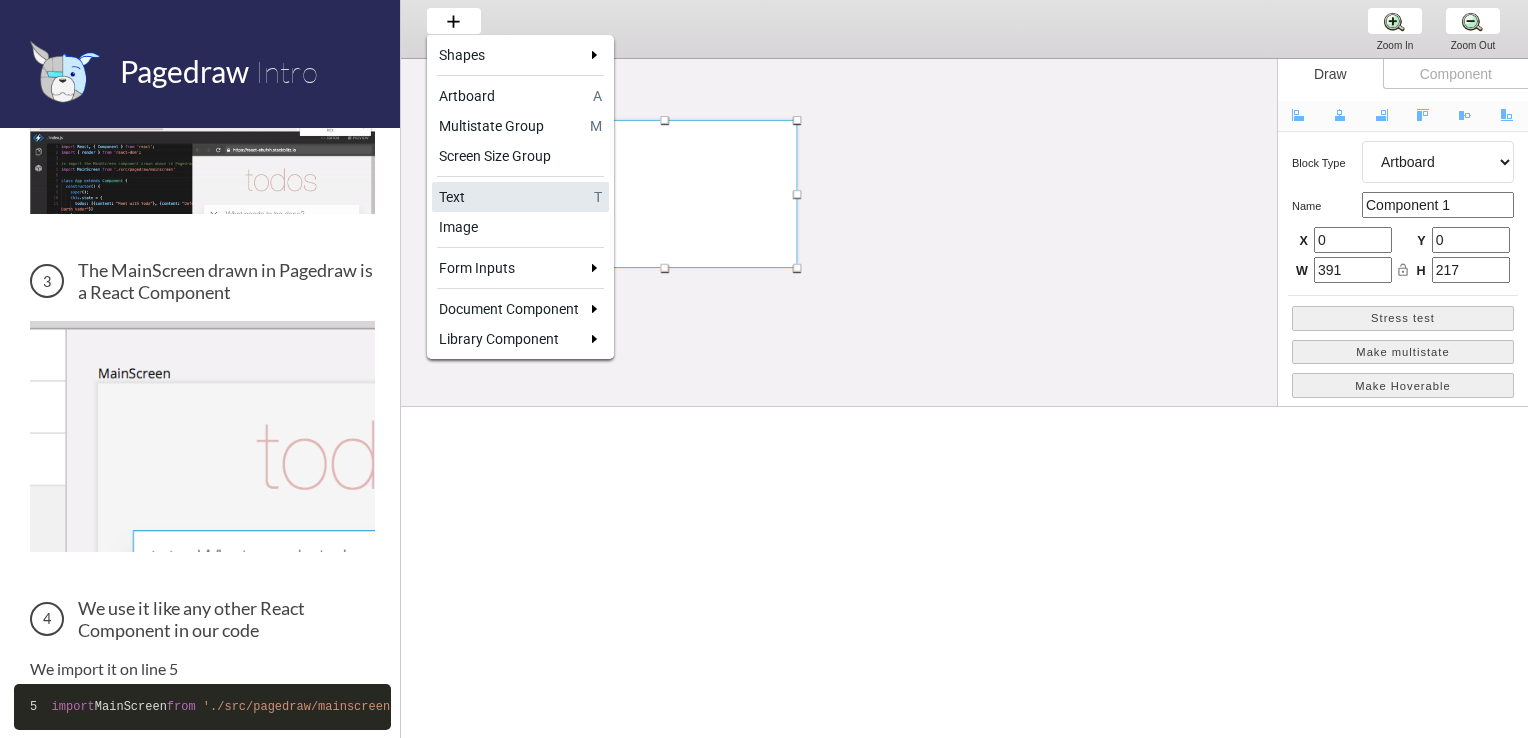 click on "Text" at bounding box center [513, 197] 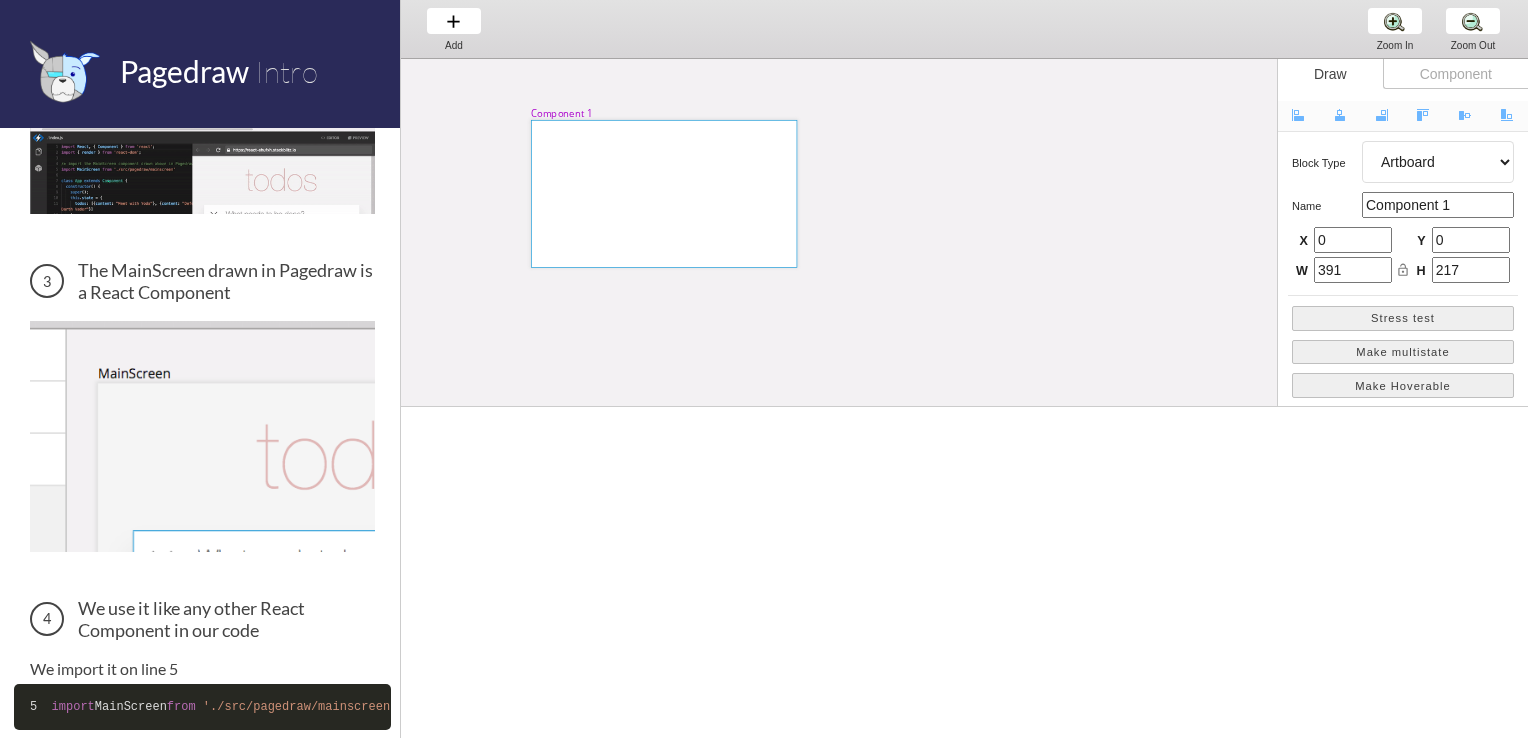 select on "3" 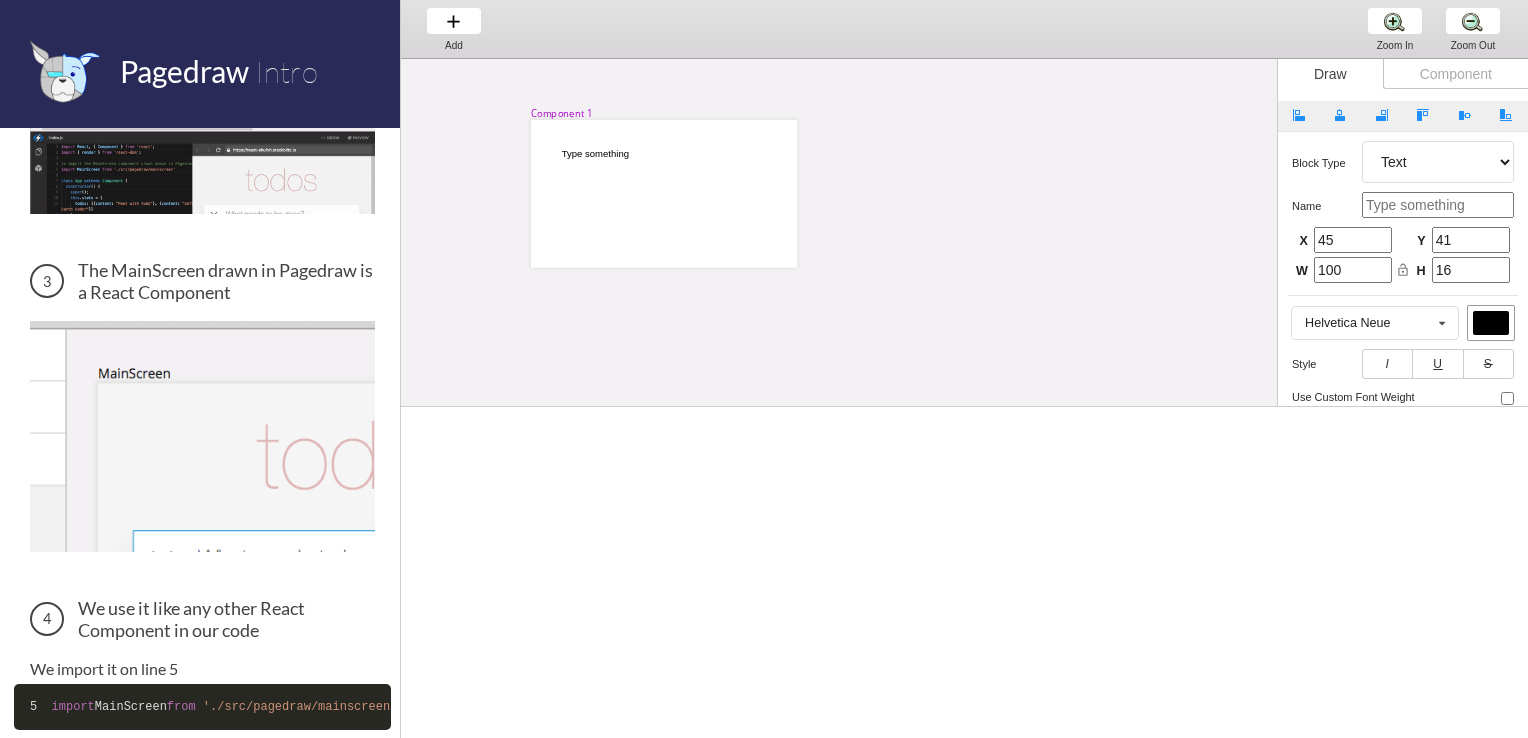 type 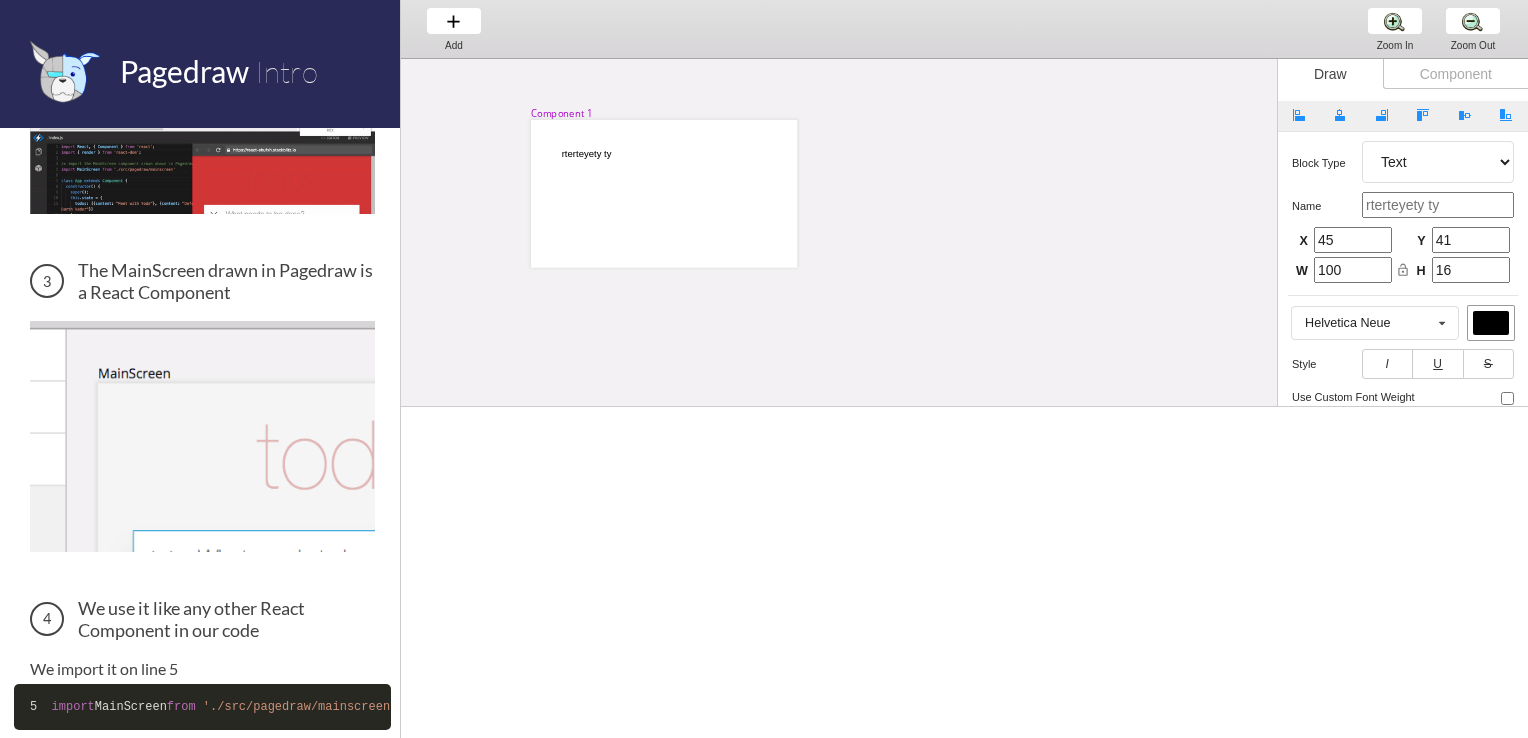 click at bounding box center (664, 194) 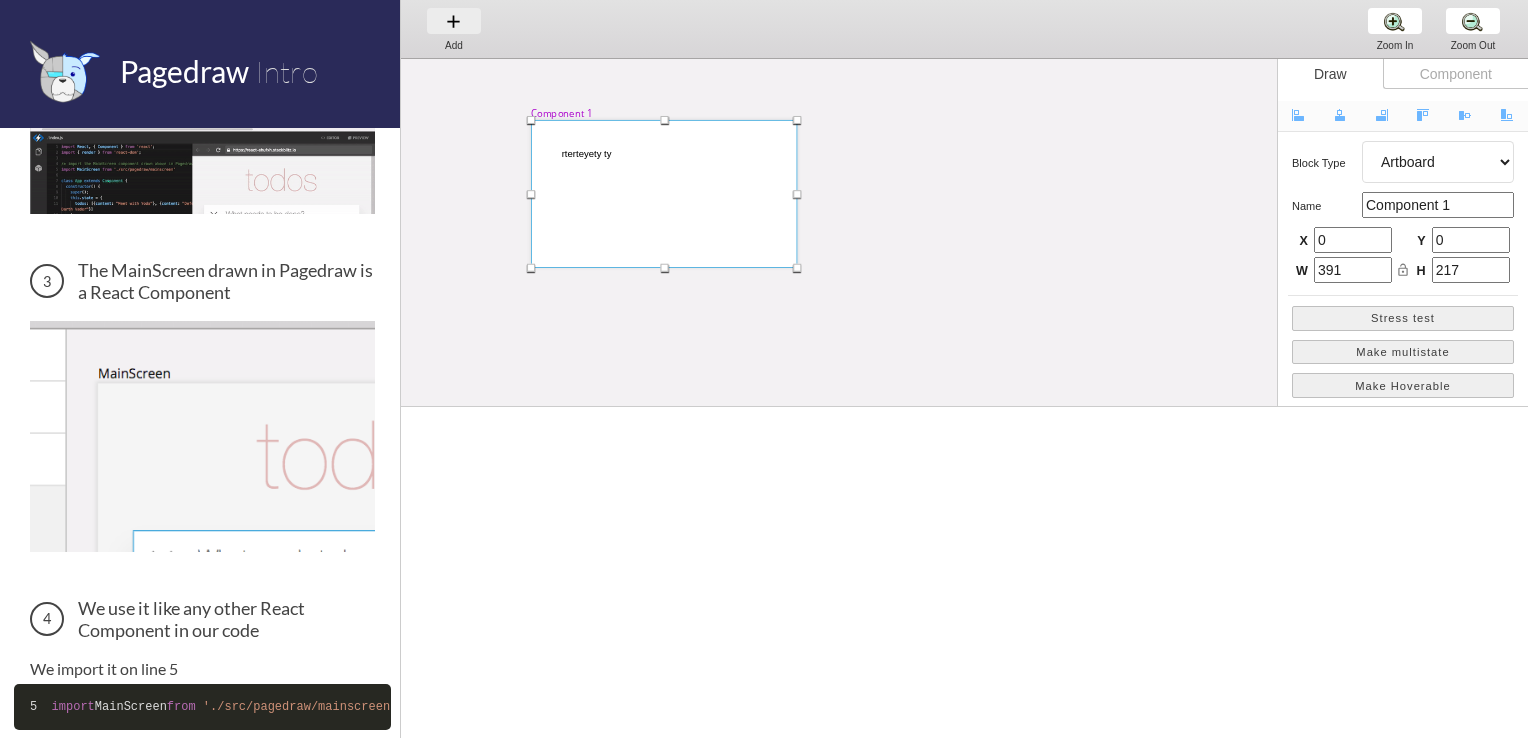 click on "Add Add Add" at bounding box center [454, 28] 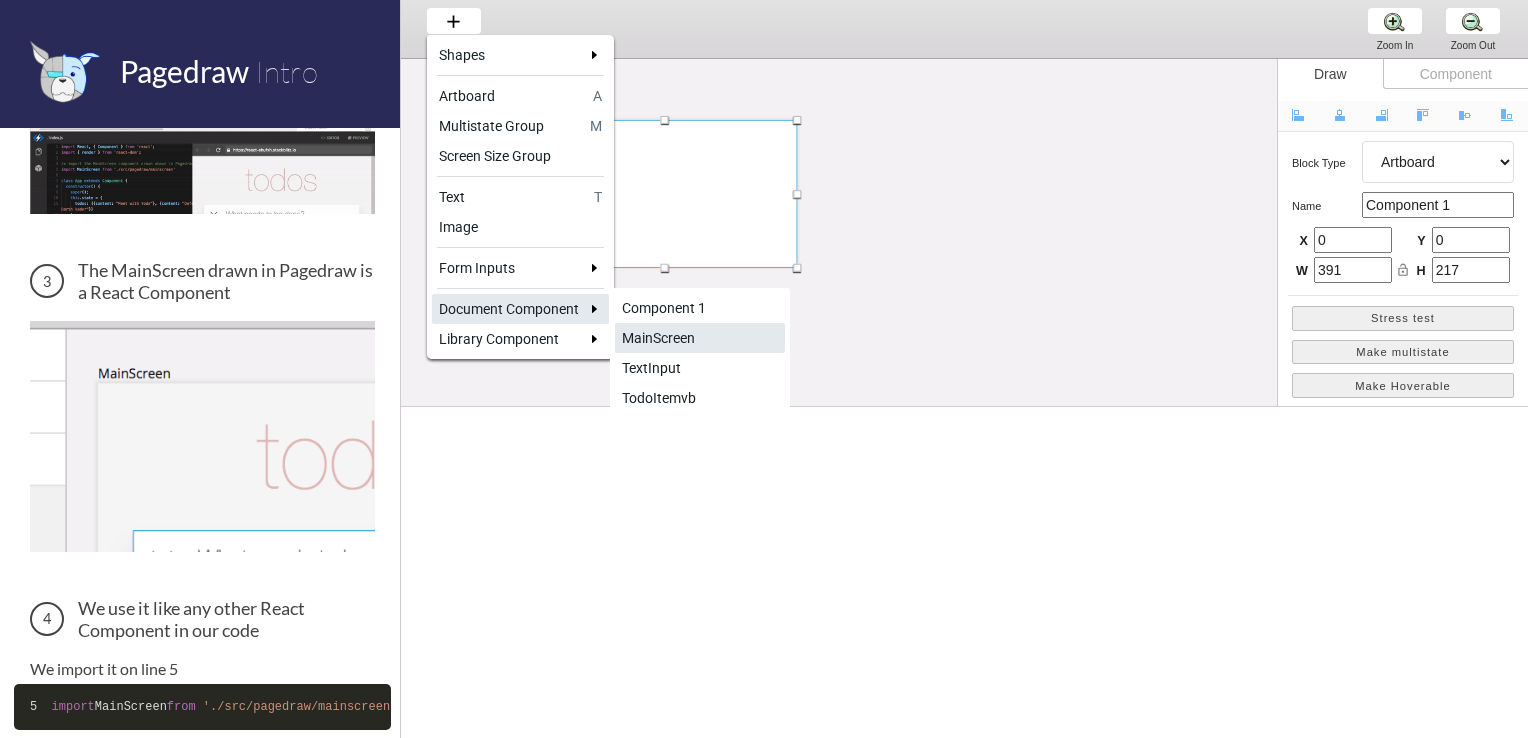 click on "MainScreen" at bounding box center [700, 338] 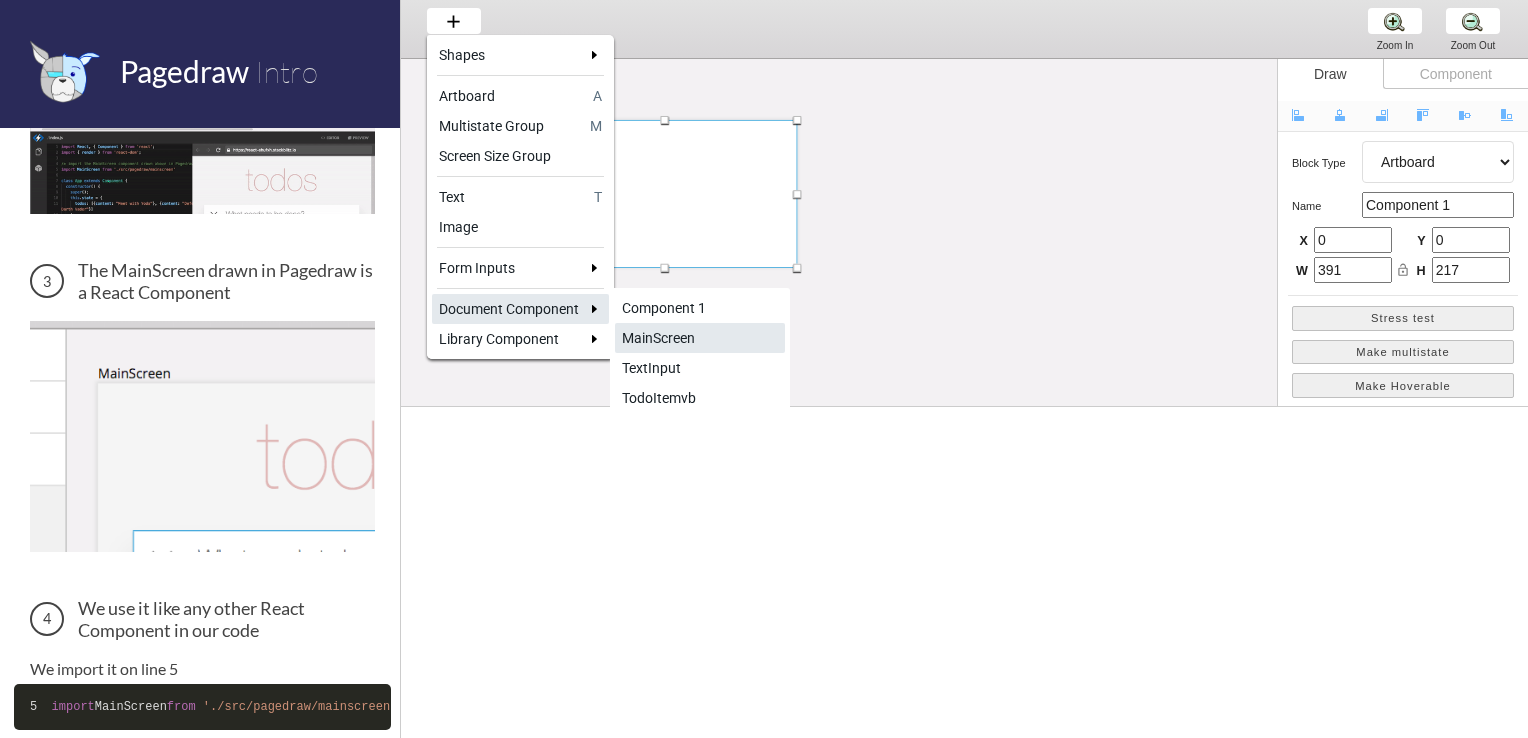click on "MainScreen todos Hello world! x 2 items left TodoItem completed Type something TextInput x Double-click to edit a todo default Type something x Component 1 rterteyety ty" at bounding box center (1384, 214) 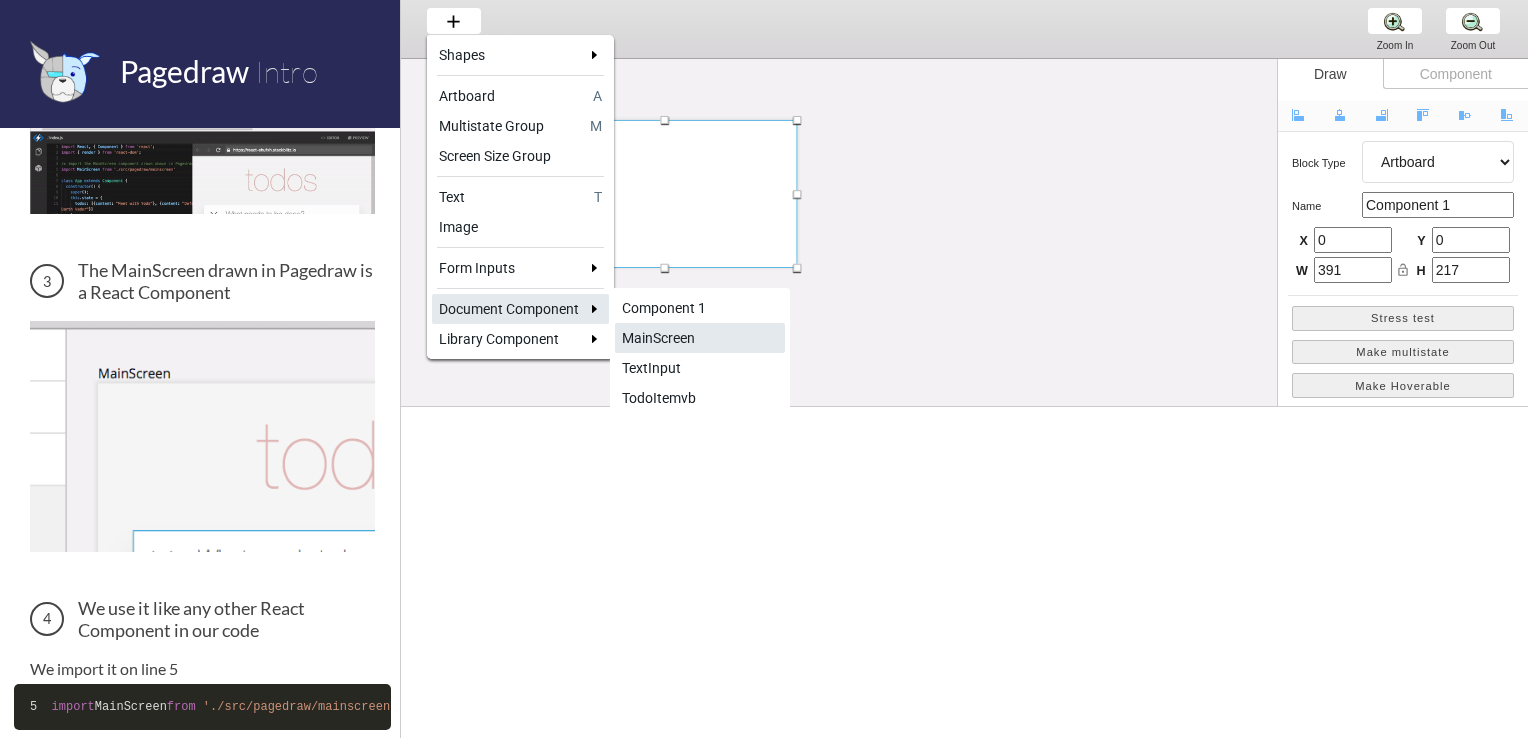select on "15" 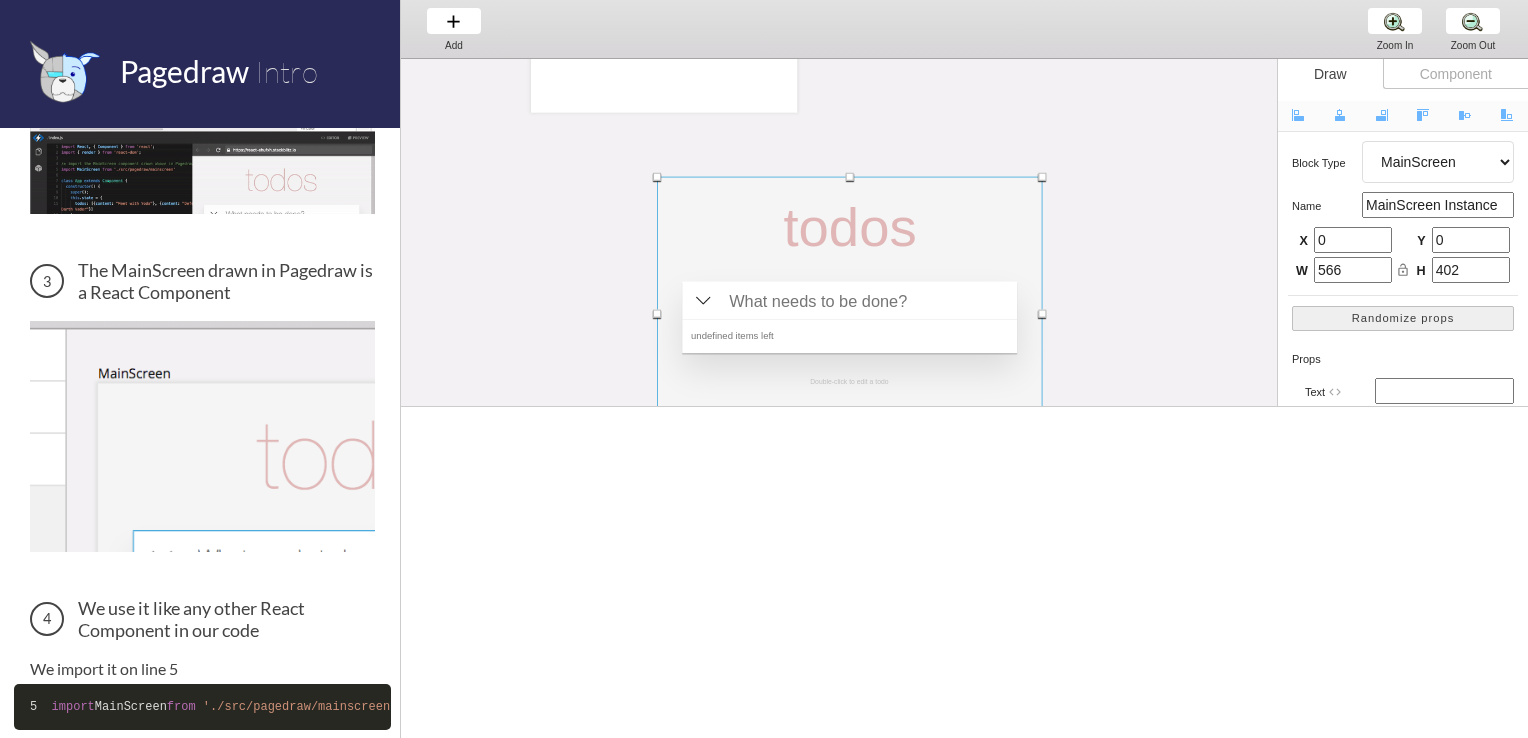 scroll, scrollTop: 500, scrollLeft: 0, axis: vertical 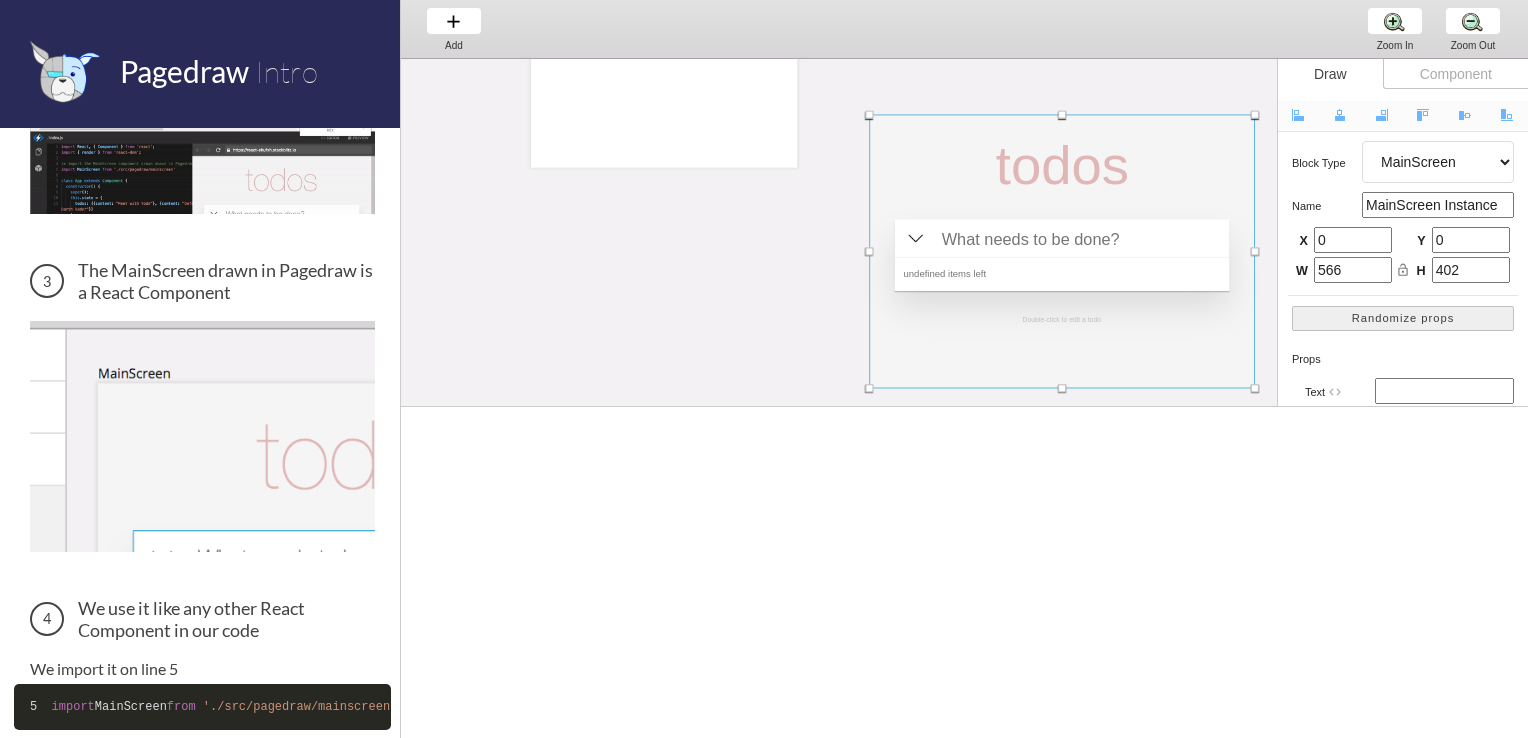 drag, startPoint x: 863, startPoint y: 258, endPoint x: 1076, endPoint y: 107, distance: 261.09384 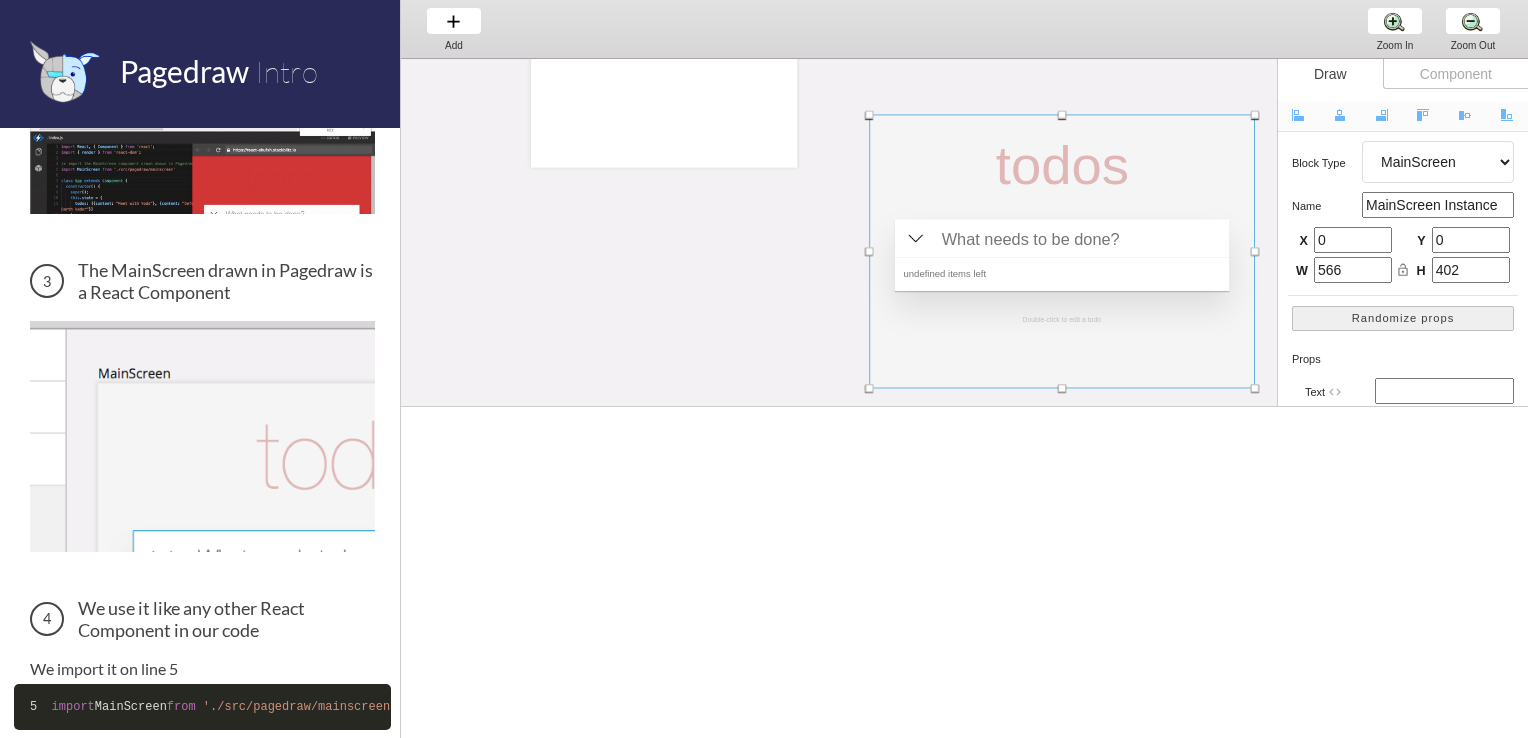 click at bounding box center [1061, 252] 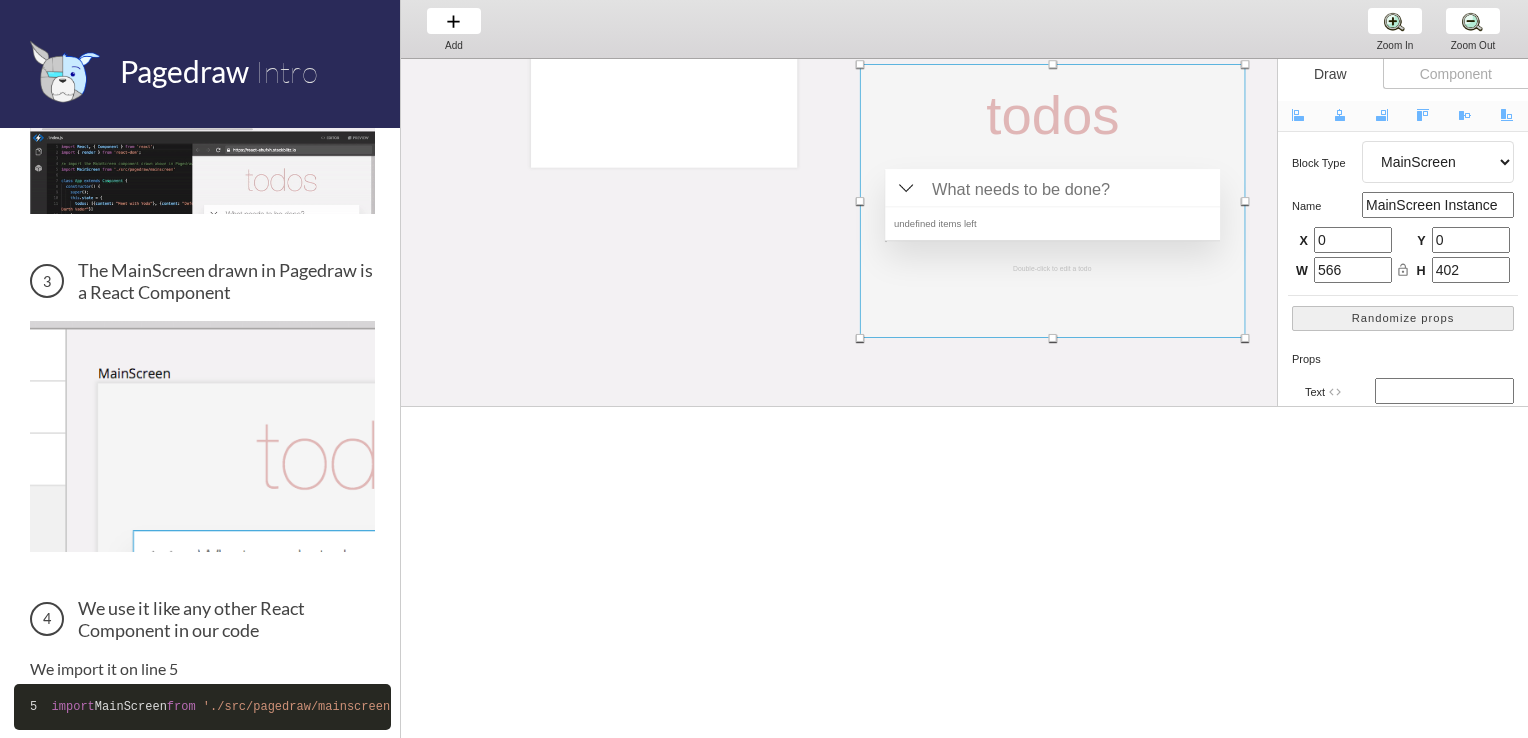 drag, startPoint x: 1076, startPoint y: 107, endPoint x: 1063, endPoint y: 87, distance: 23.853722 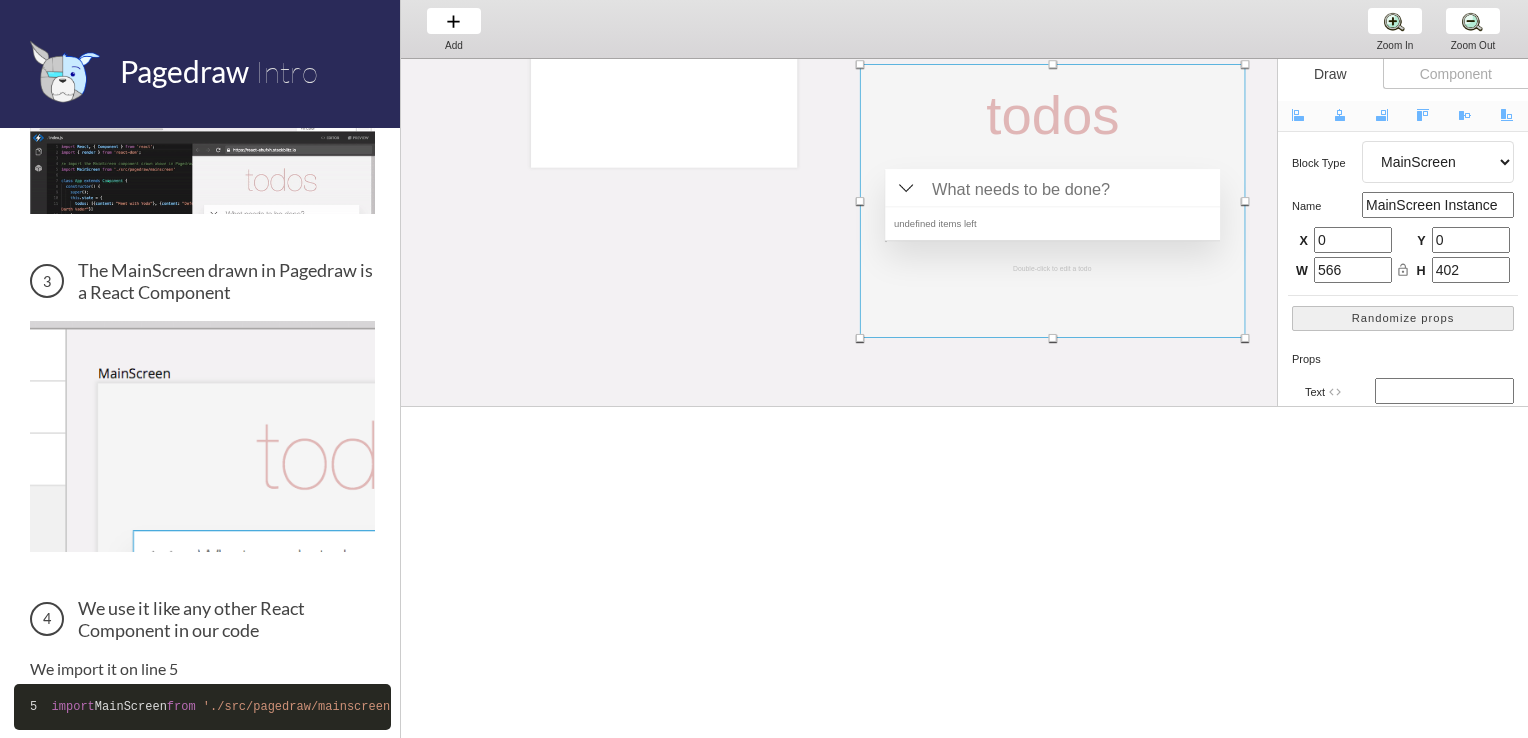 click at bounding box center [1052, 201] 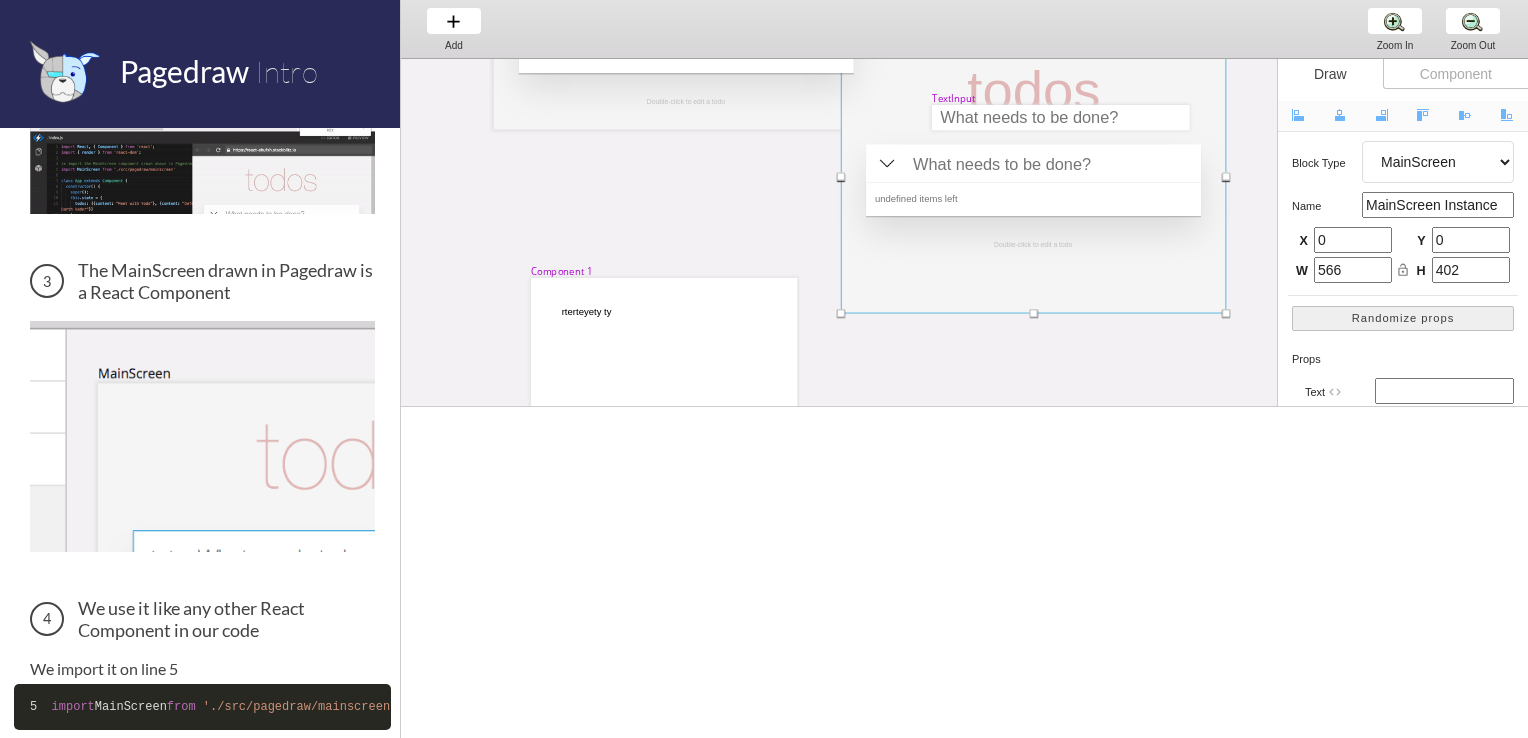 scroll, scrollTop: 200, scrollLeft: 0, axis: vertical 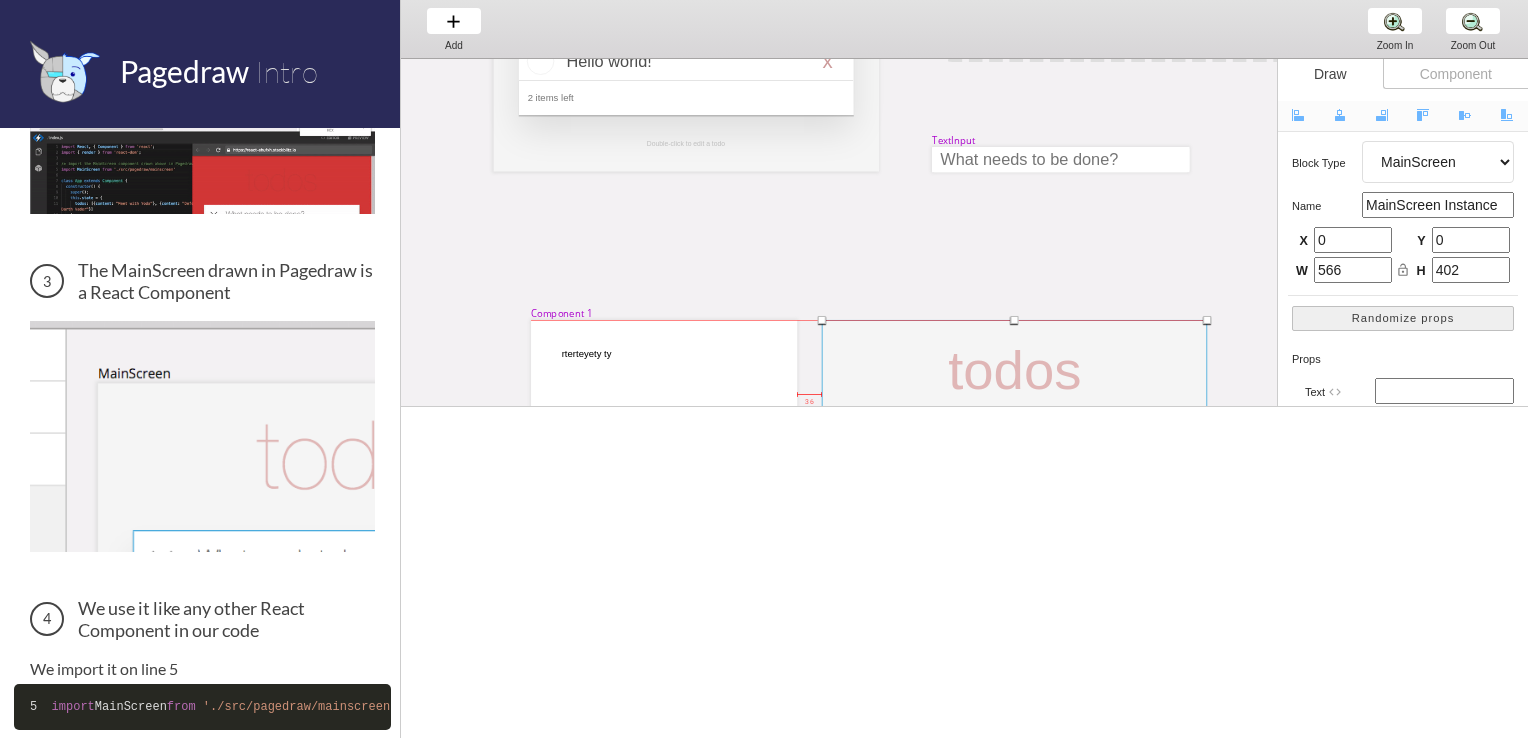 drag, startPoint x: 1063, startPoint y: 87, endPoint x: 1026, endPoint y: 342, distance: 257.67032 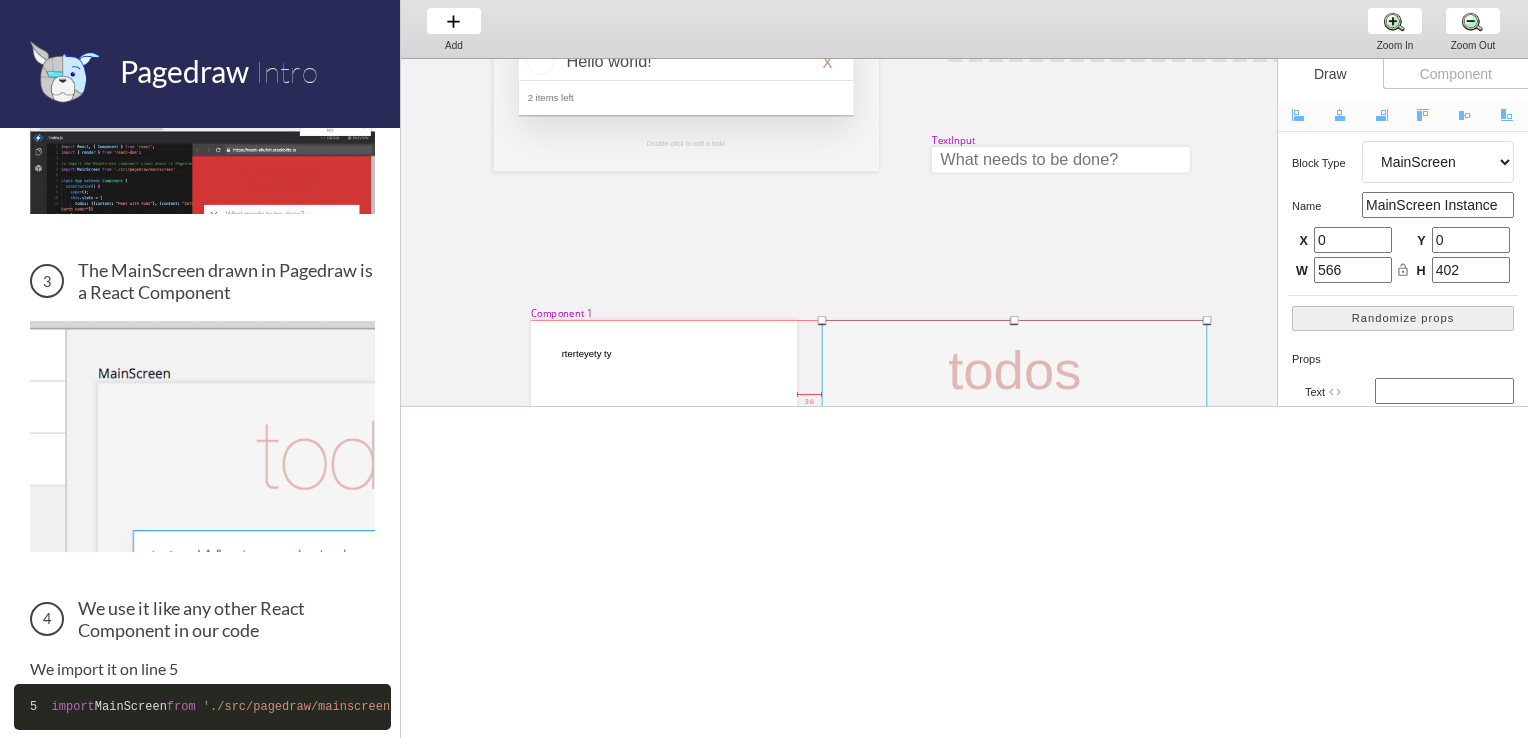 click at bounding box center [1014, 457] 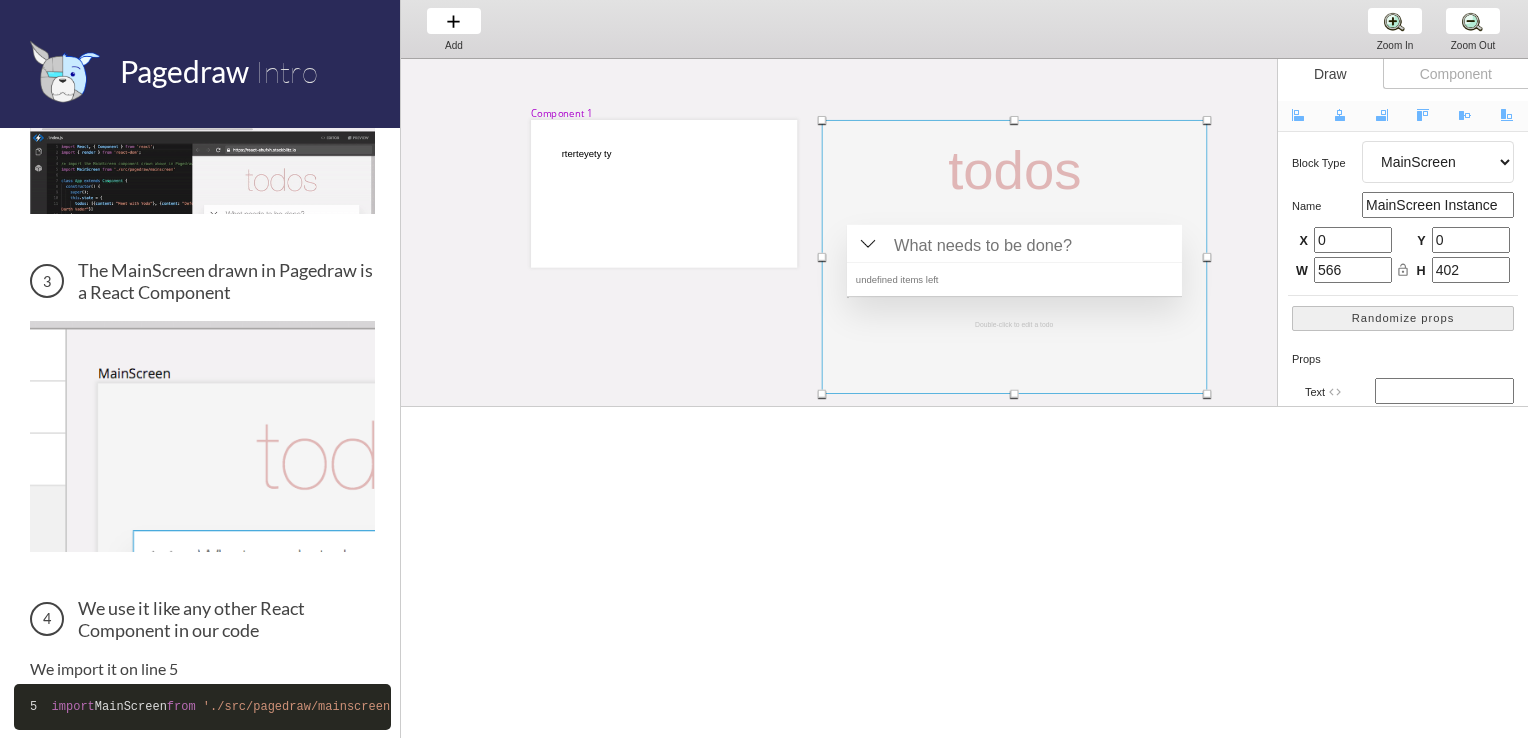 scroll, scrollTop: 500, scrollLeft: 0, axis: vertical 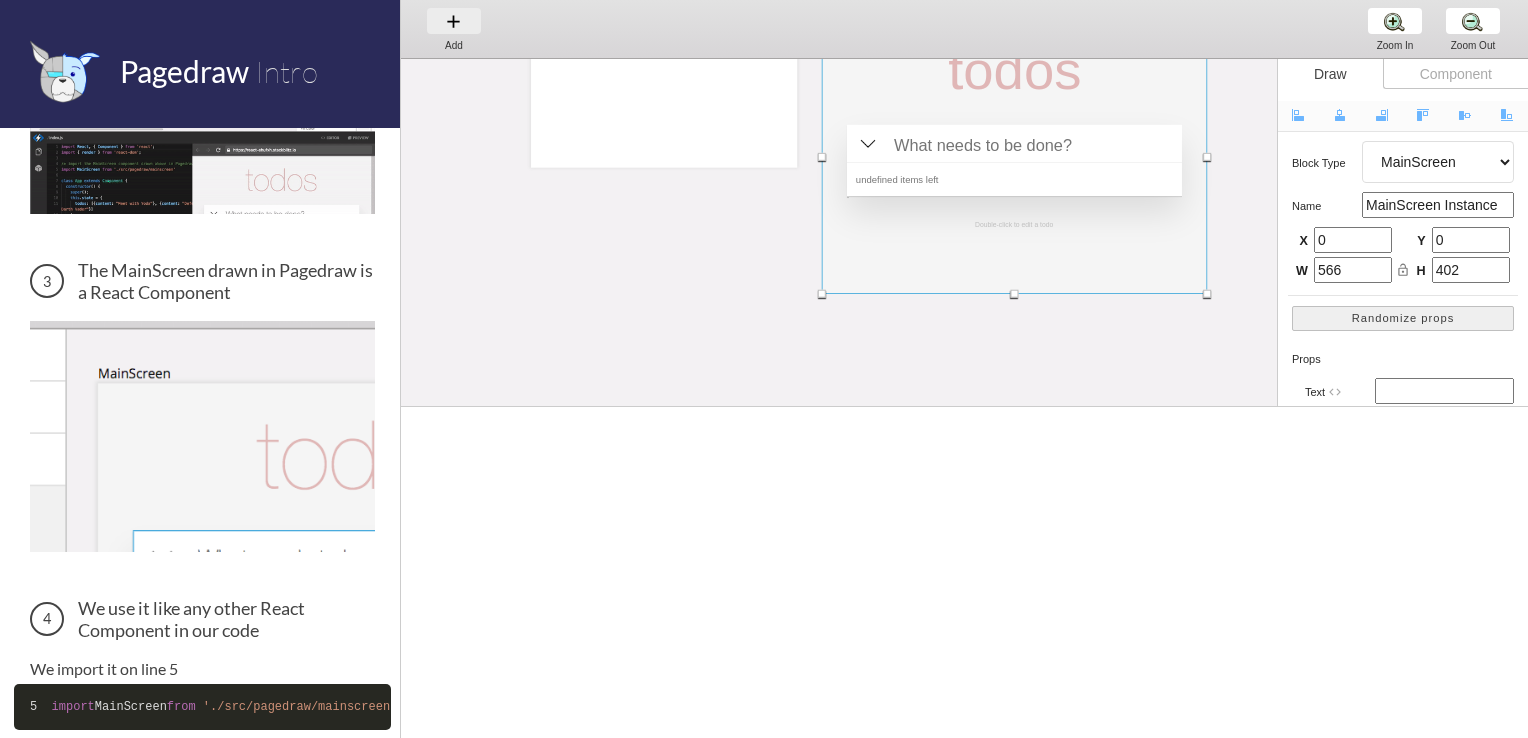 click on "Add Add Add" at bounding box center [454, 28] 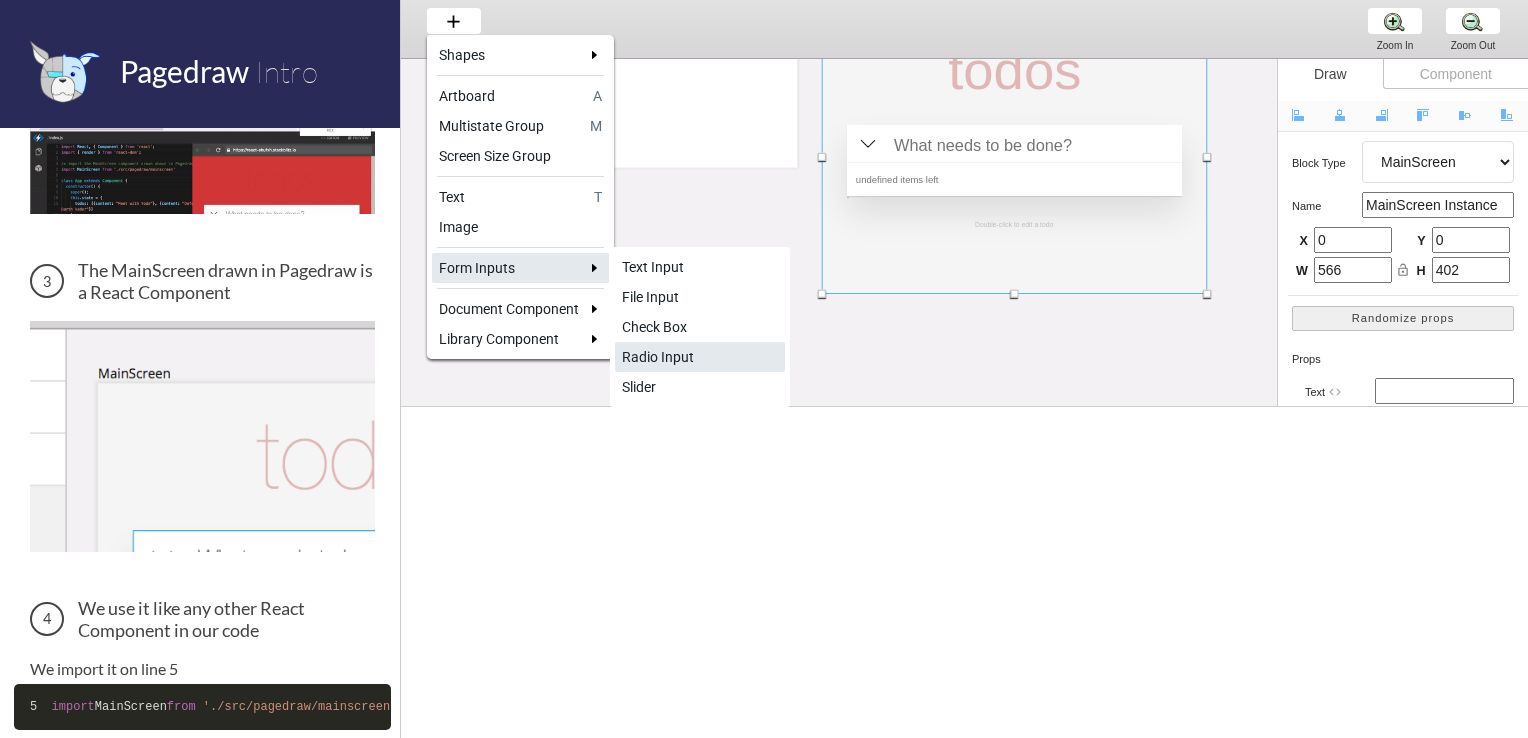 click on "Radio Input" at bounding box center [700, 357] 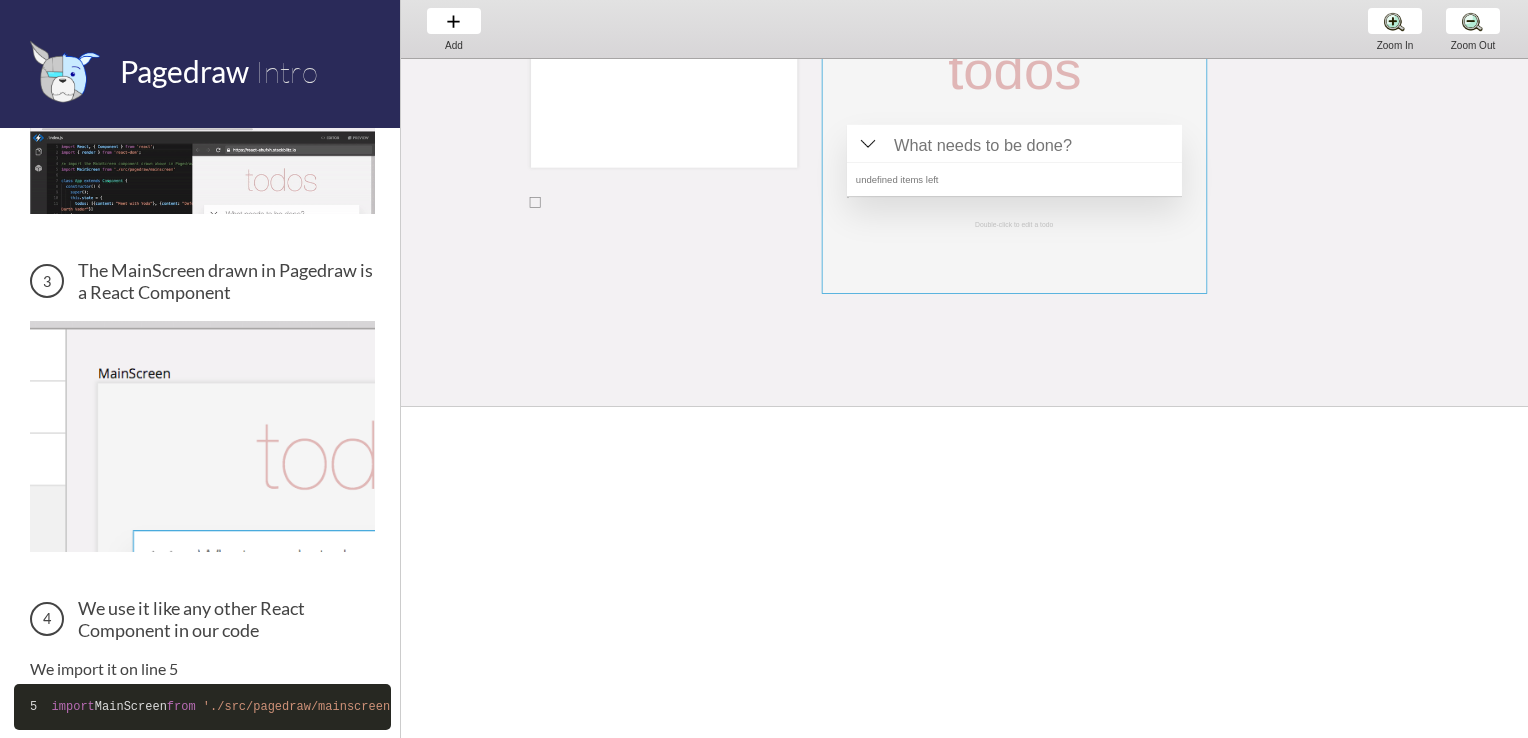 drag, startPoint x: 530, startPoint y: 197, endPoint x: 567, endPoint y: 197, distance: 37 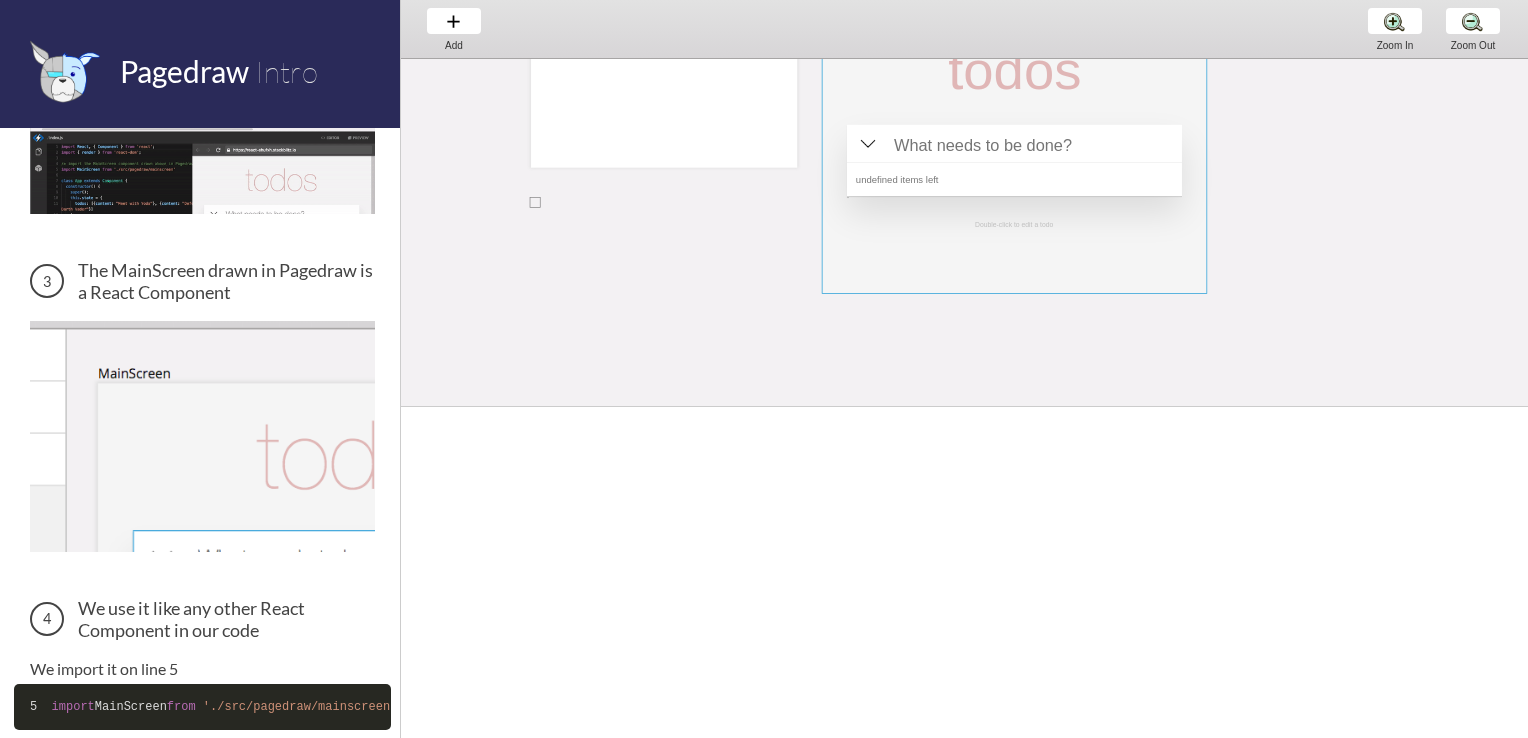 click on "MainScreen todos Hello world! x 2 items left TodoItem completed Type something TextInput x Double-click to edit a todo default Type something x Component 1 rterteyety ty  todos undefined items left Double-click to edit a todo" at bounding box center [1384, 177] 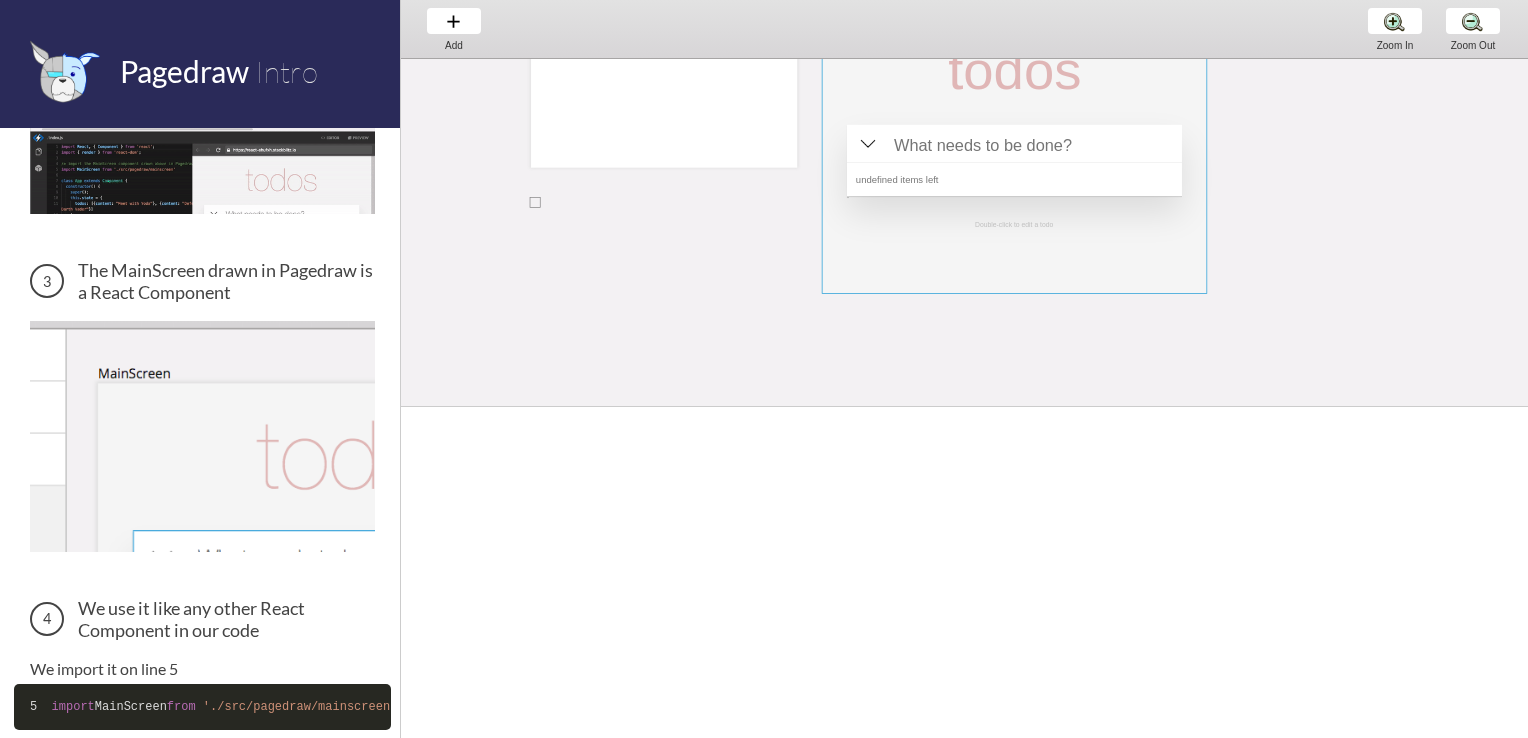 select on "12" 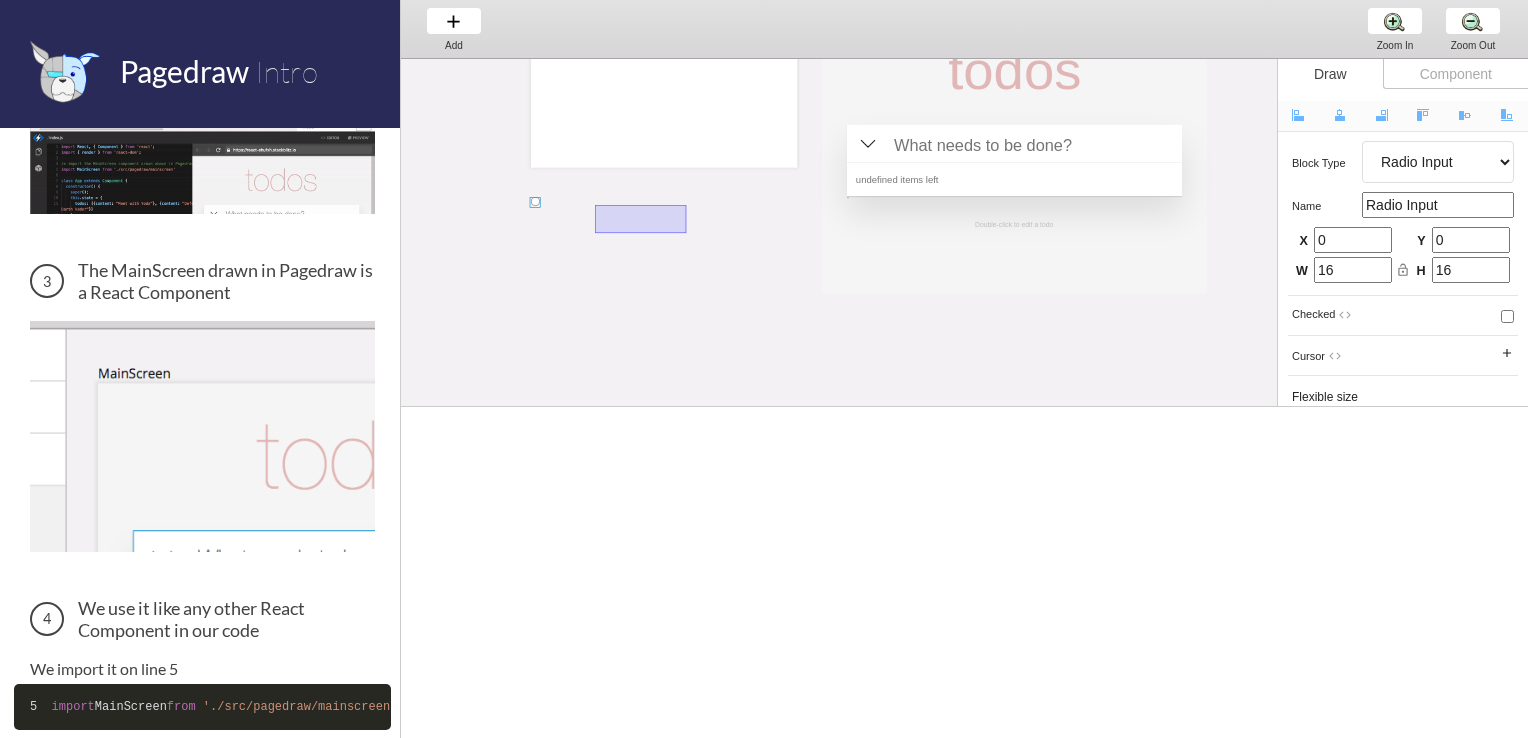 drag, startPoint x: 615, startPoint y: 212, endPoint x: 686, endPoint y: 233, distance: 74.04053 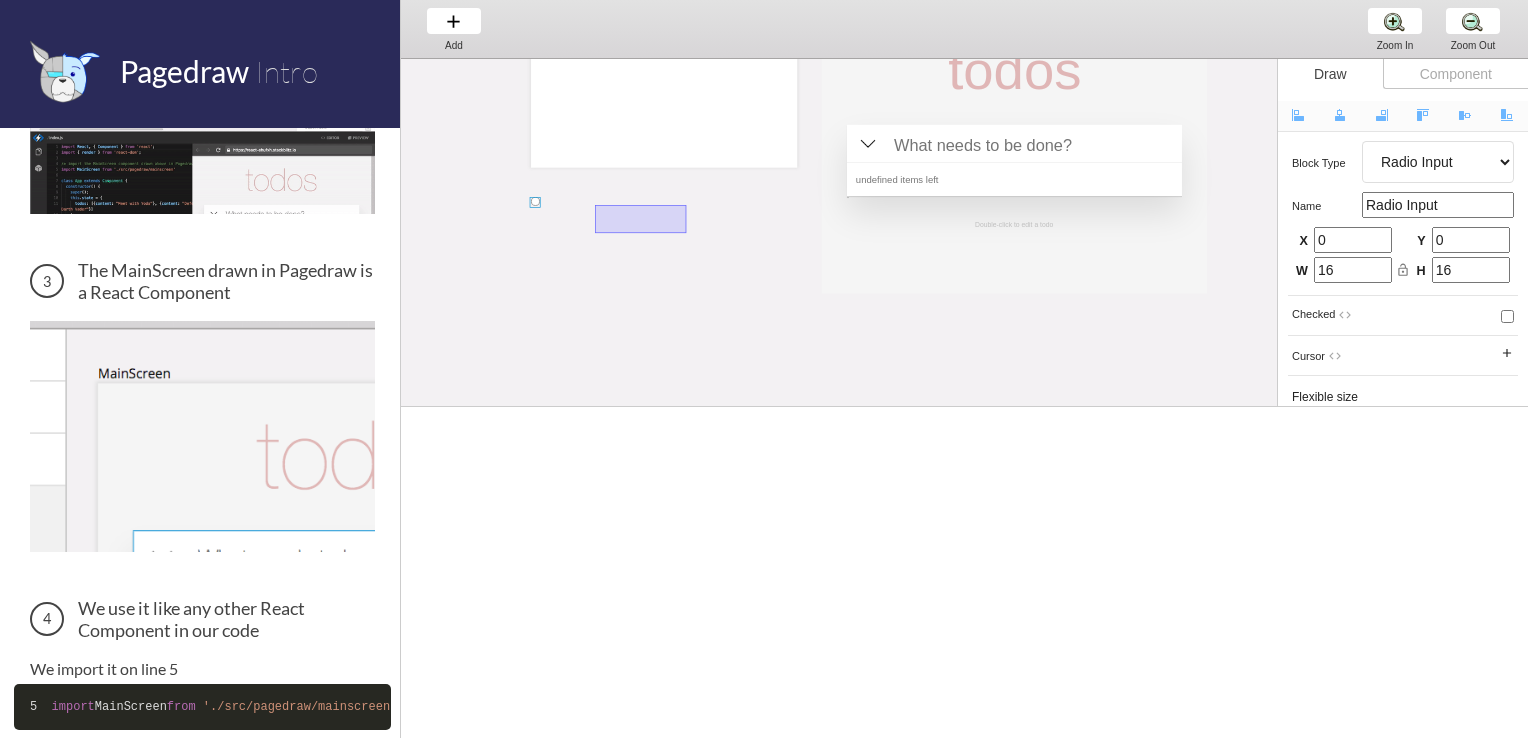 click on "MainScreen todos Hello world! x 2 items left TodoItemvb completed Type something TextInput x Double-click to edit a todo default Type something x Component 1 rterteyety ty  todos undefined items left Double-click to edit a todo" at bounding box center [1384, 177] 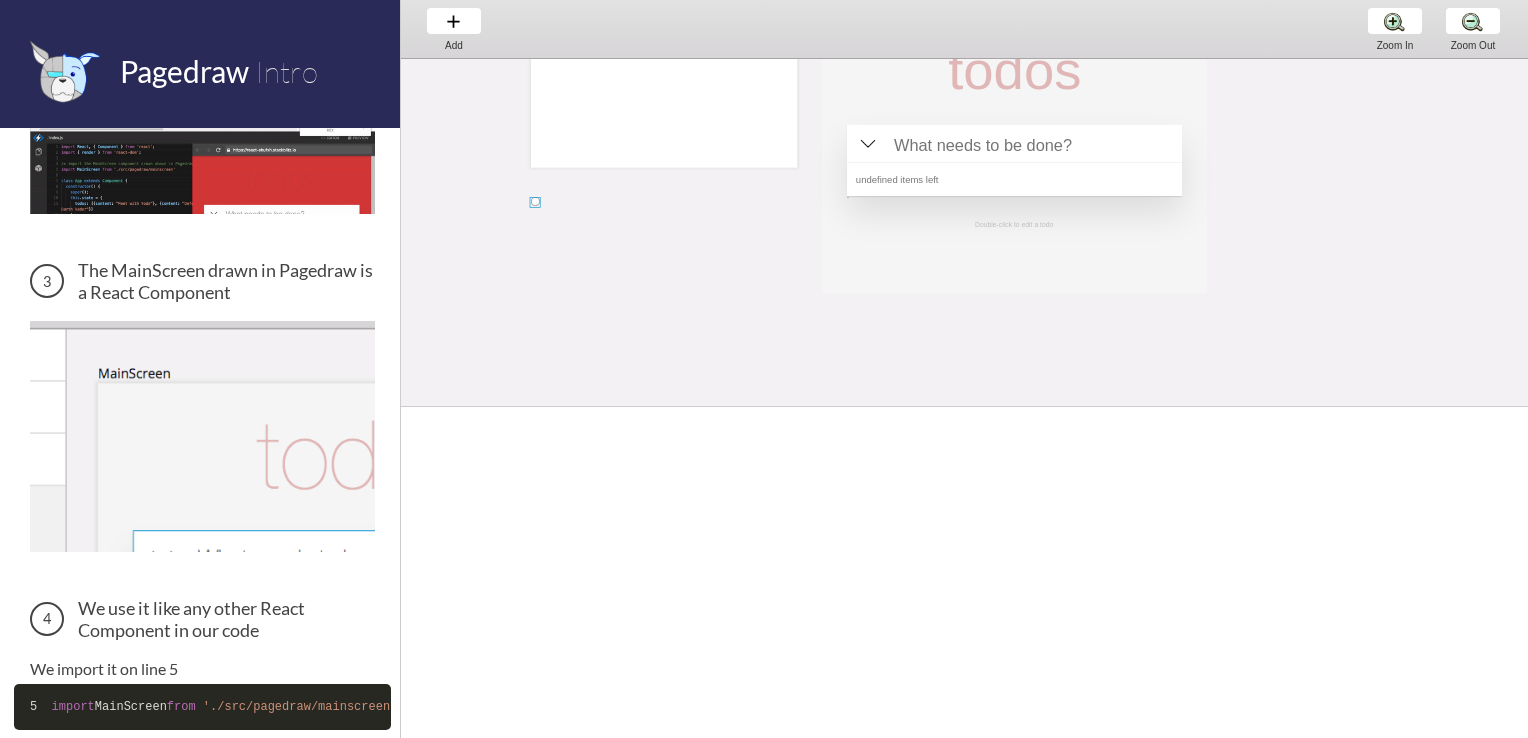 click at bounding box center [535, 202] 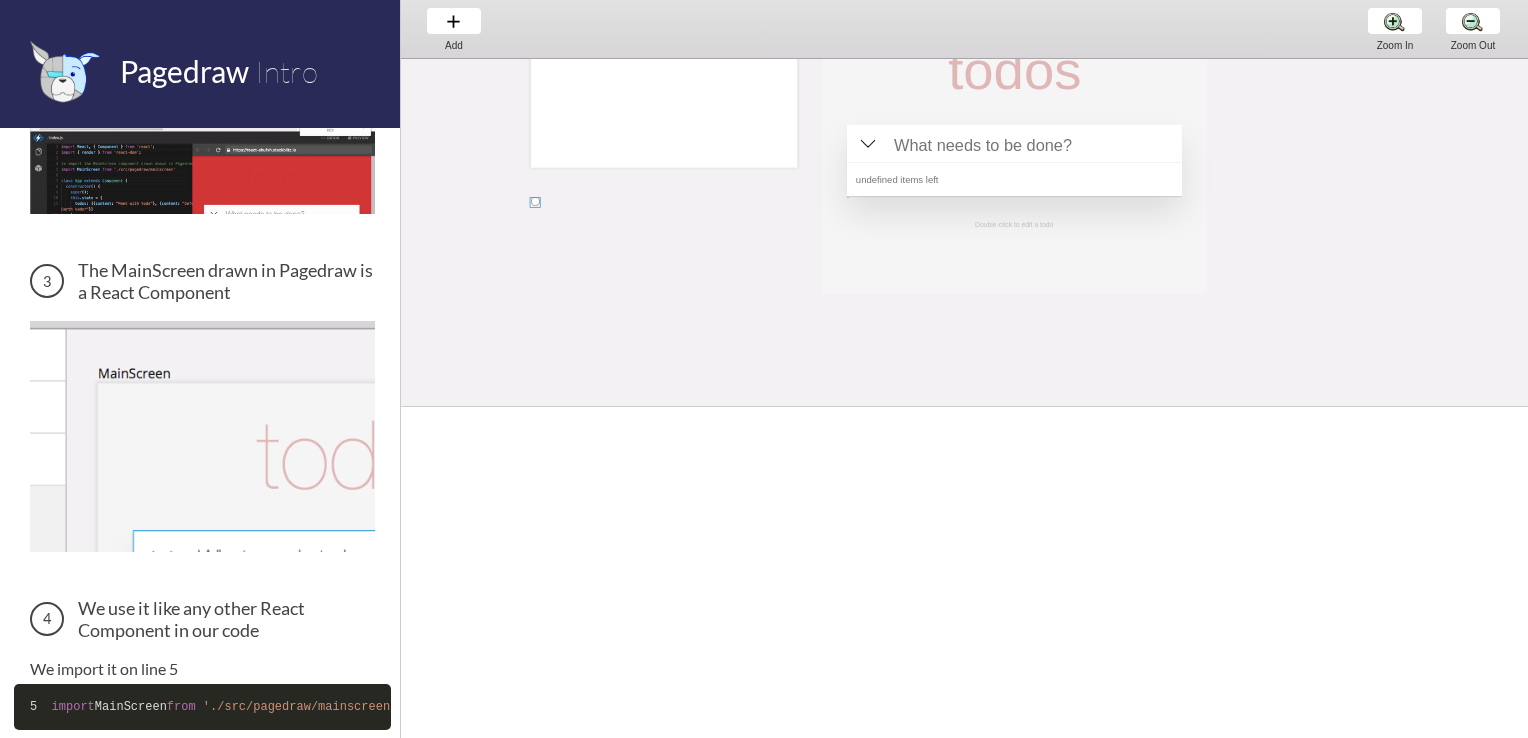 select on "12" 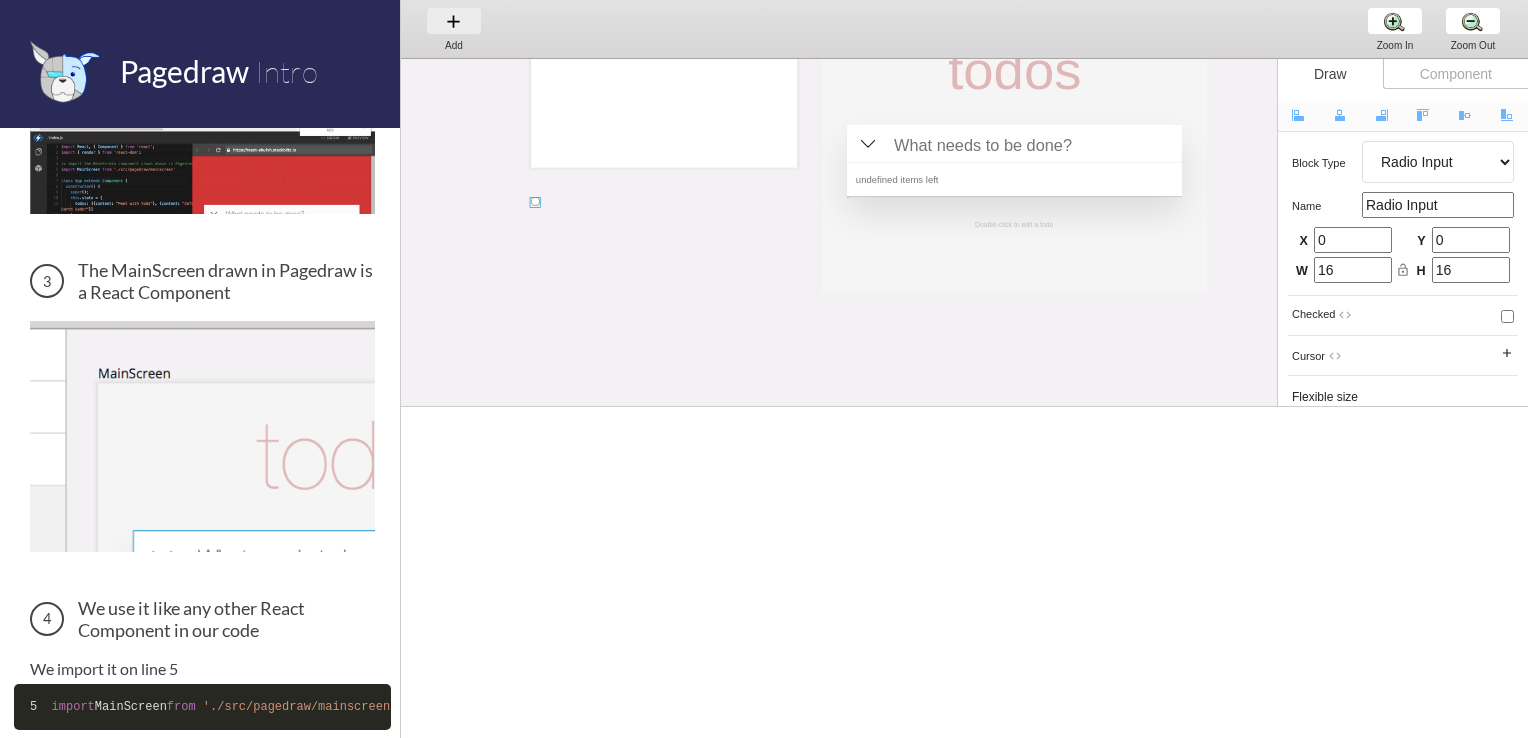 click on "Add Add Add" at bounding box center [454, 28] 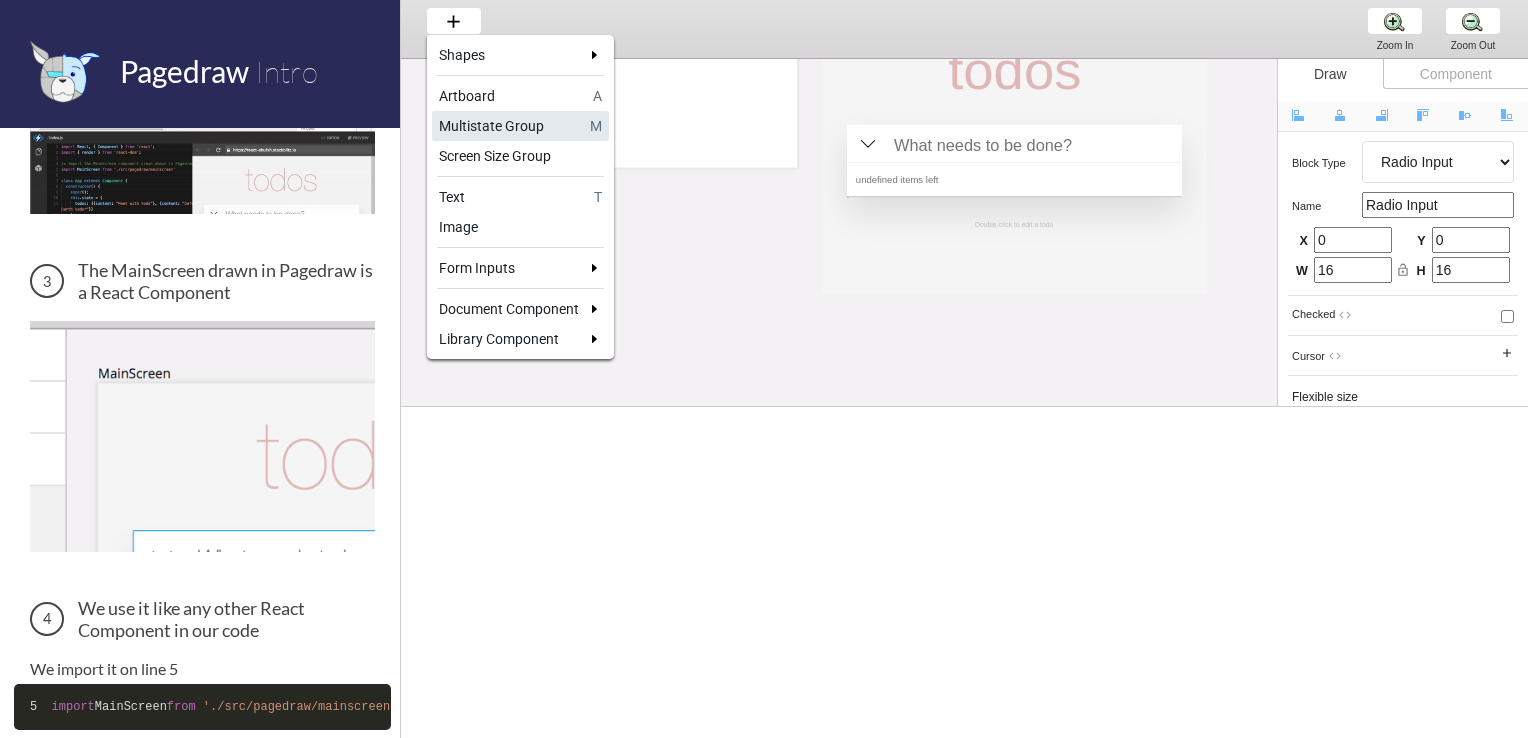 click on "Multistate Group" at bounding box center [511, 126] 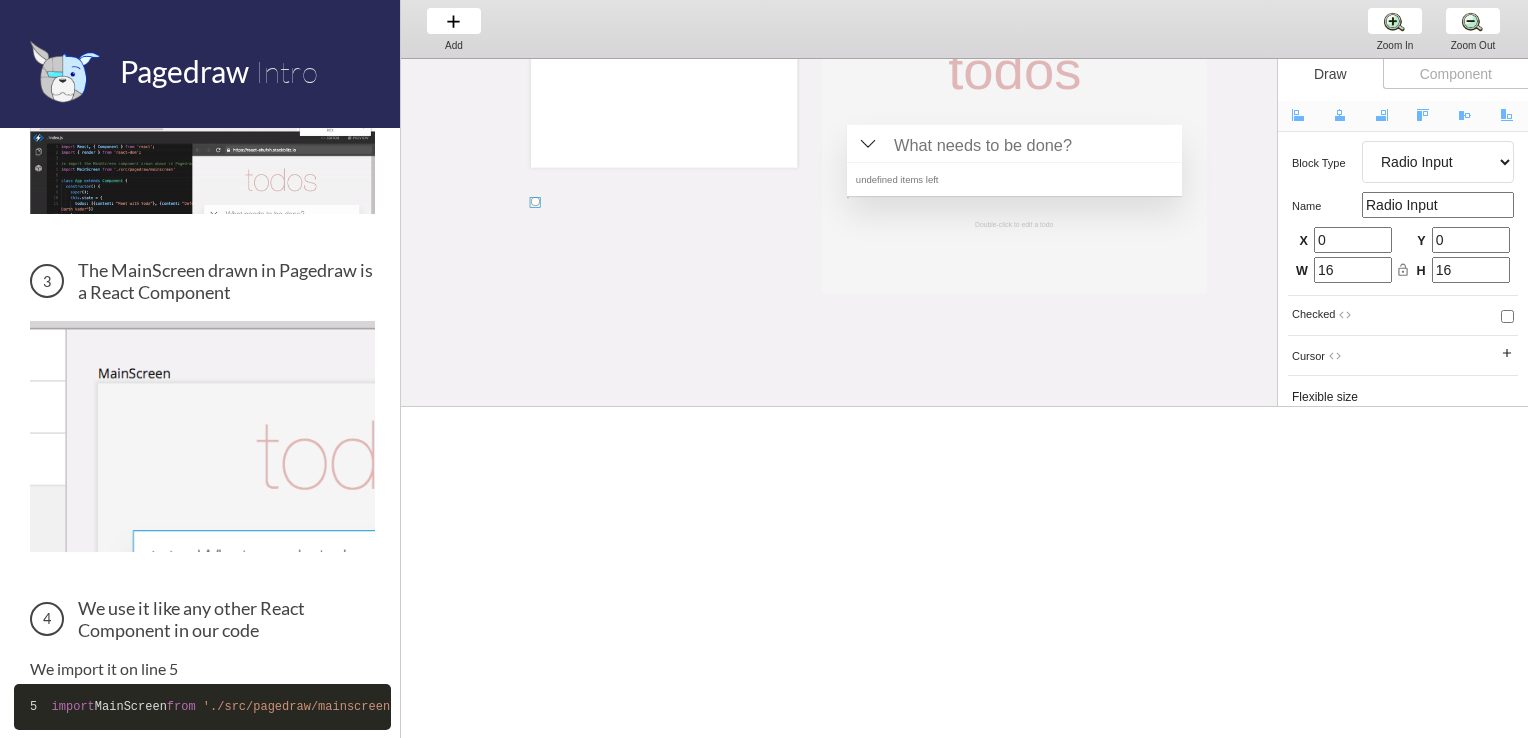 drag, startPoint x: 560, startPoint y: 182, endPoint x: 583, endPoint y: 186, distance: 23.345236 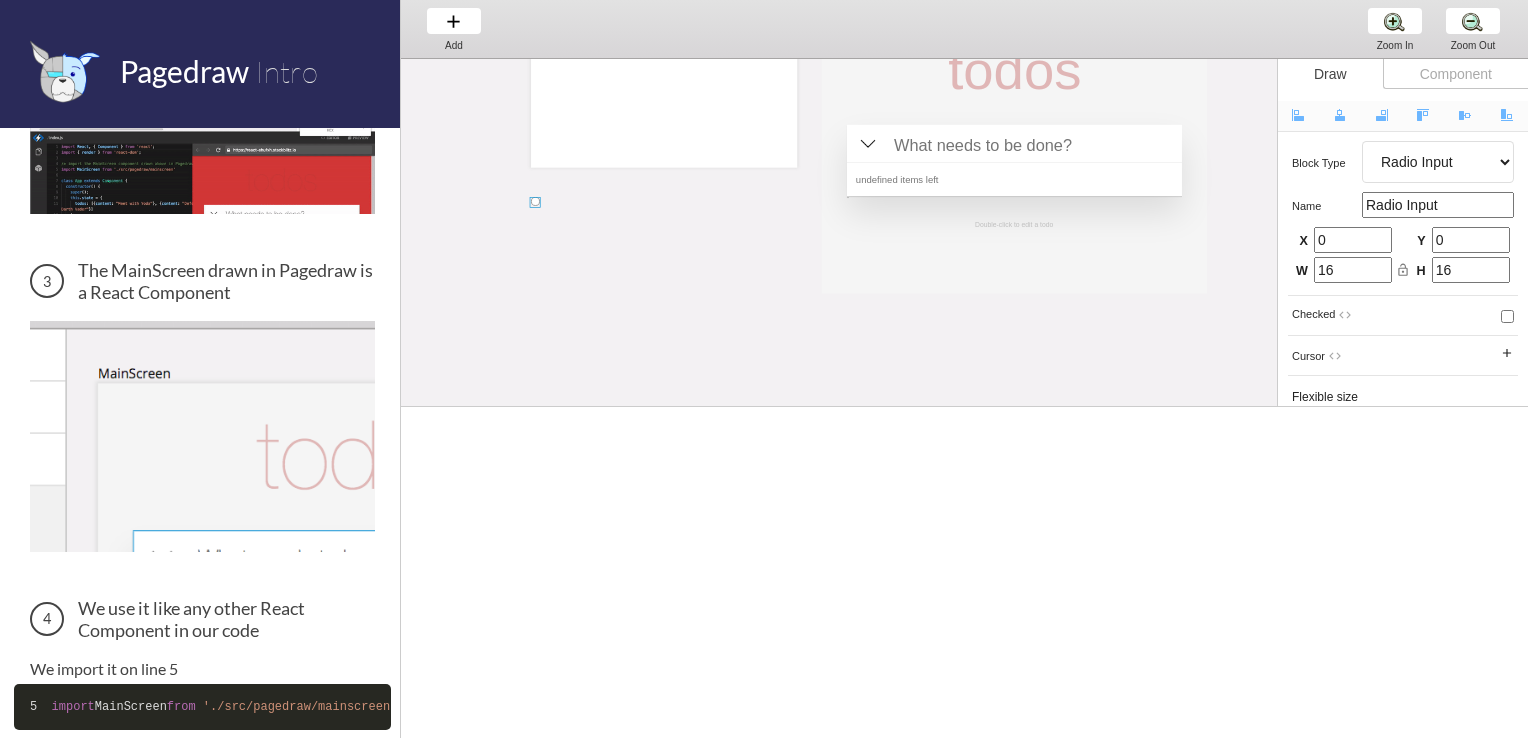 click on "MainScreen todos Hello world! x 2 items left TodoItemvb completed Type something TextInput x Double-click to edit a todo default Type something x Component 1 rterteyety ty  todos undefined items left Double-click to edit a todo" at bounding box center (1384, 177) 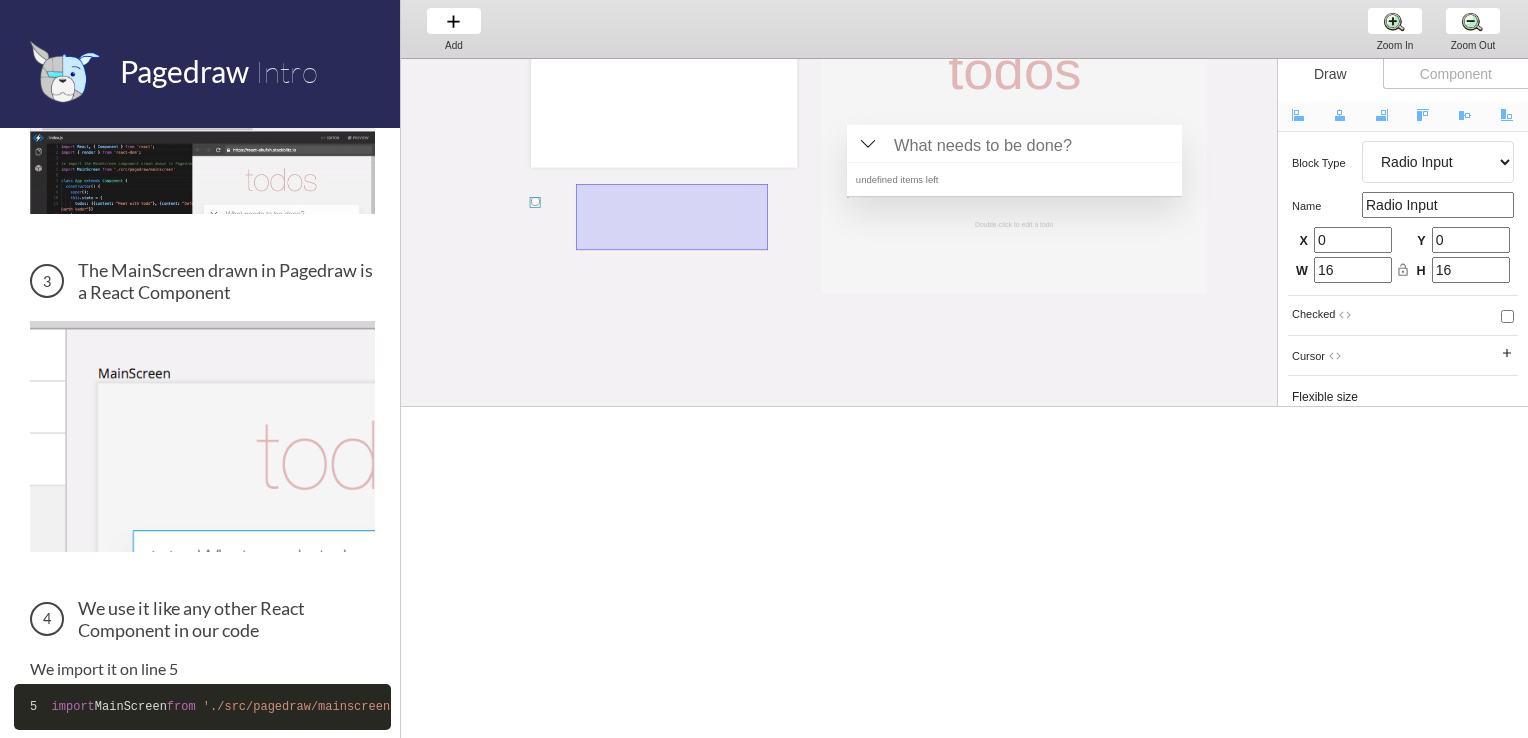 drag, startPoint x: 583, startPoint y: 186, endPoint x: 768, endPoint y: 250, distance: 195.7575 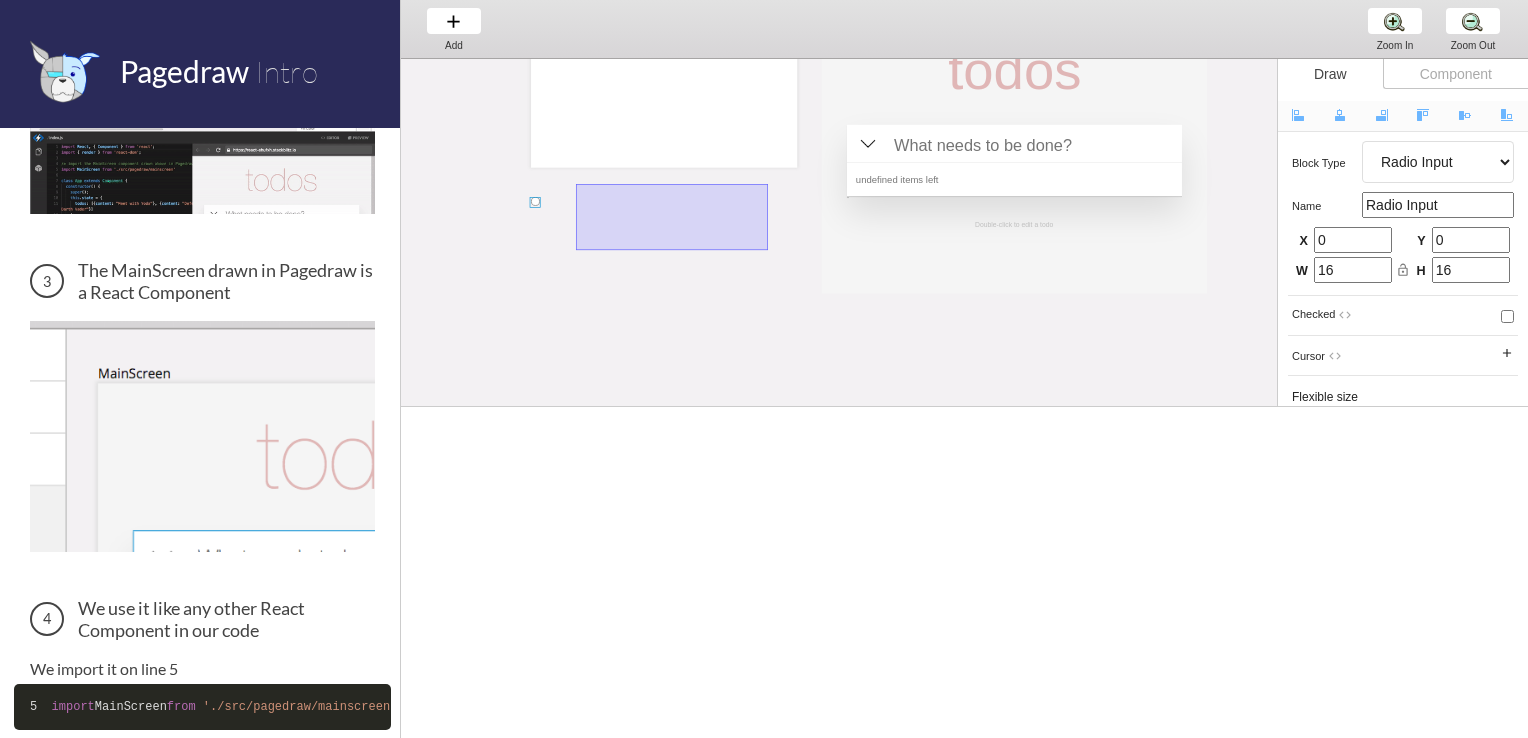 click on "MainScreen todos Hello world! x 2 items left TodoItemvb completed Type something TextInput x Double-click to edit a todo default Type something x Component 1 rterteyety ty  todos undefined items left Double-click to edit a todo" at bounding box center (1384, 177) 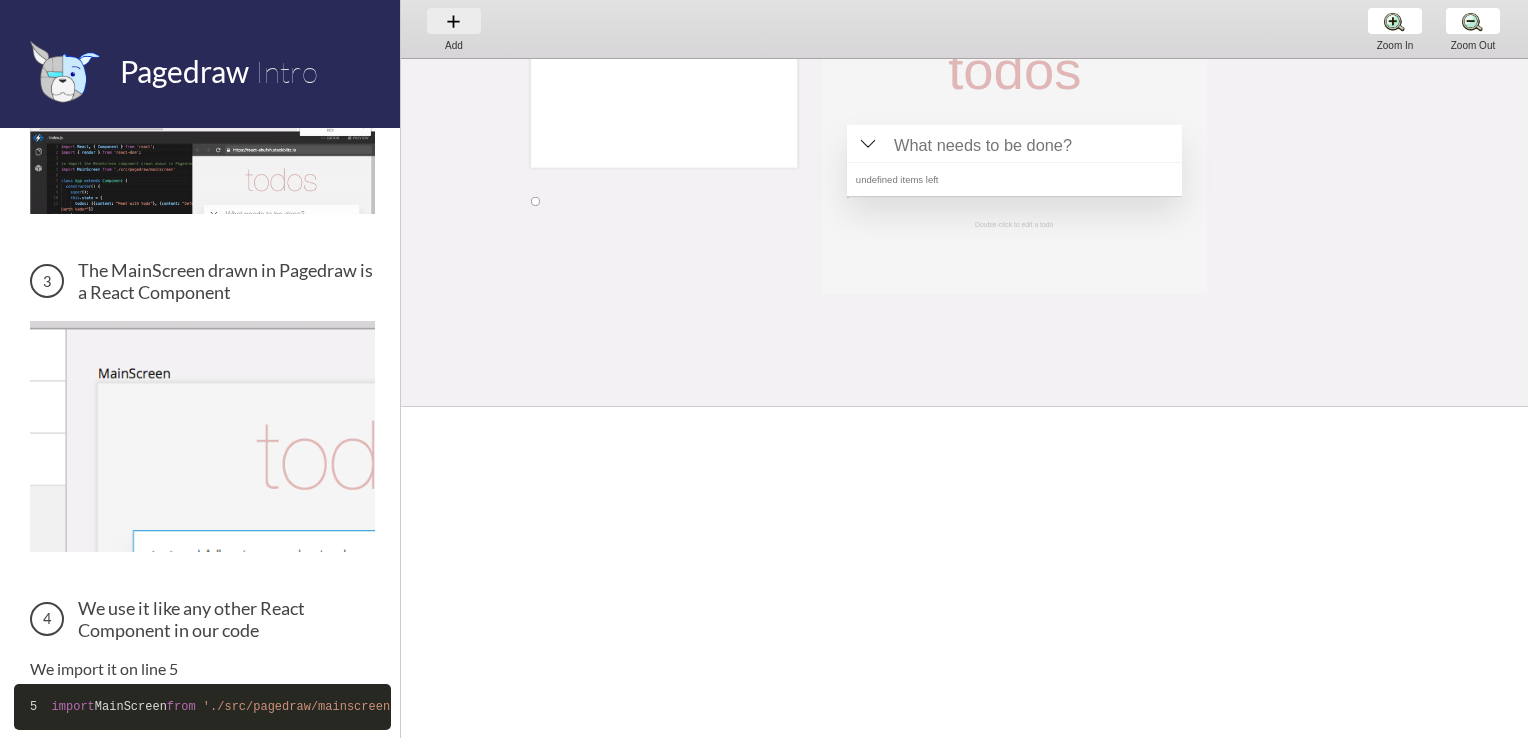 click on "Add Add Add" at bounding box center (454, 28) 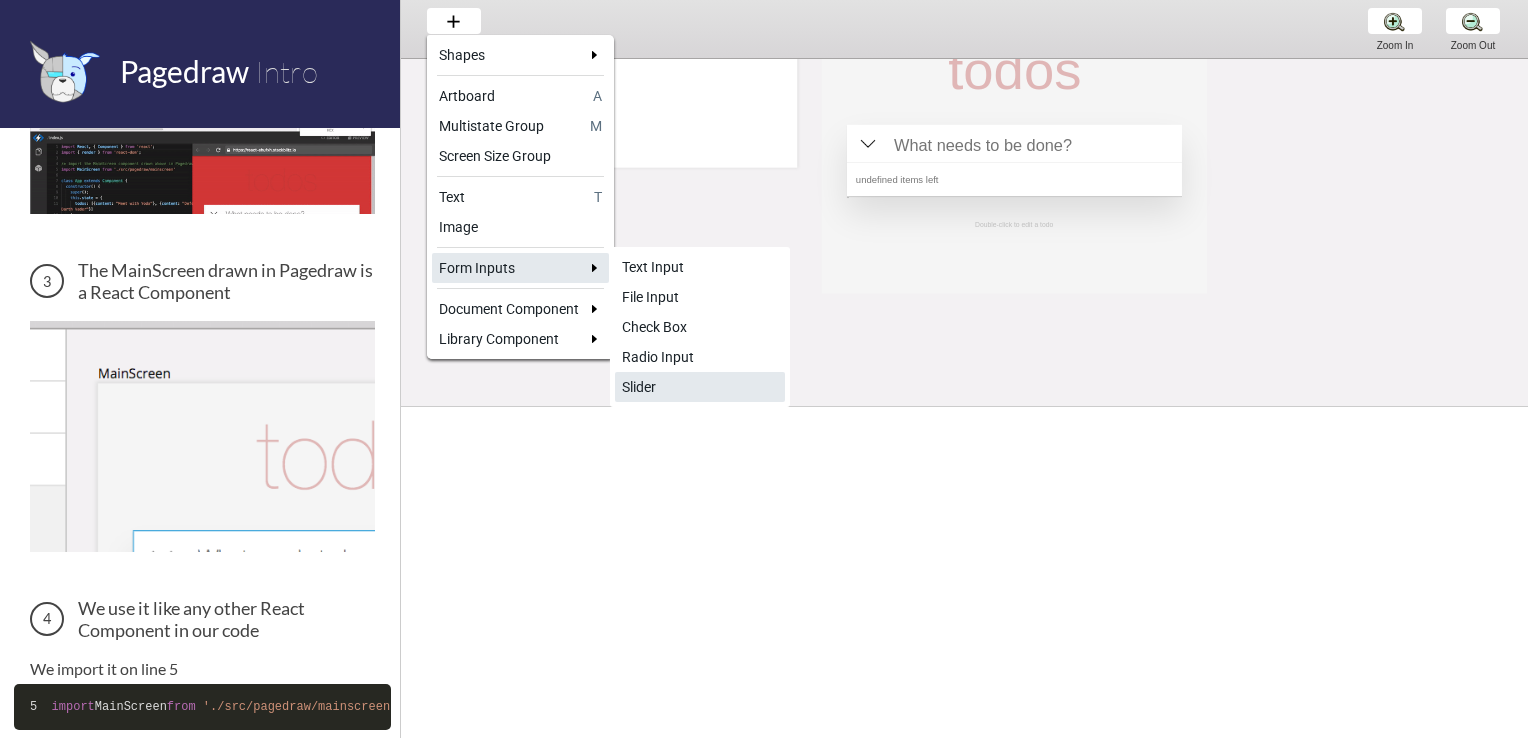 click on "Slider" at bounding box center (700, 387) 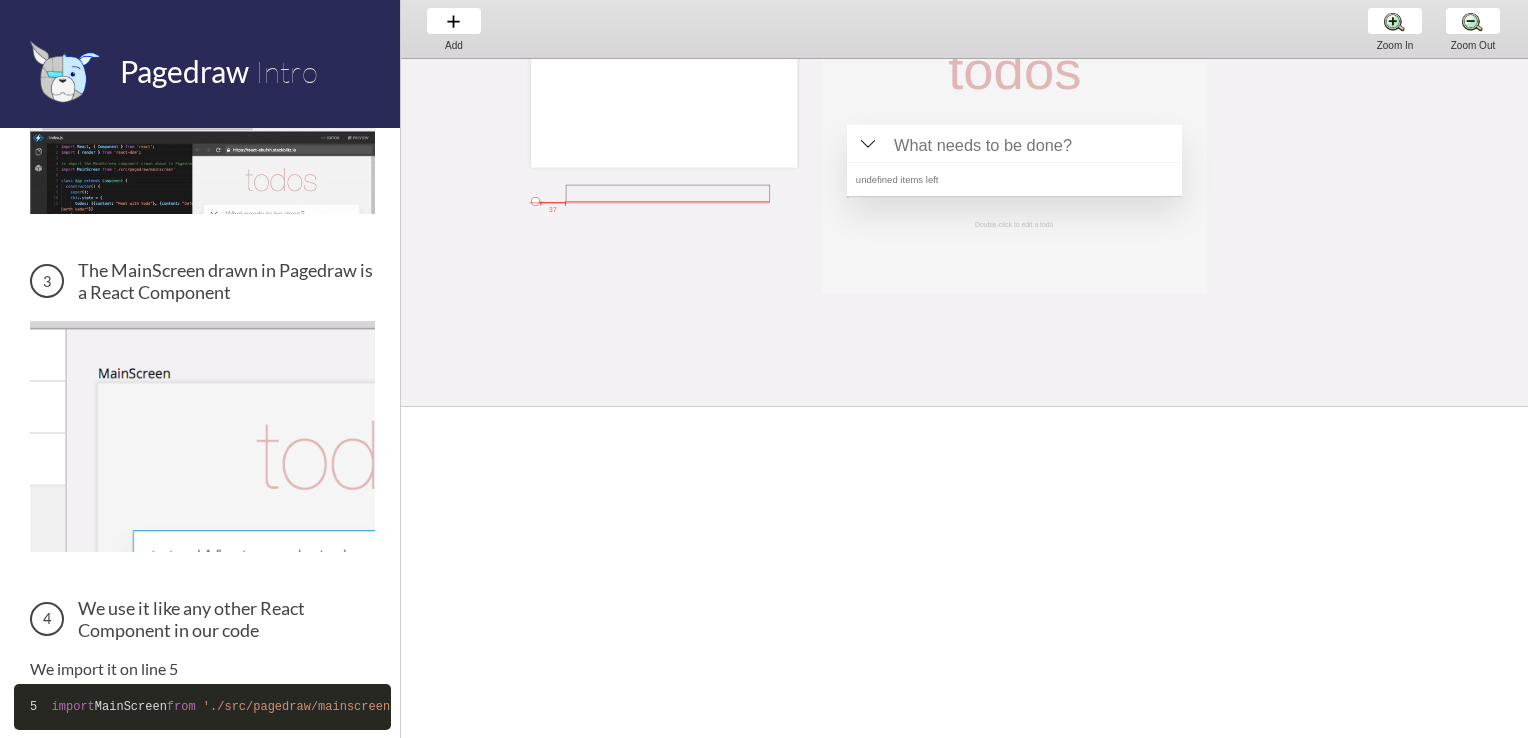 drag, startPoint x: 566, startPoint y: 185, endPoint x: 770, endPoint y: 264, distance: 218.76242 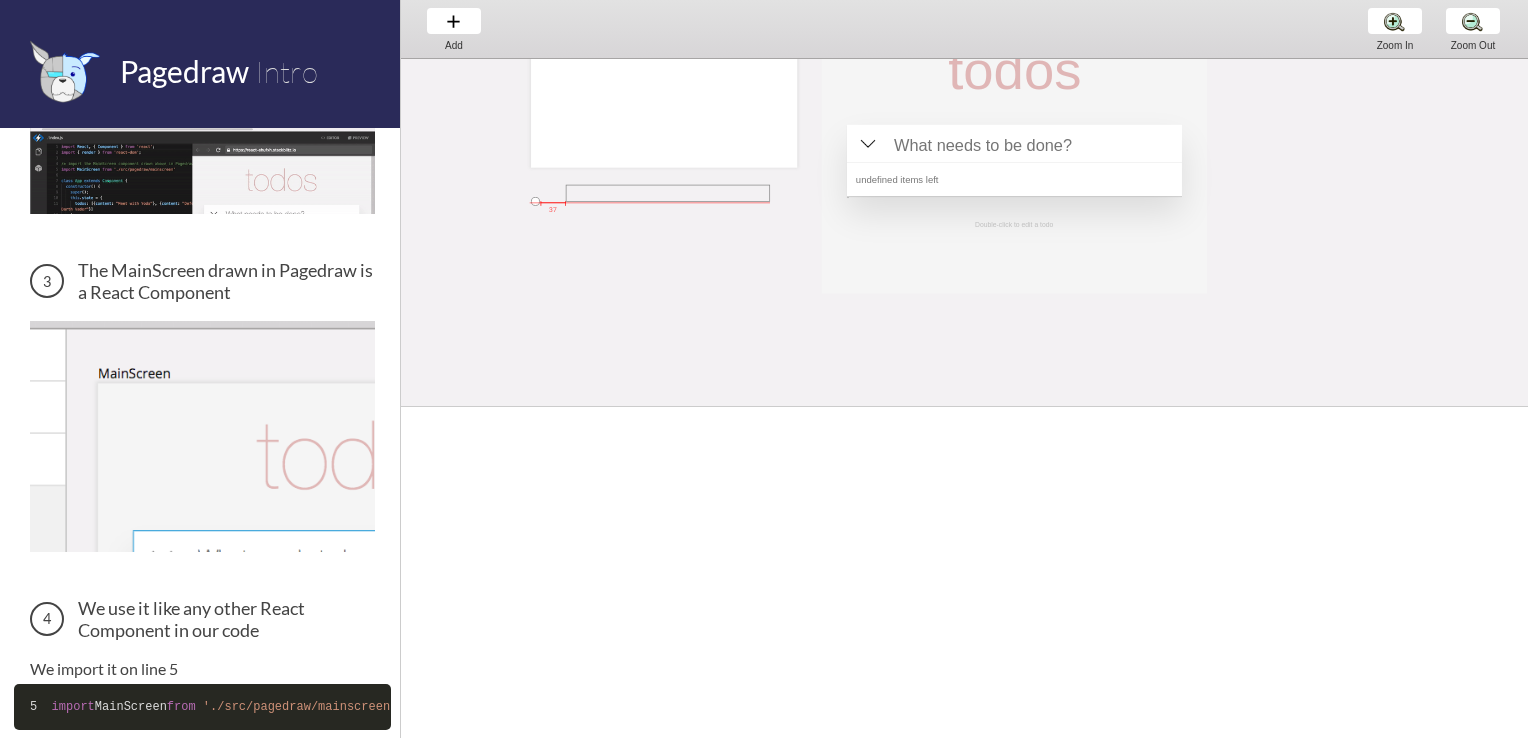 click on "MainScreen todos Hello world! x 2 items left TodoItemvb completed Type something TextInput x Double-click to edit a todo default Type something x Component 1 rterteyety ty  todos undefined items left Double-click to edit a todo 37" at bounding box center (1384, 177) 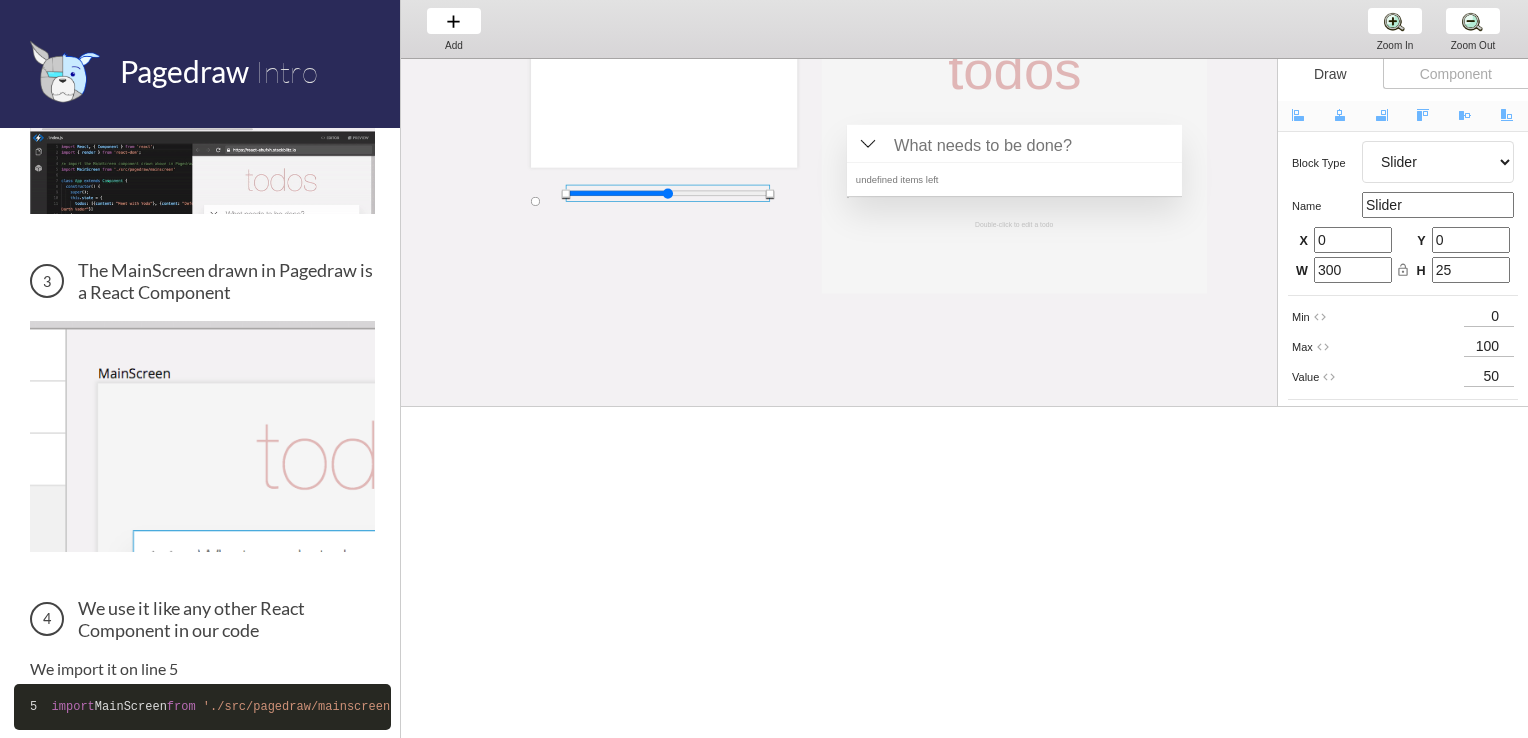 click on "MainScreen todos Hello world! x 2 items left TodoItemvb completed Type something TextInput x Double-click to edit a todo default Type something x Component 1 rterteyety ty  todos undefined items left Double-click to edit a todo" at bounding box center [1384, 177] 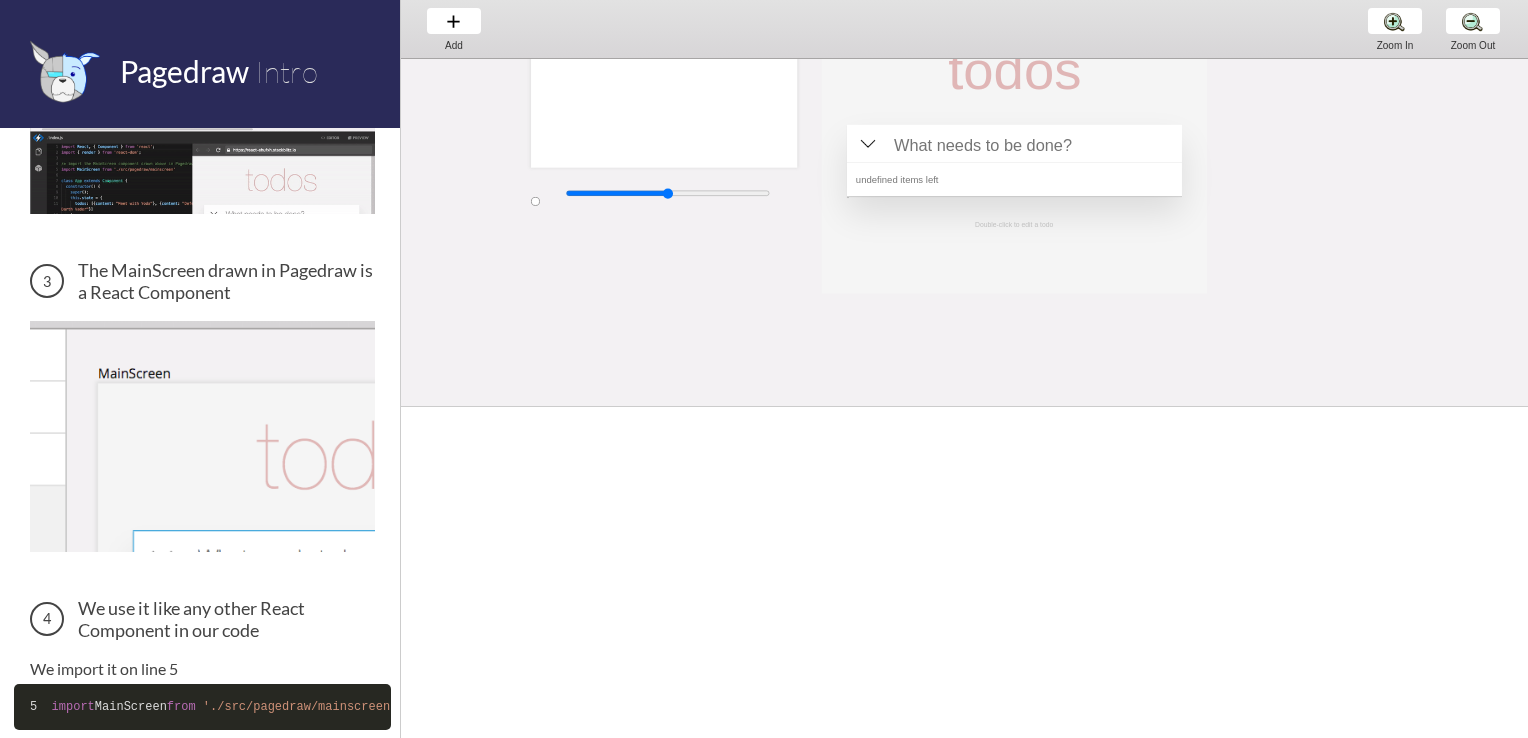 click on "MainScreen todos Hello world! x 2 items left TodoItemvb completed Type something TextInput x Double-click to edit a todo default Type something x Component 1 rterteyety ty  todos undefined items left Double-click to edit a todo" at bounding box center (1384, 177) 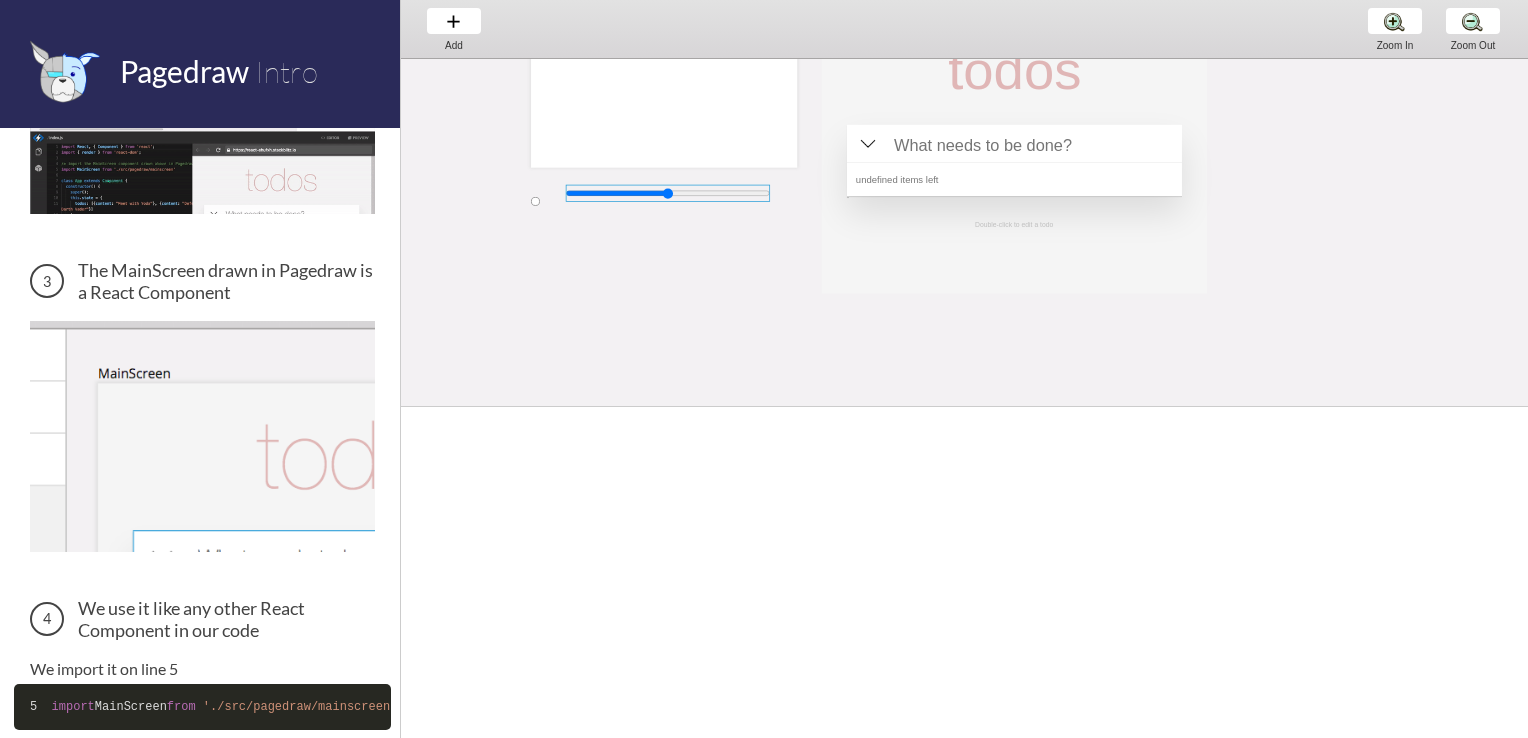 click at bounding box center [668, 193] 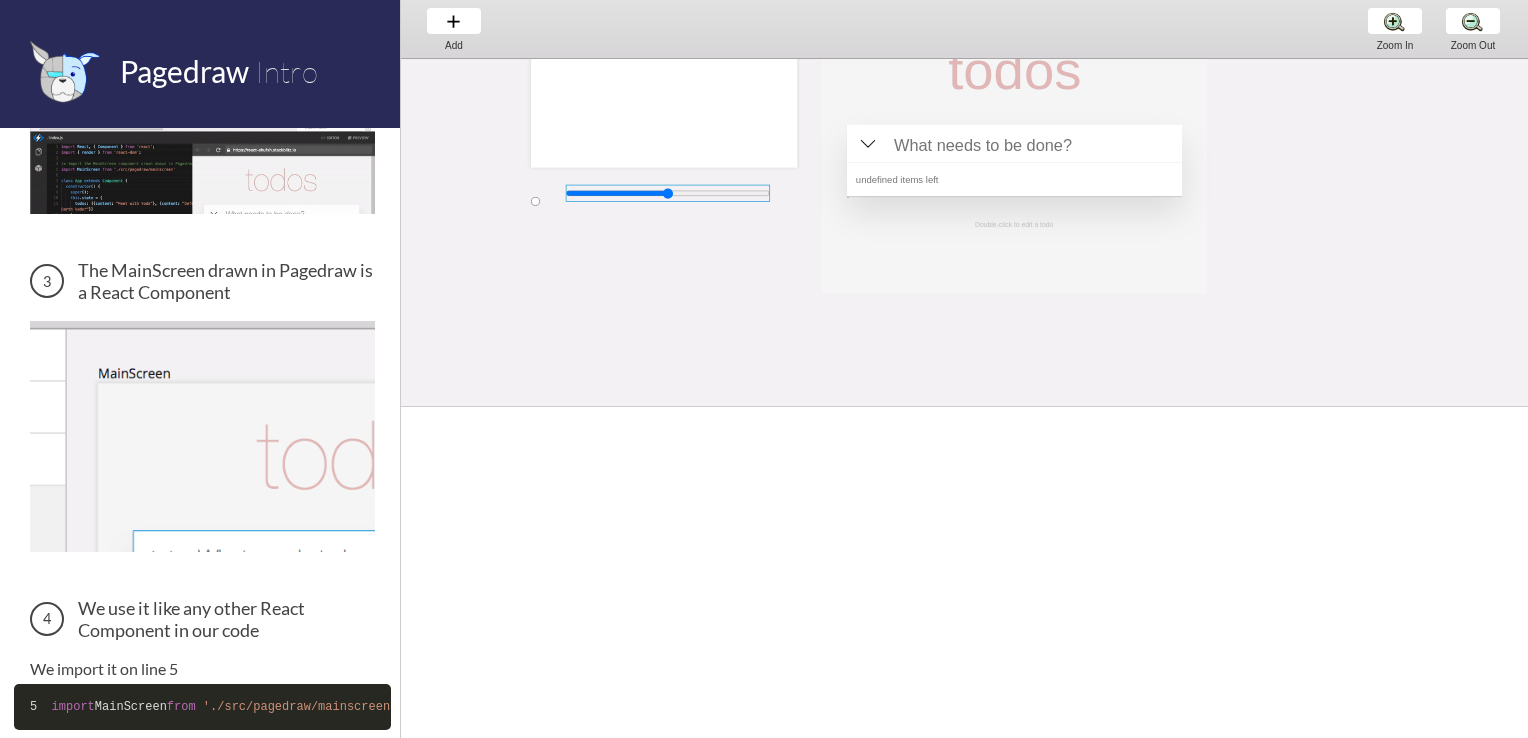 select on "13" 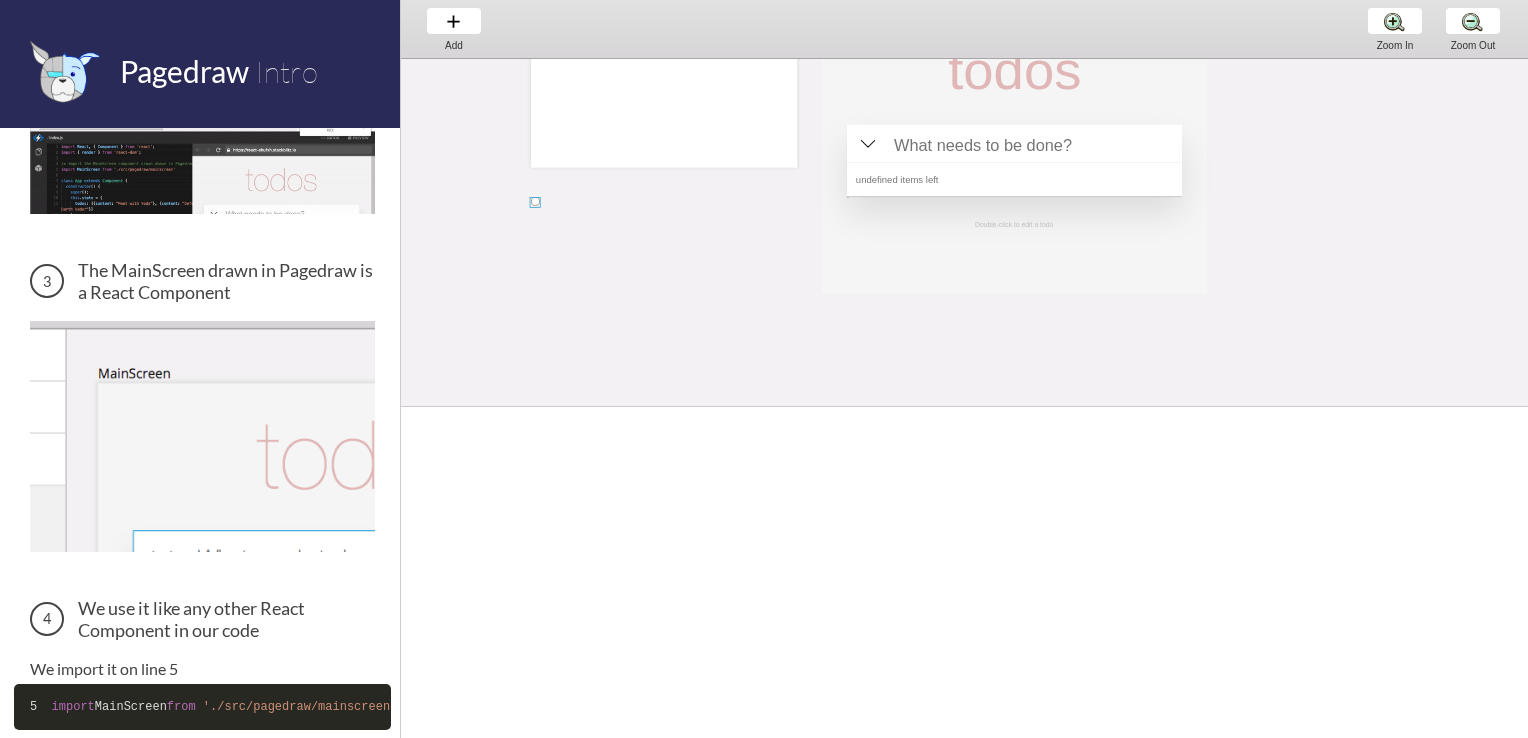 click at bounding box center [535, 202] 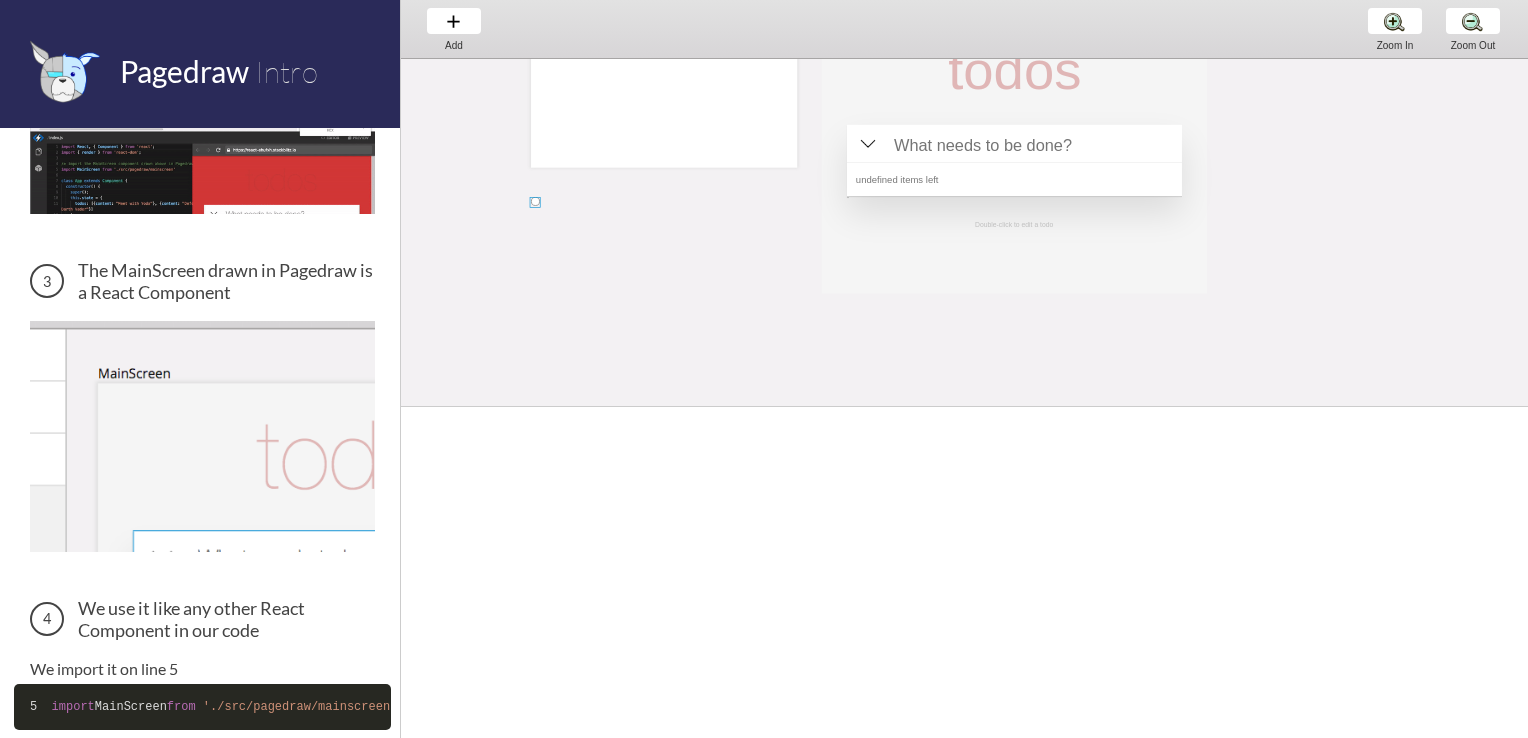 select on "12" 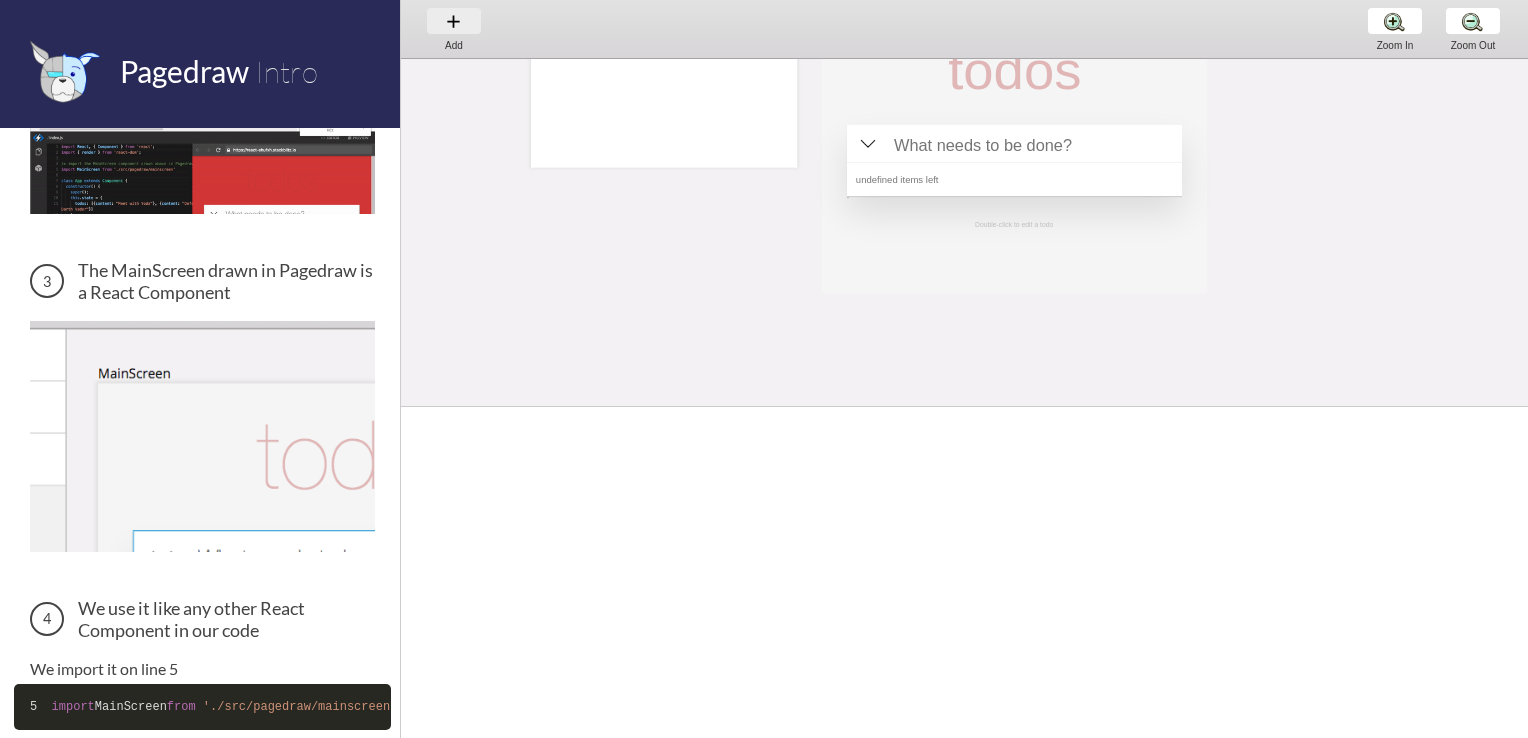 click on "Add Add Add" at bounding box center (454, 28) 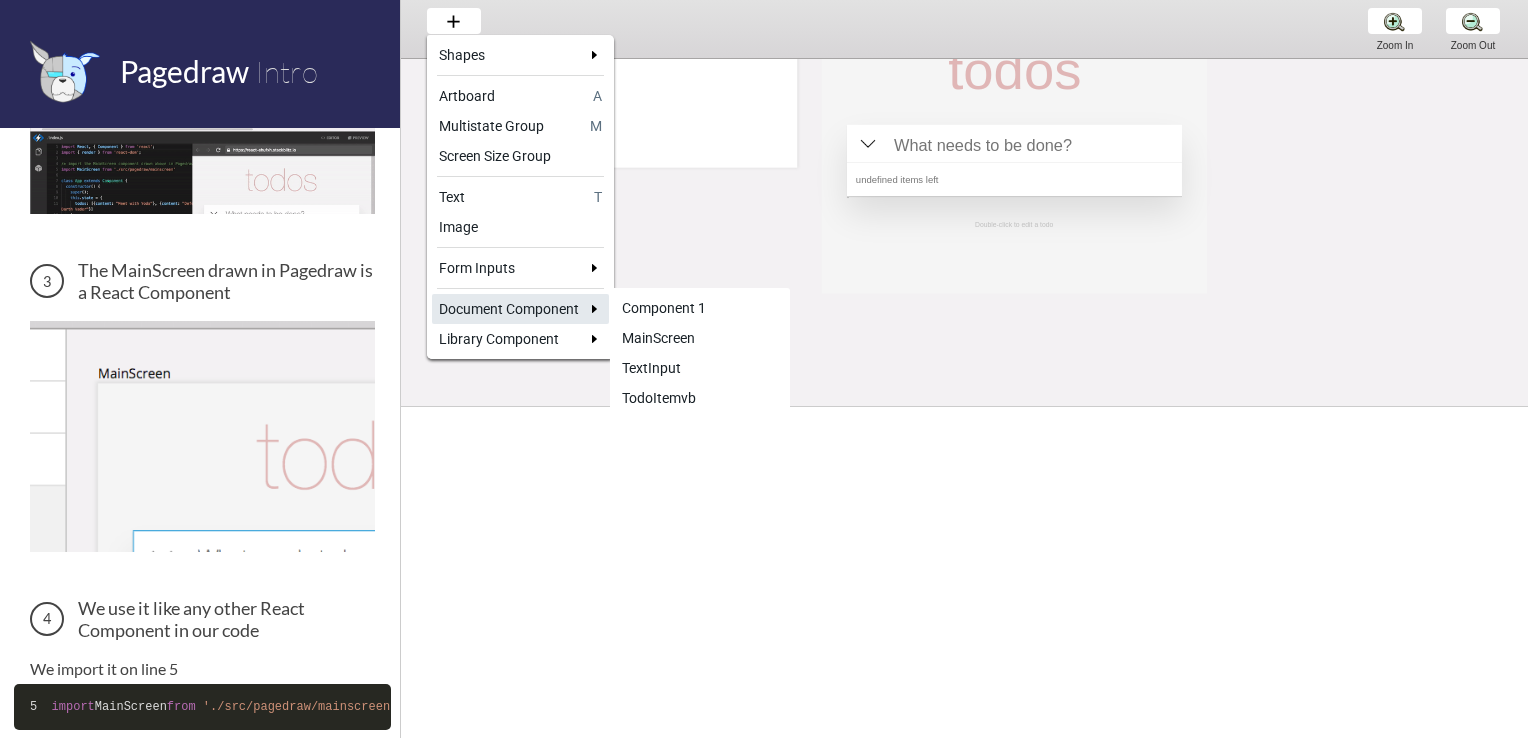 click on "Component 1" at bounding box center (700, 308) 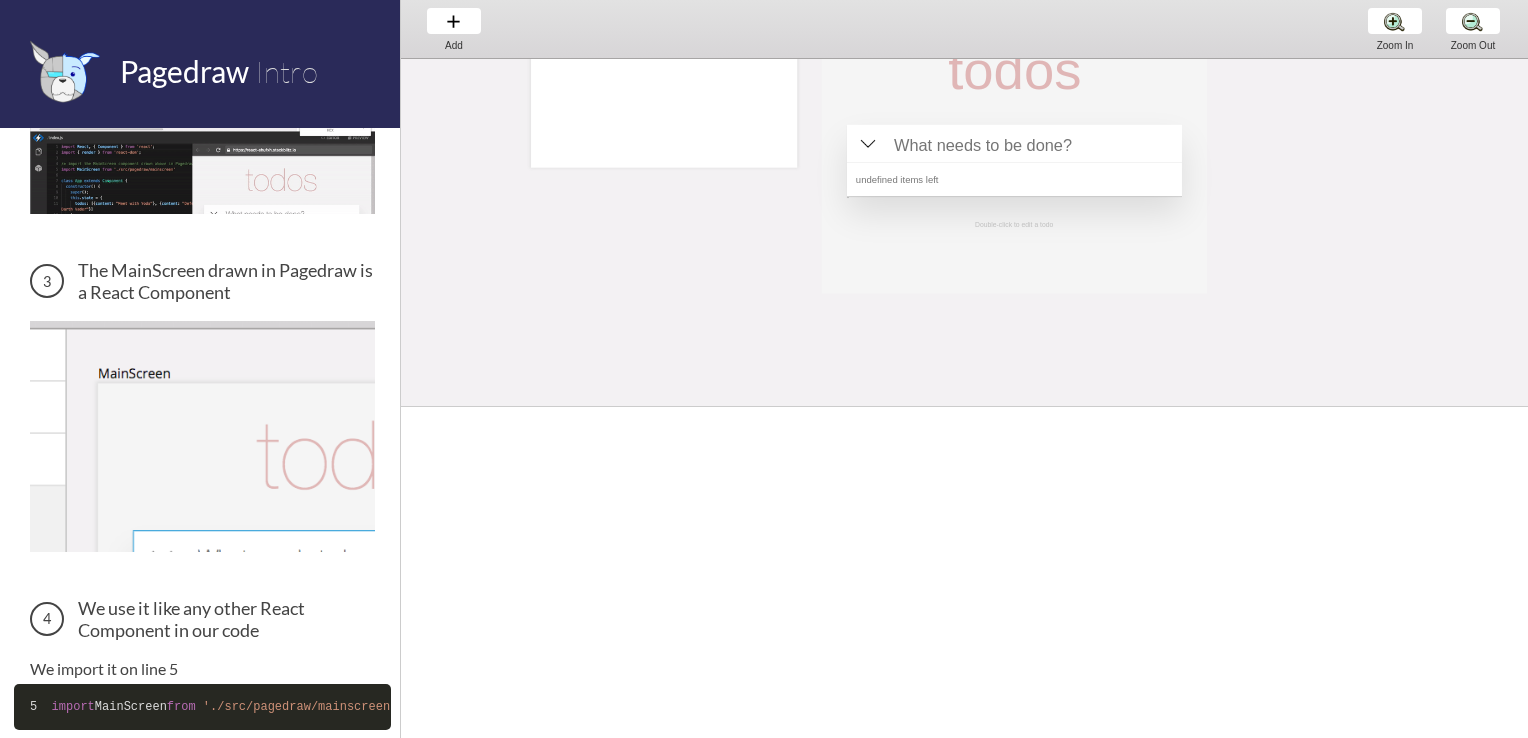 click on "MainScreen todos Hello world! x 2 items left TodoItemvb completed Type something TextInput x Double-click to edit a todo default Type something x Component 1 rterteyety ty  todos undefined items left Double-click to edit a todo" at bounding box center [1384, 177] 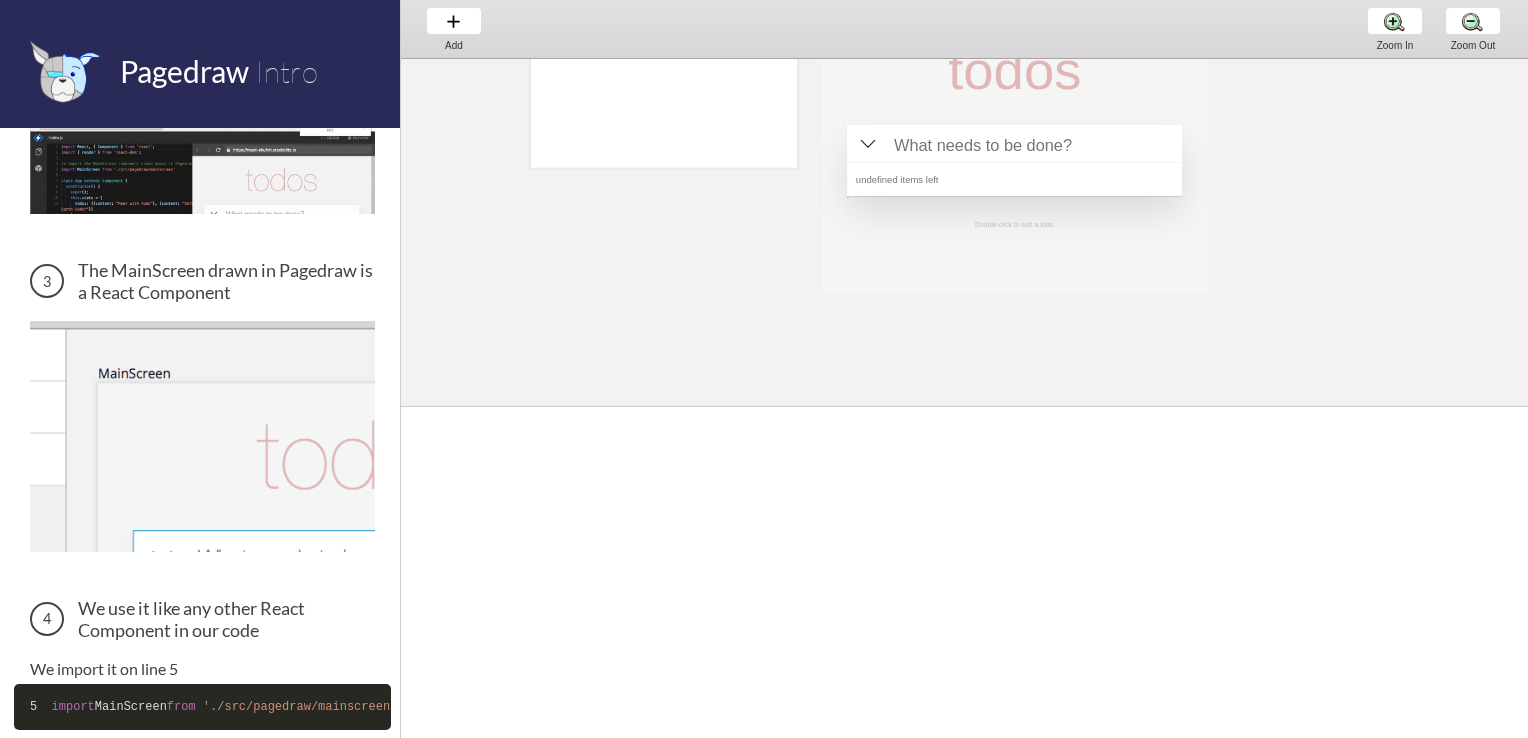 select on "14" 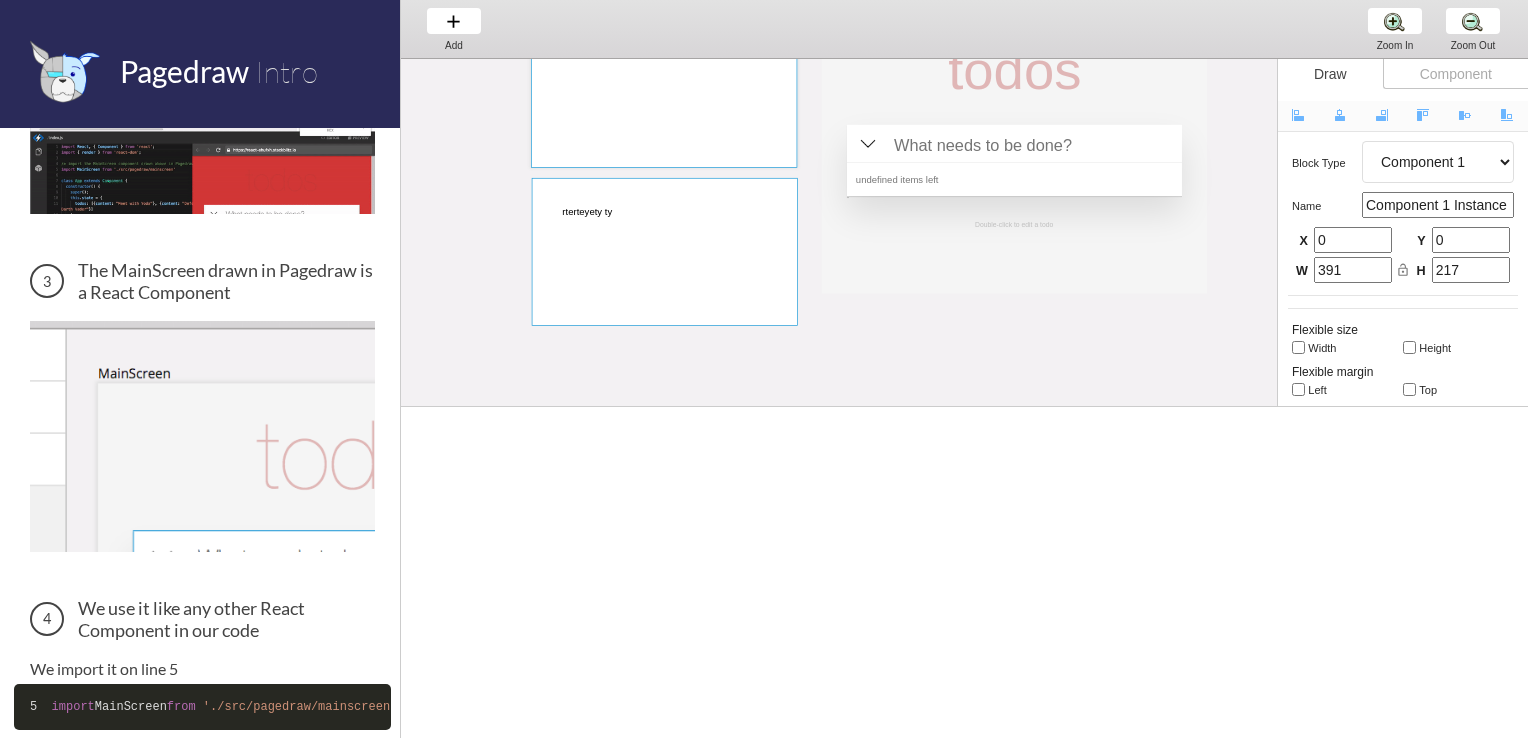 click at bounding box center [665, 252] 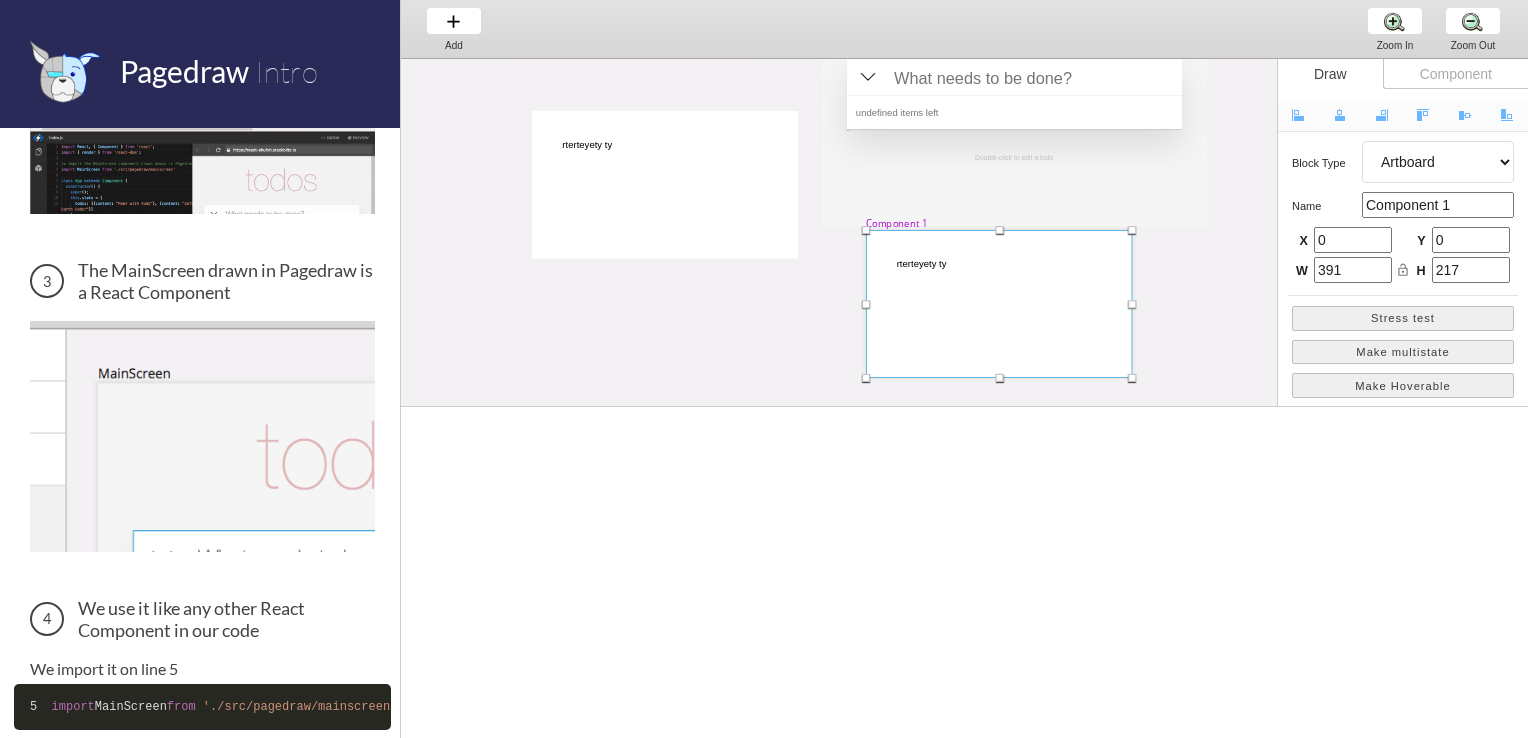scroll, scrollTop: 467, scrollLeft: 0, axis: vertical 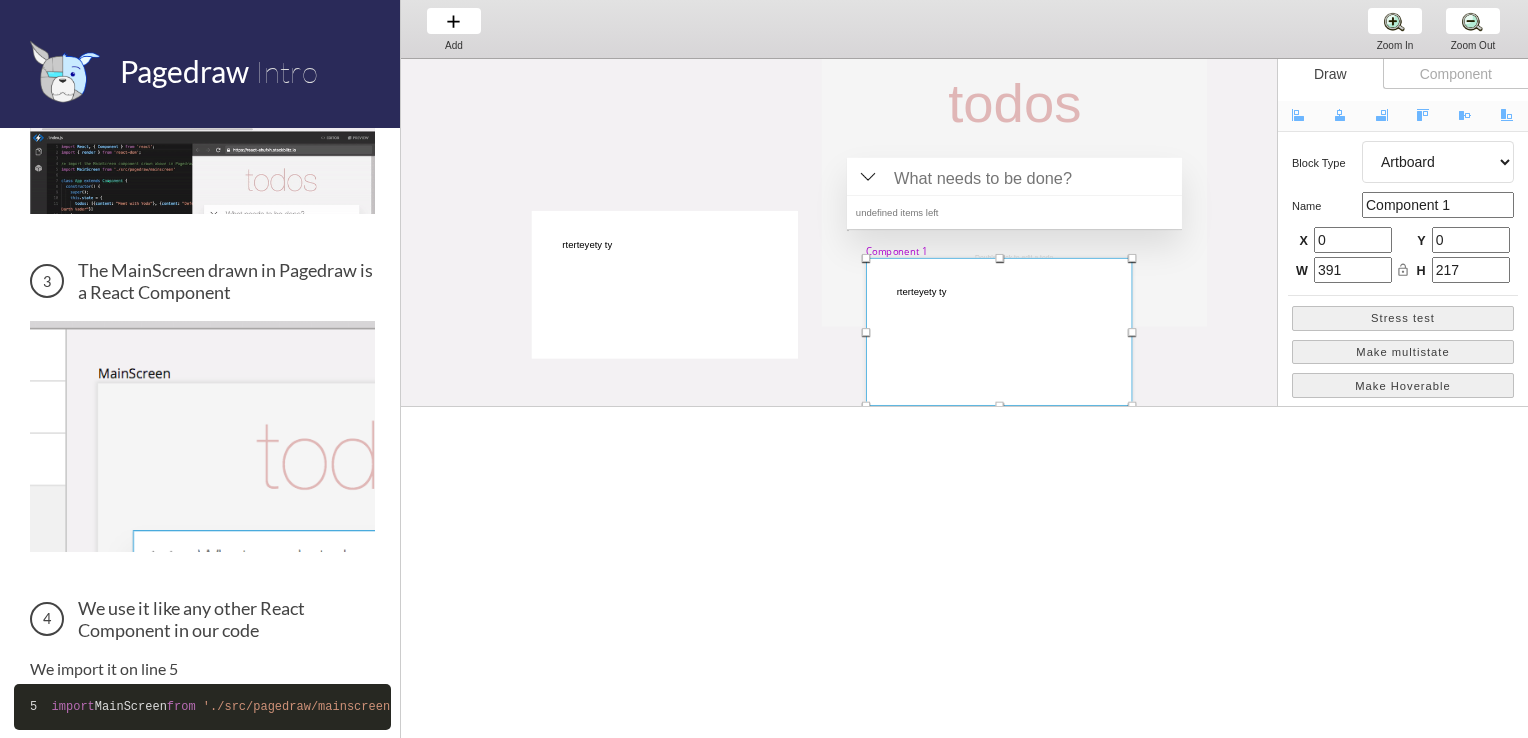 drag, startPoint x: 564, startPoint y: 178, endPoint x: 875, endPoint y: 283, distance: 328.24686 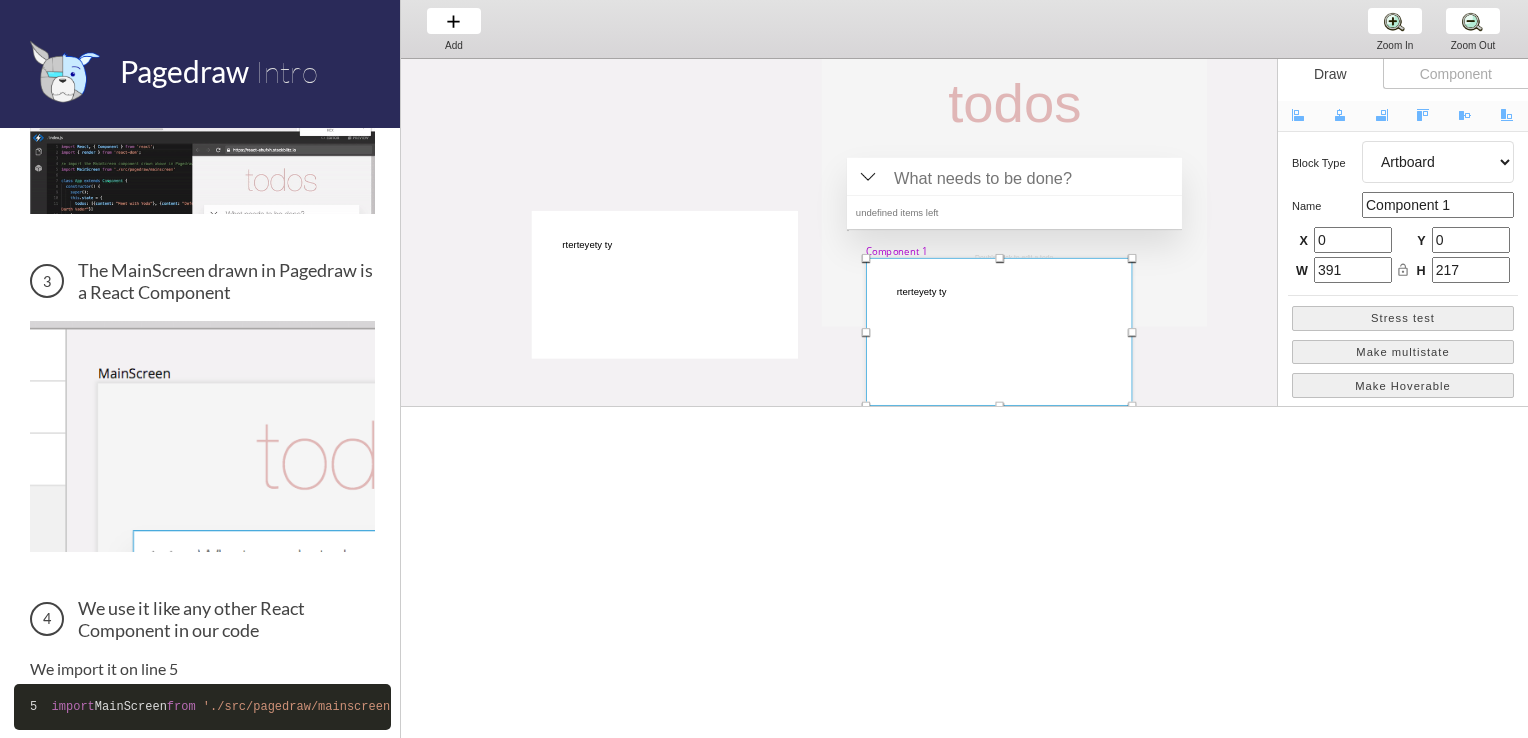 click at bounding box center [999, 332] 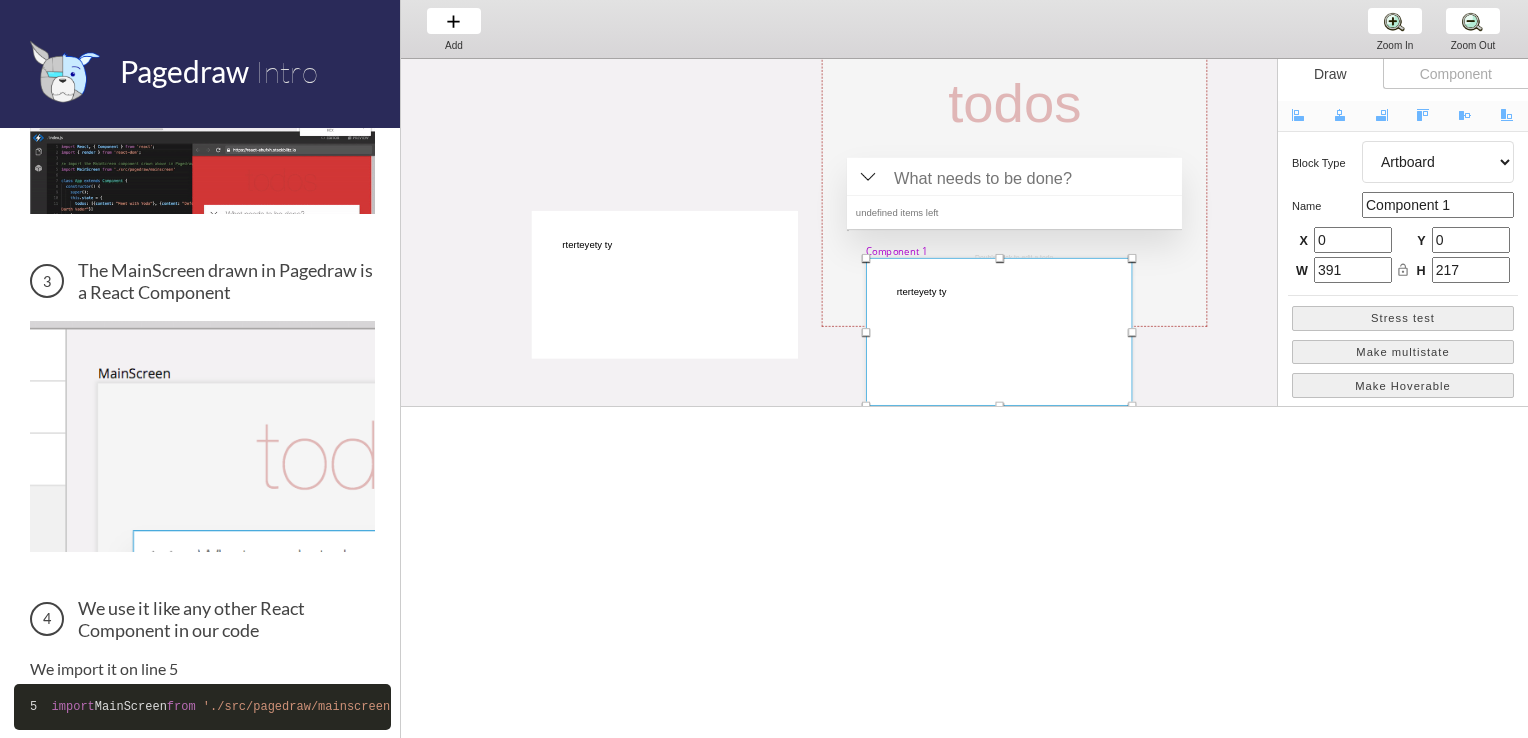 scroll, scrollTop: 567, scrollLeft: 0, axis: vertical 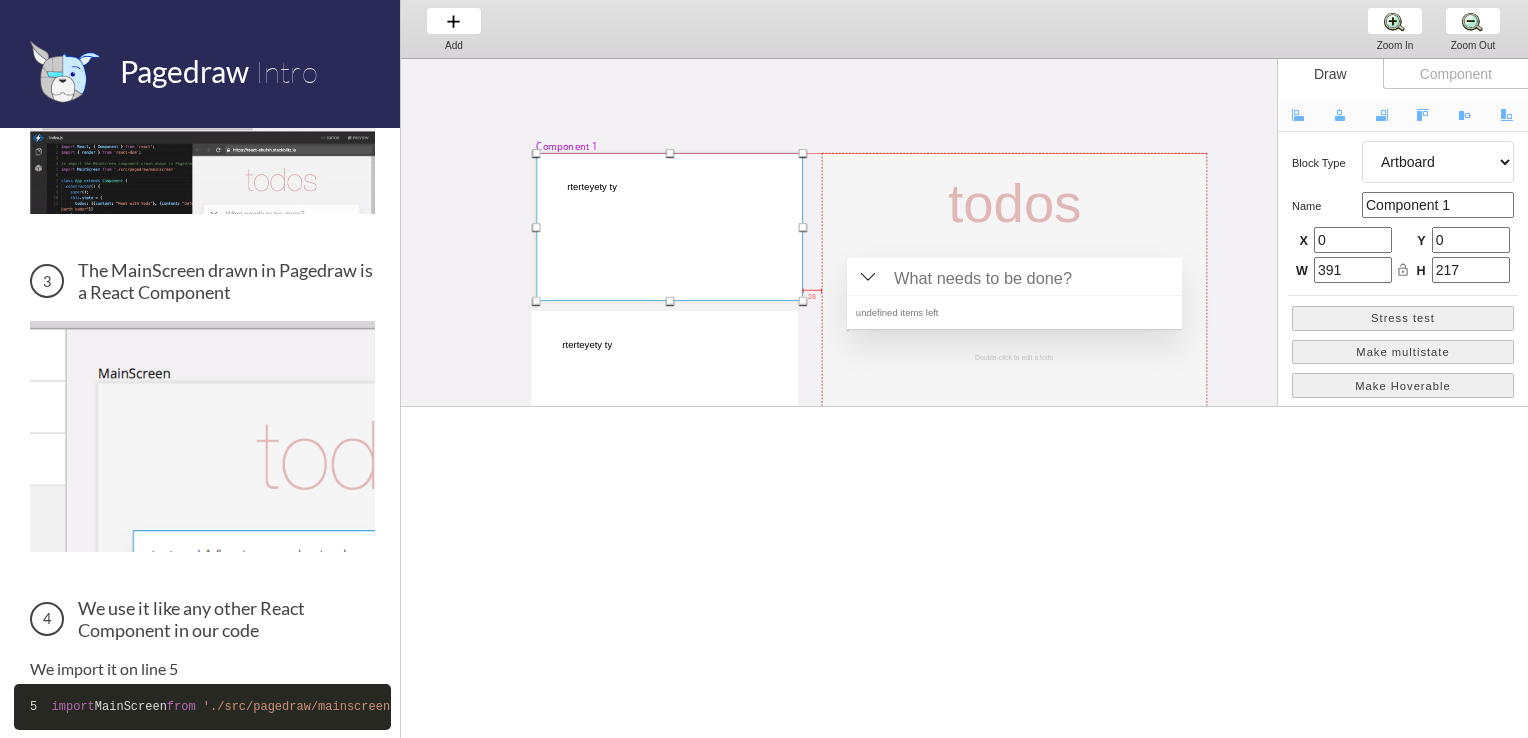 drag, startPoint x: 1068, startPoint y: 278, endPoint x: 739, endPoint y: 274, distance: 329.02432 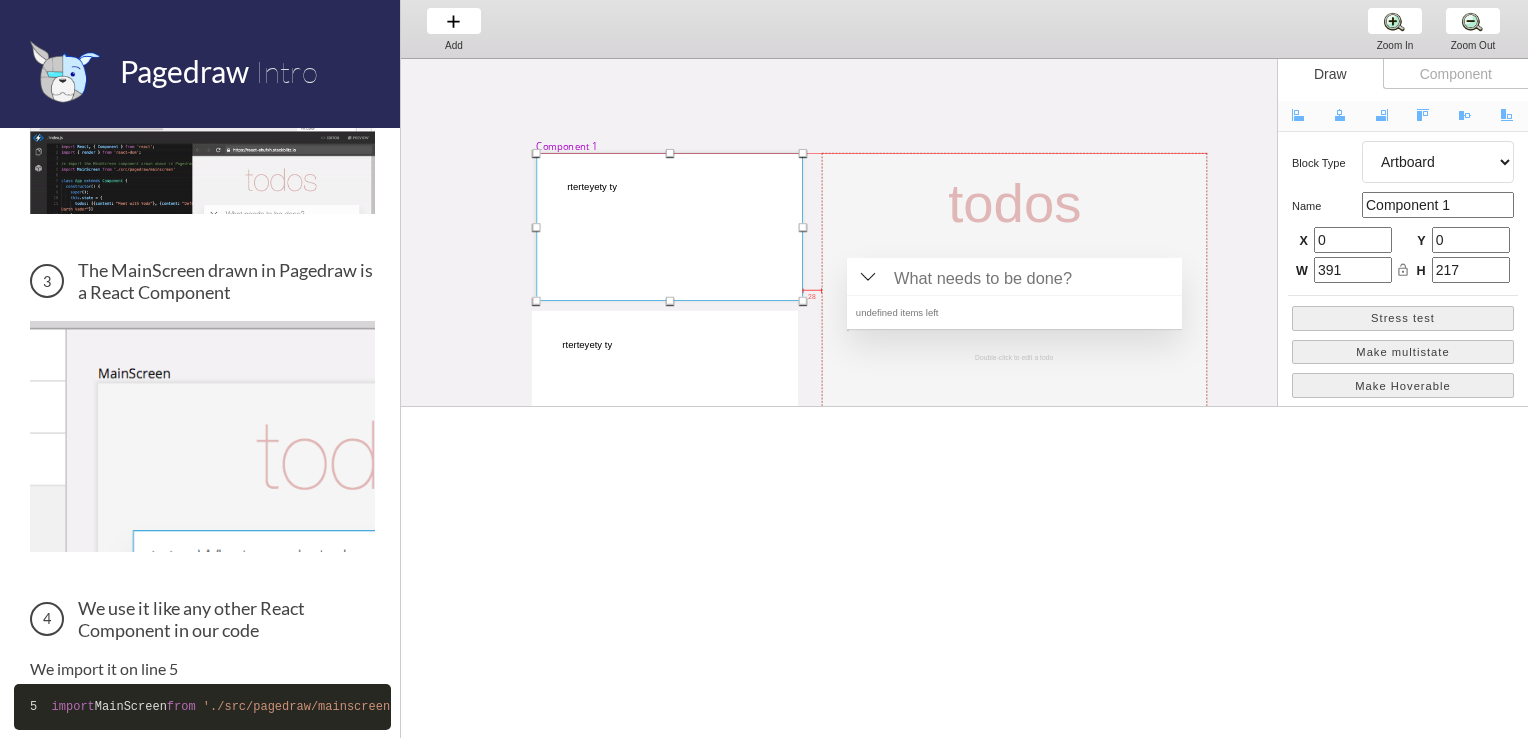 click at bounding box center (669, 227) 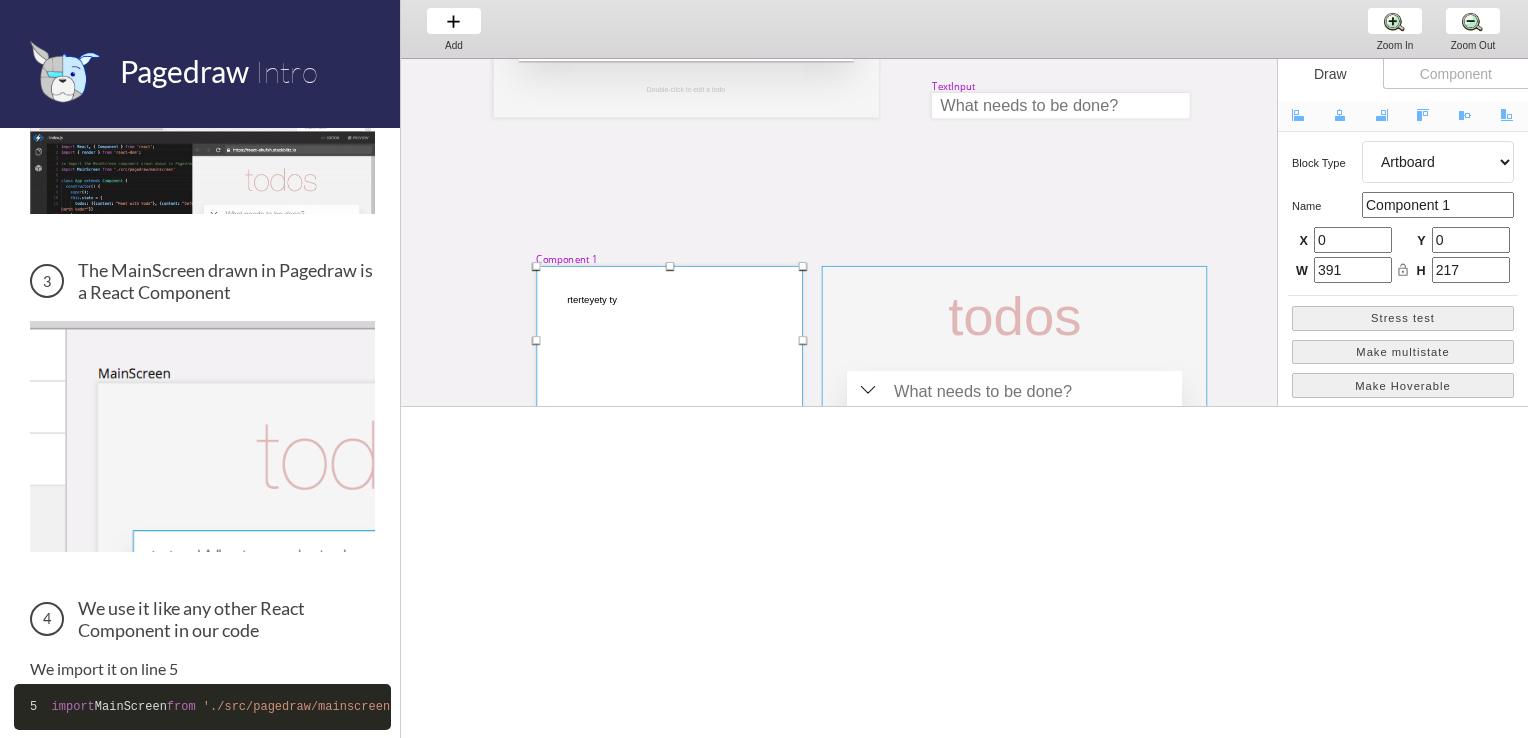 scroll, scrollTop: 0, scrollLeft: 0, axis: both 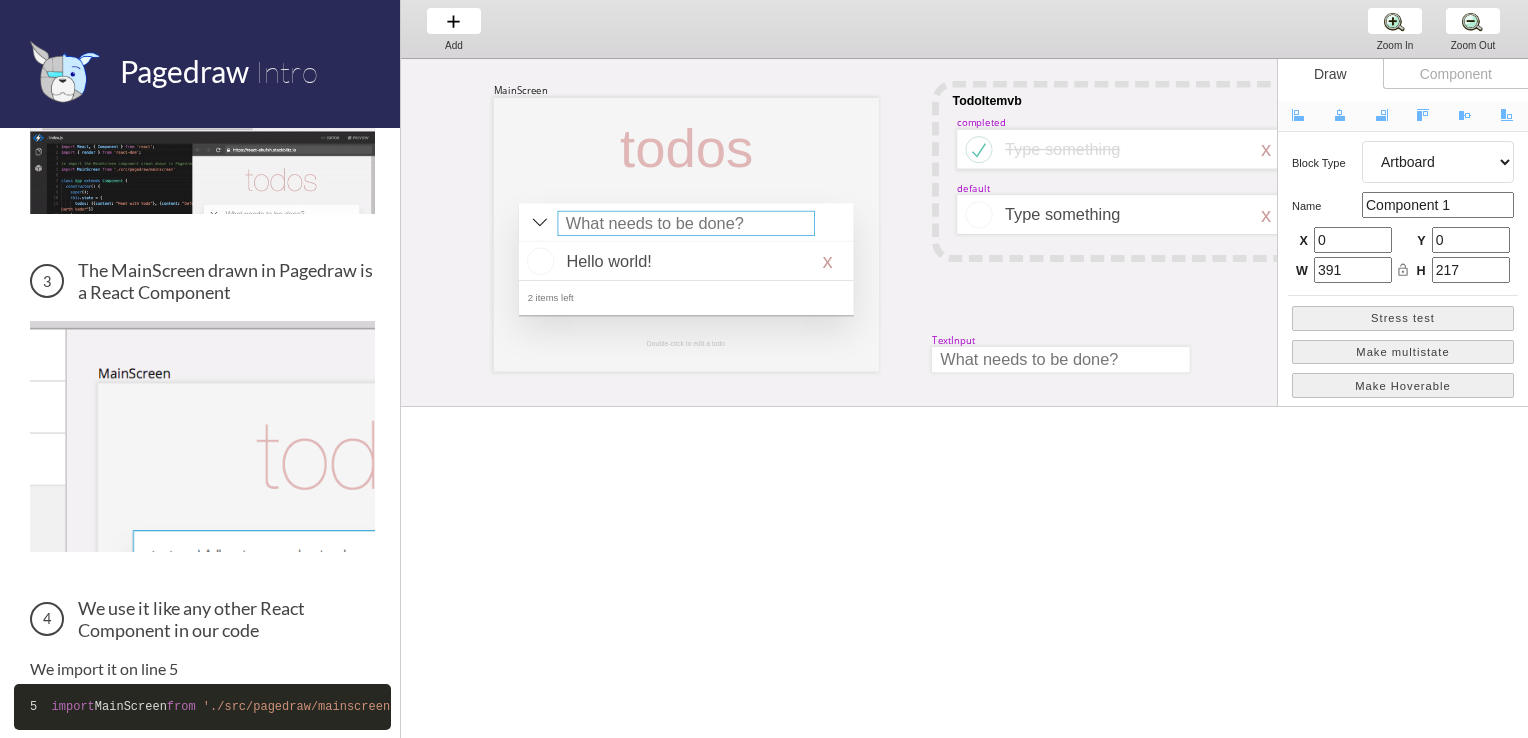 click at bounding box center [686, 223] 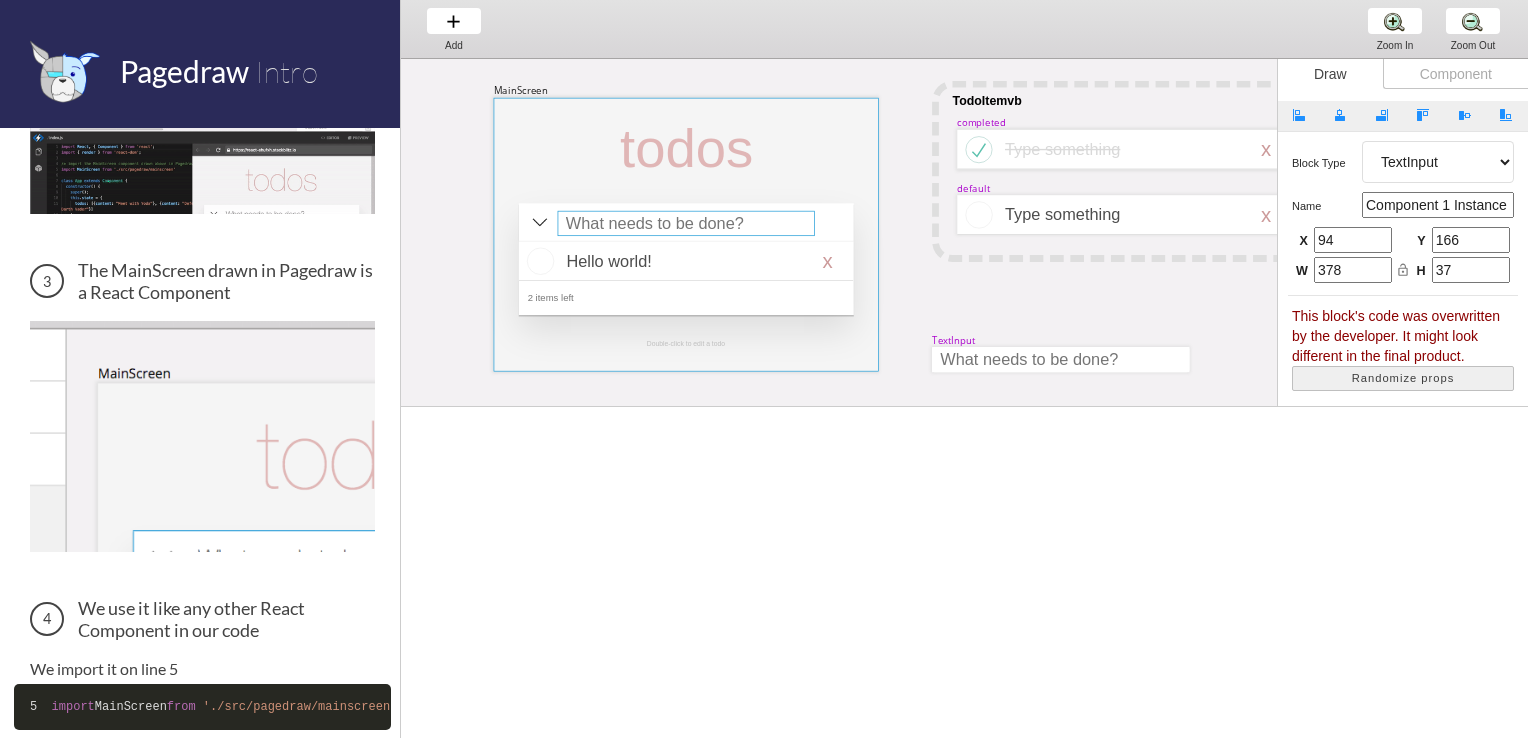 click at bounding box center (686, 235) 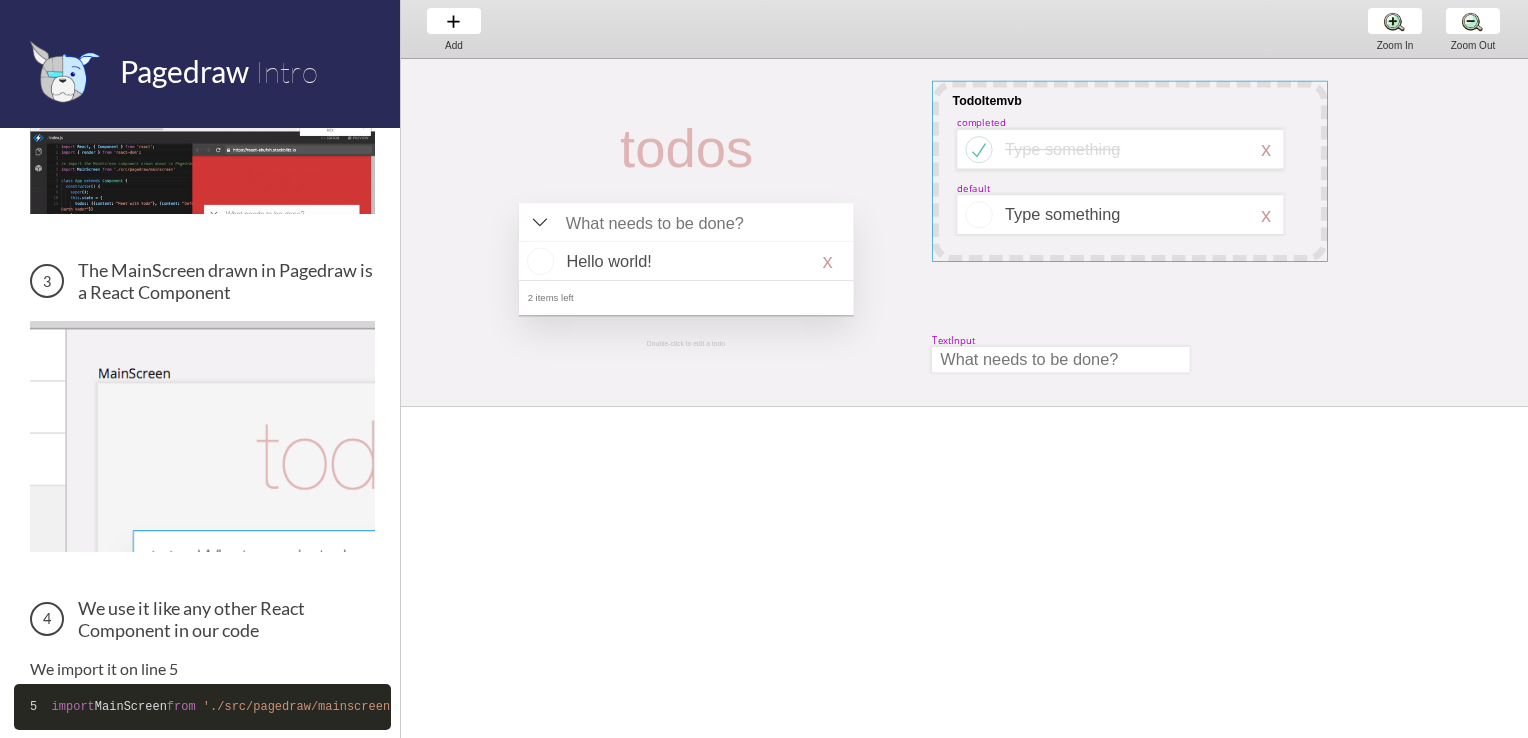 click at bounding box center (1130, 171) 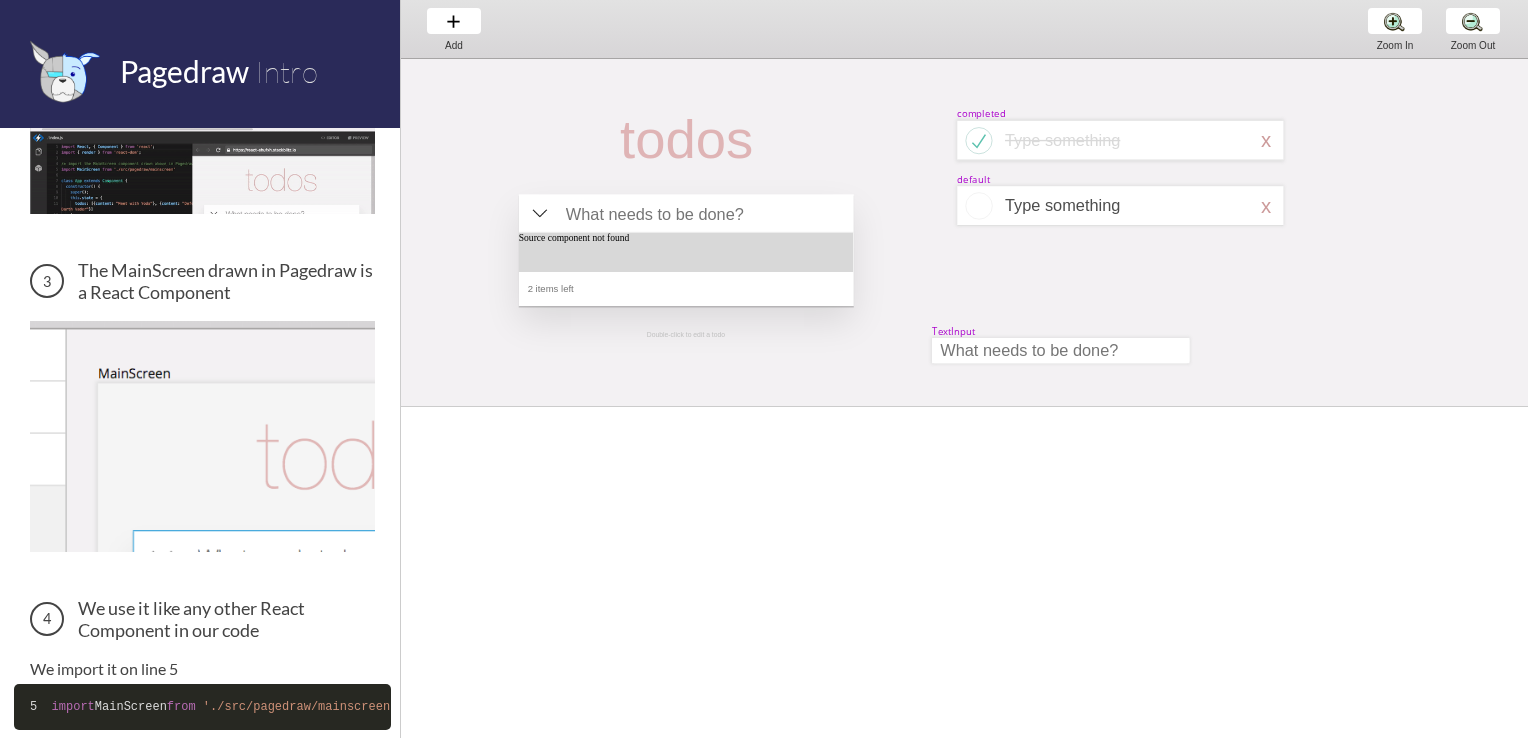 scroll, scrollTop: 0, scrollLeft: 0, axis: both 